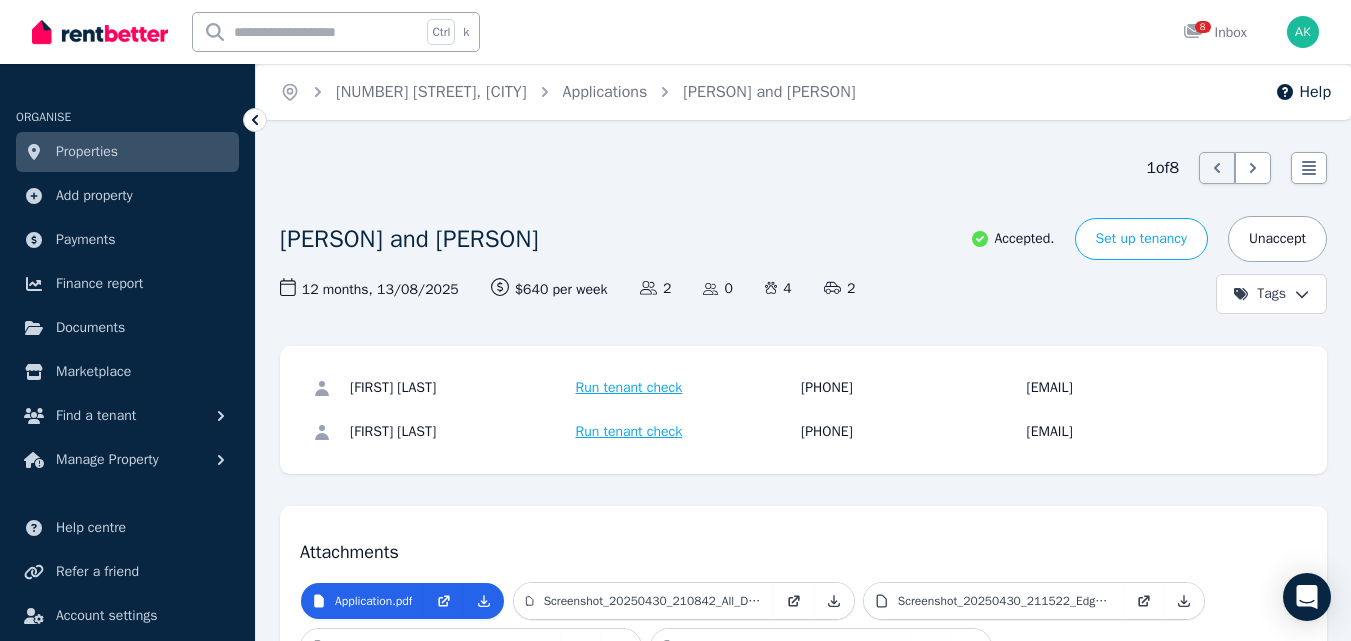 scroll, scrollTop: 0, scrollLeft: 0, axis: both 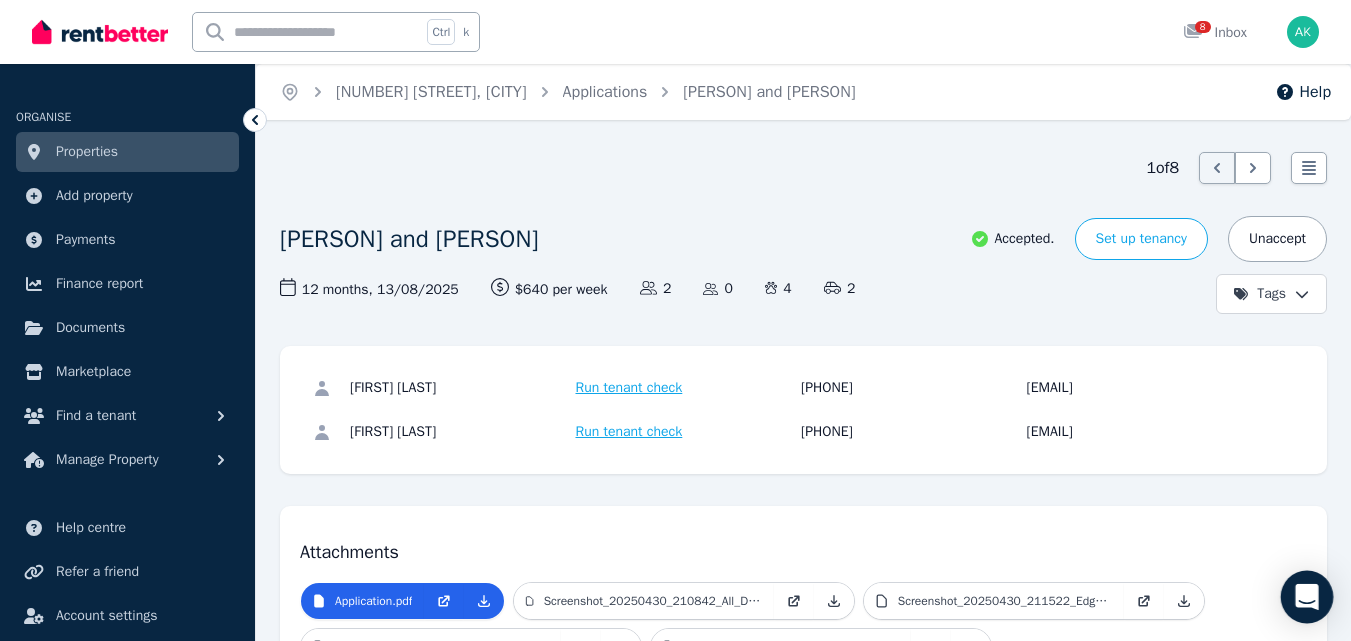 drag, startPoint x: 0, startPoint y: 0, endPoint x: 1306, endPoint y: 598, distance: 1436.3983 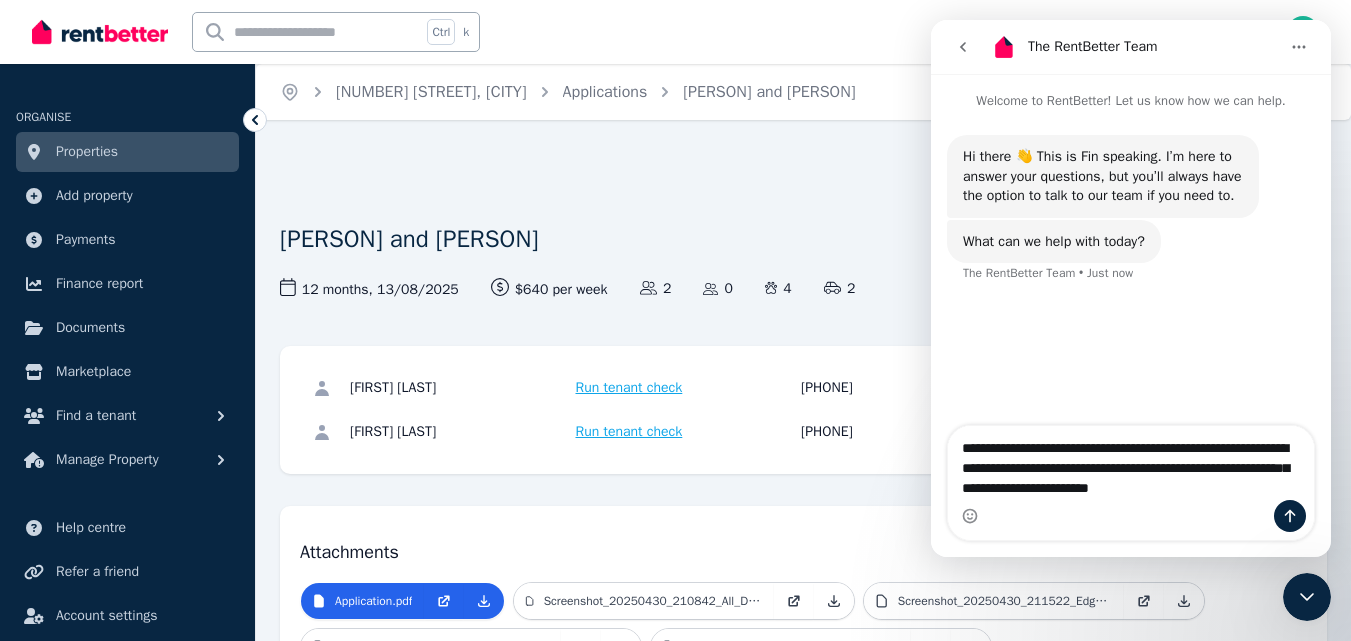 scroll, scrollTop: 0, scrollLeft: 0, axis: both 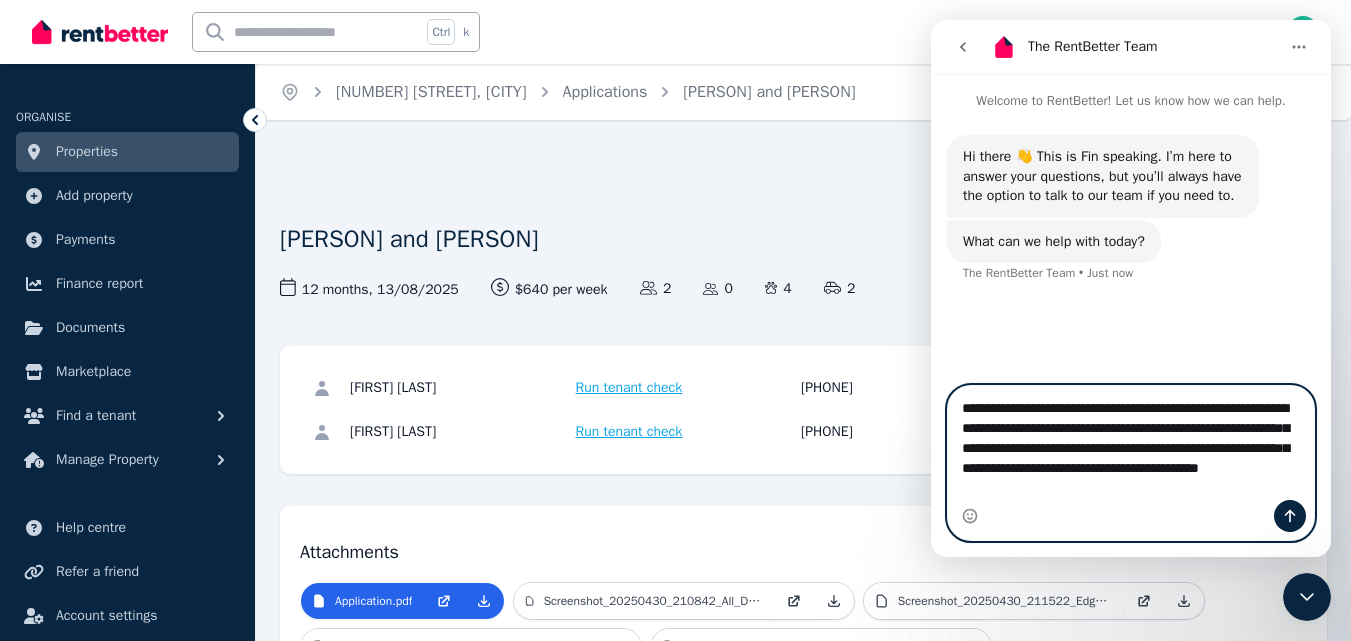 click on "**********" at bounding box center (1131, 443) 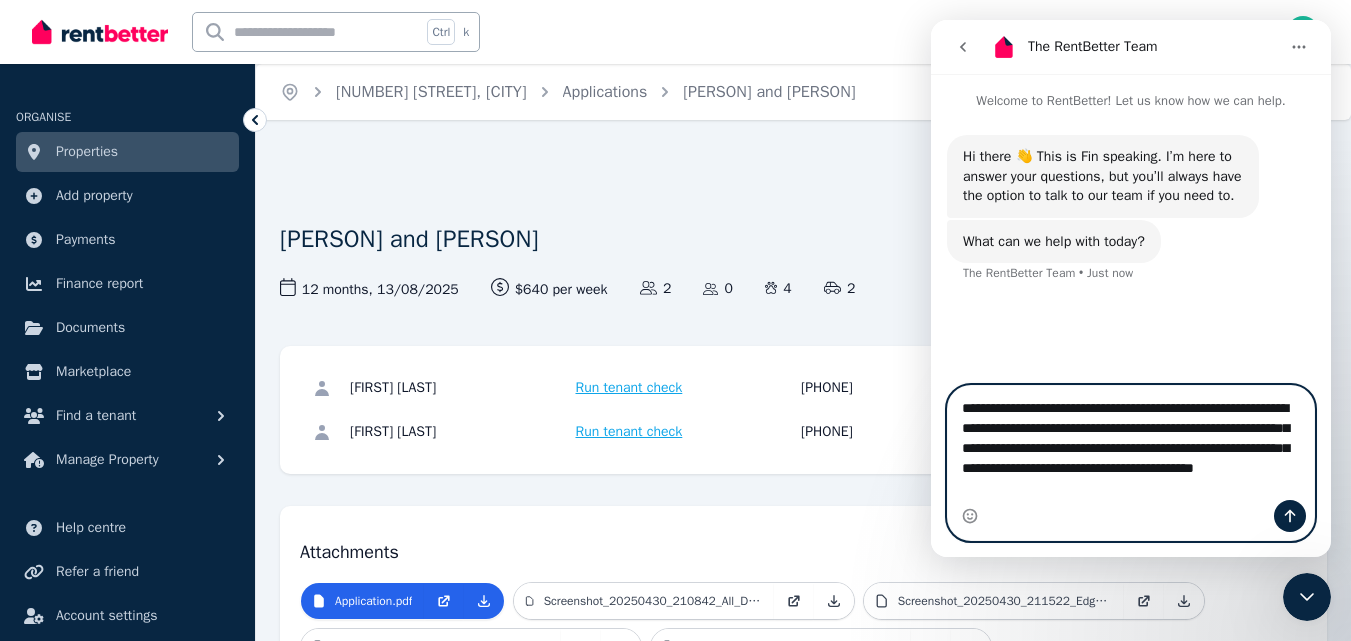 click on "**********" at bounding box center [1131, 443] 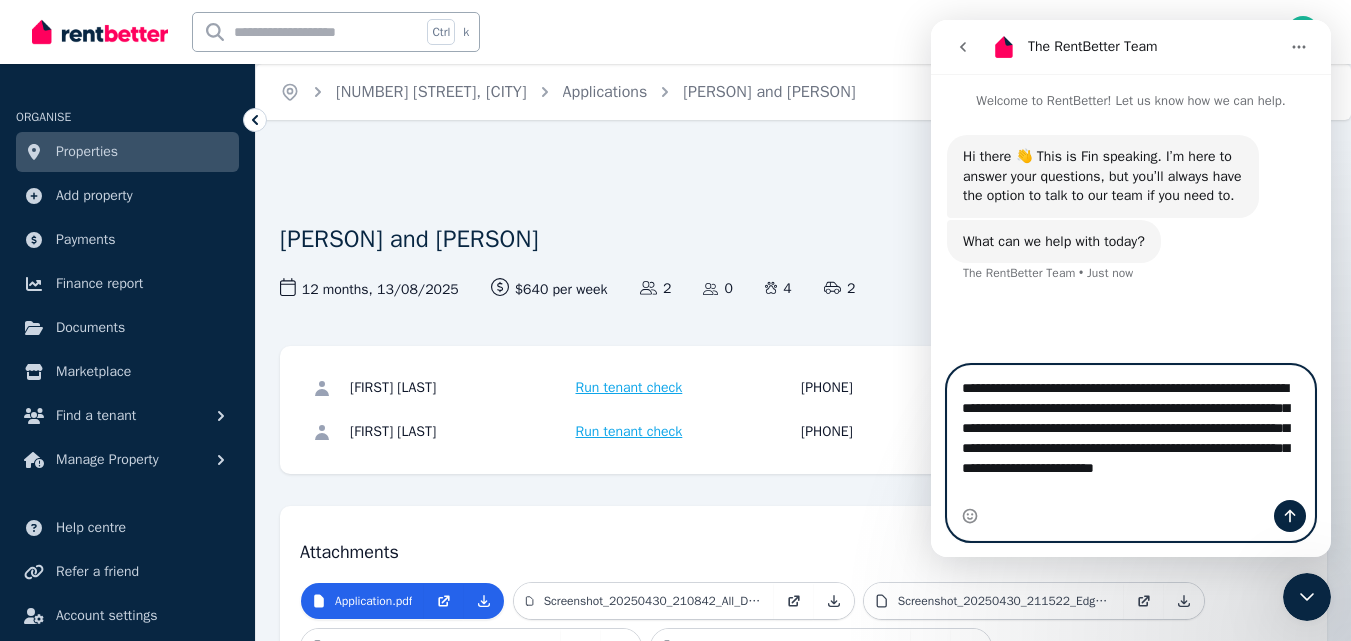 click on "**********" at bounding box center (1131, 433) 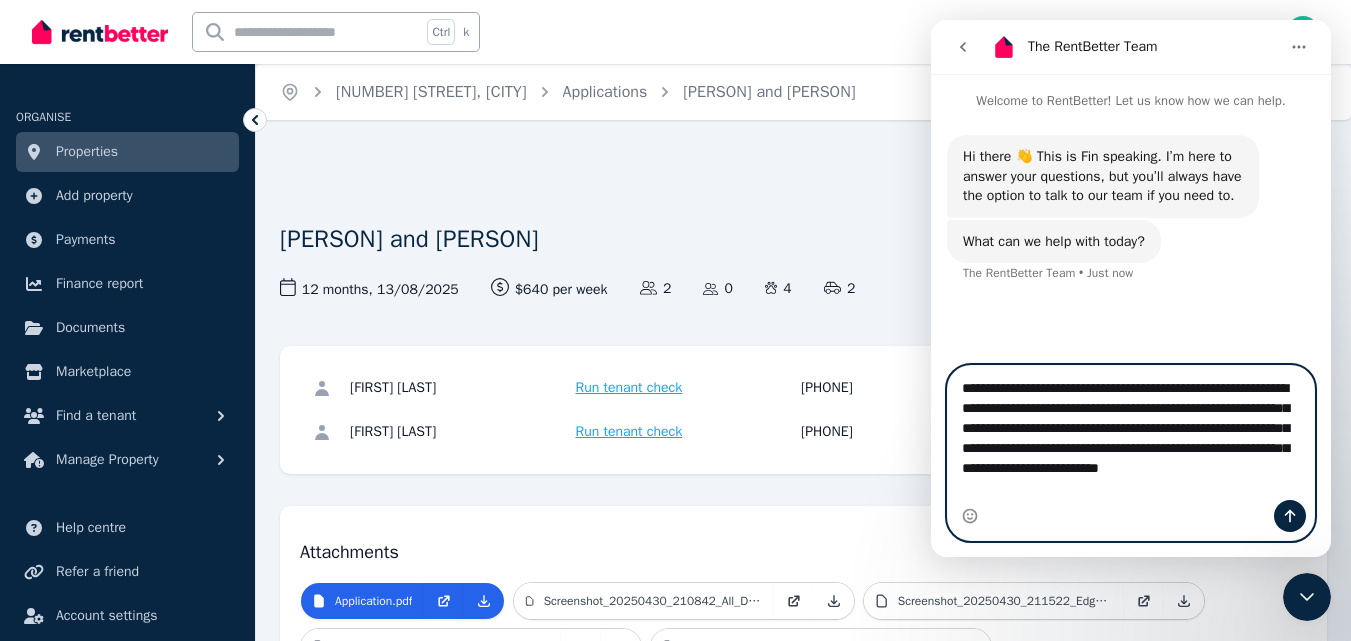 click on "**********" at bounding box center (1131, 433) 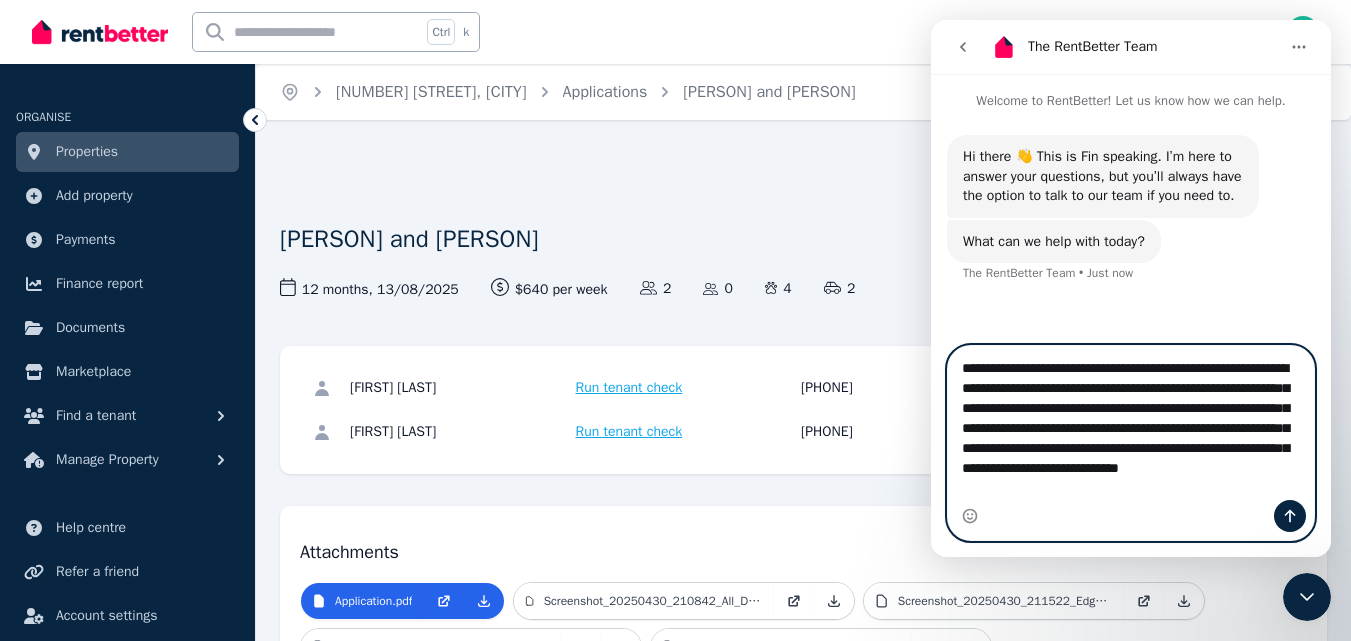 type on "**********" 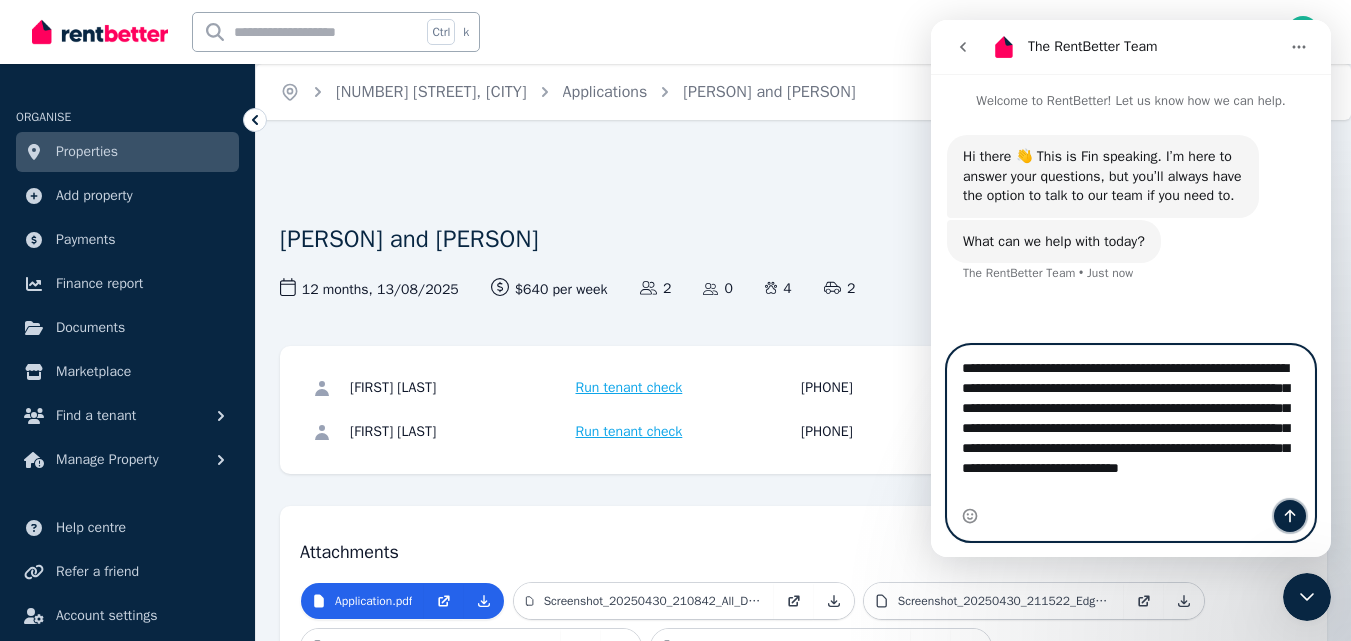 click 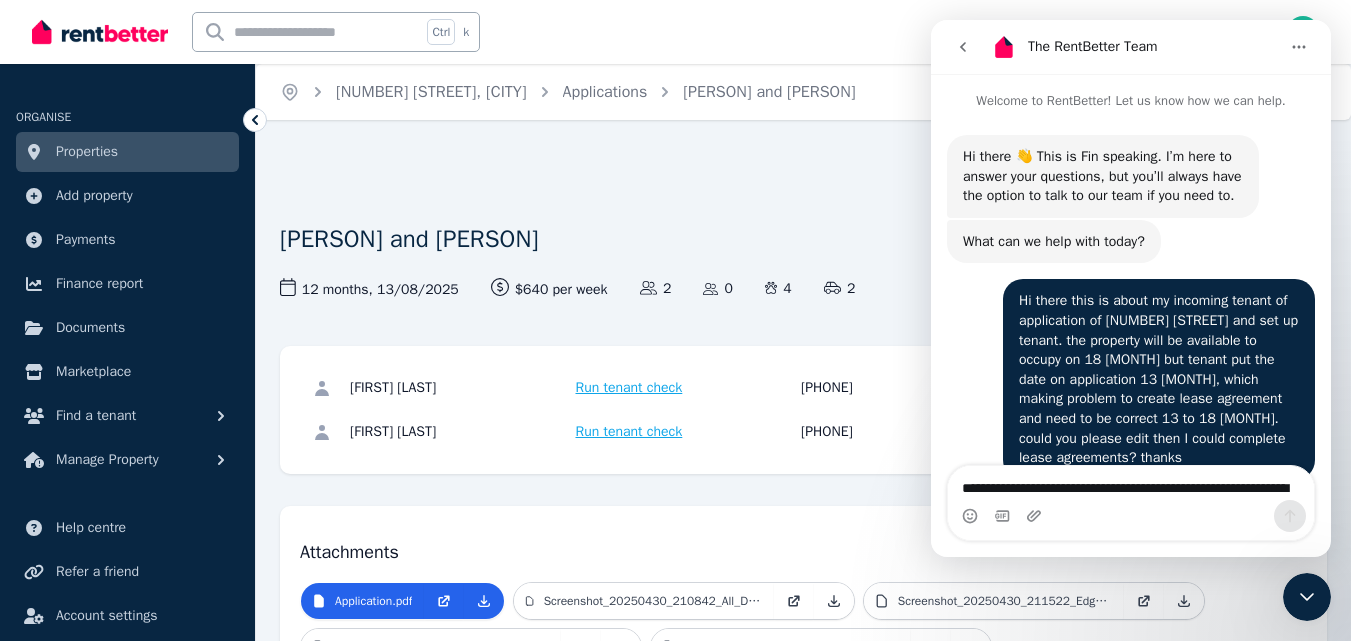 scroll, scrollTop: 75, scrollLeft: 0, axis: vertical 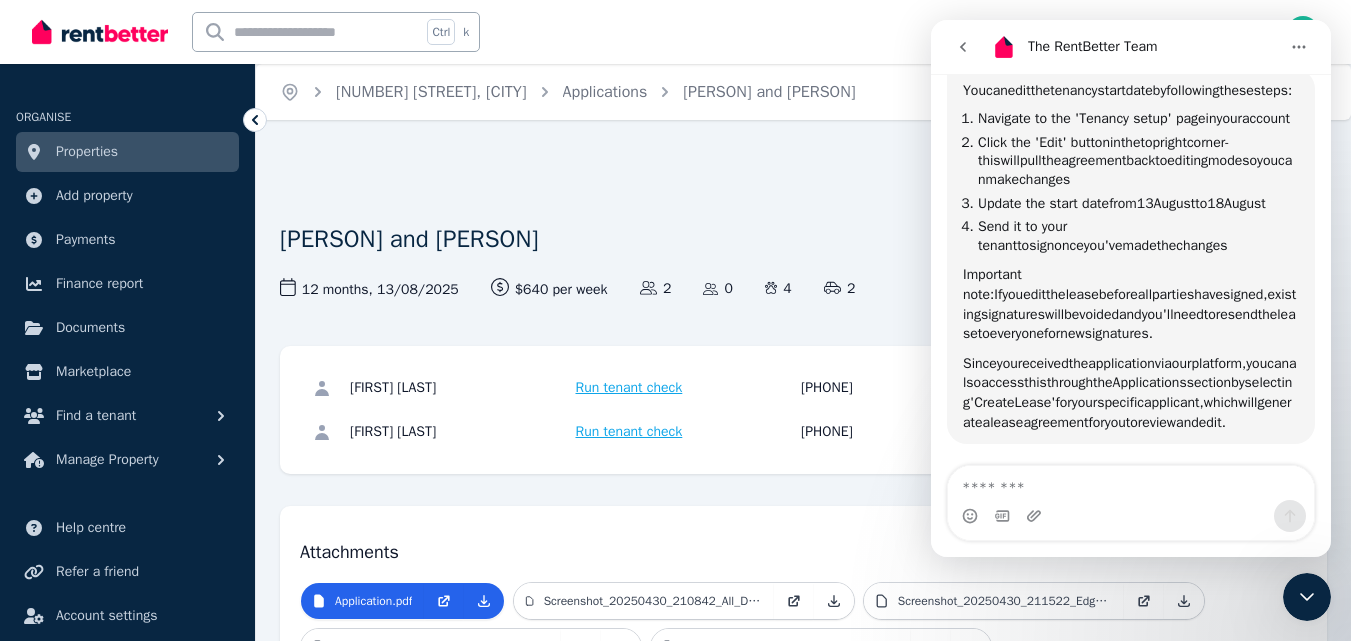 drag, startPoint x: 1322, startPoint y: 276, endPoint x: 2263, endPoint y: 293, distance: 941.15356 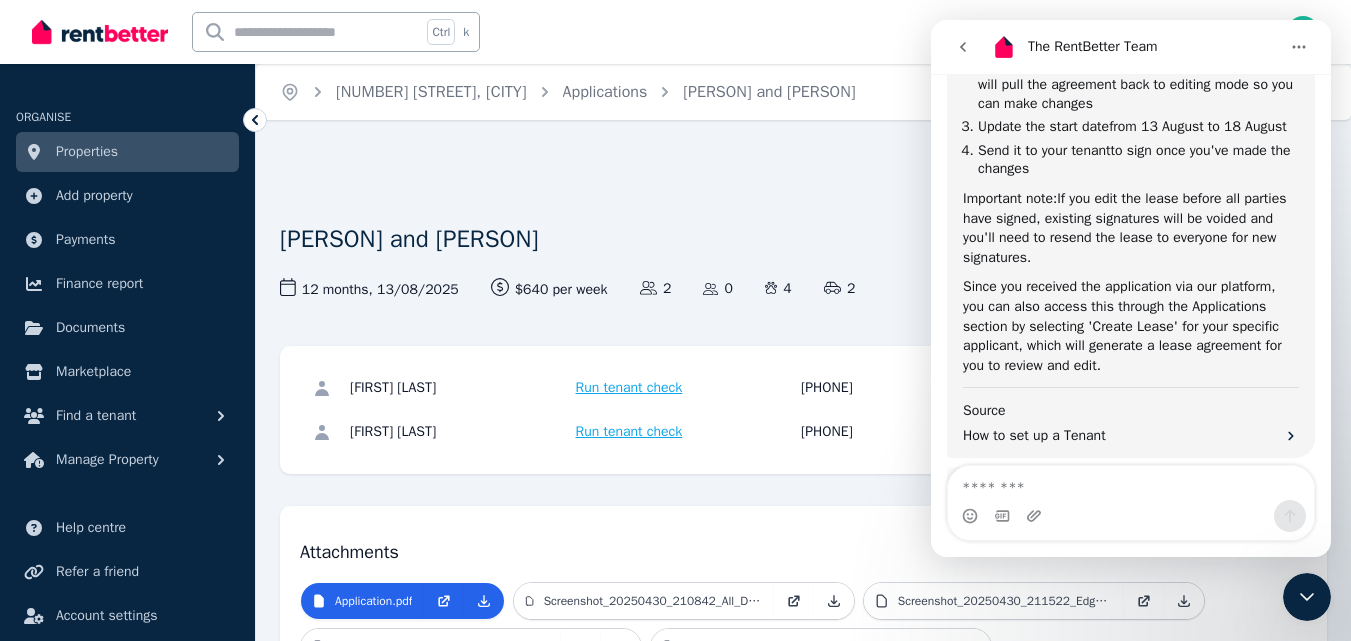 scroll, scrollTop: 3, scrollLeft: 0, axis: vertical 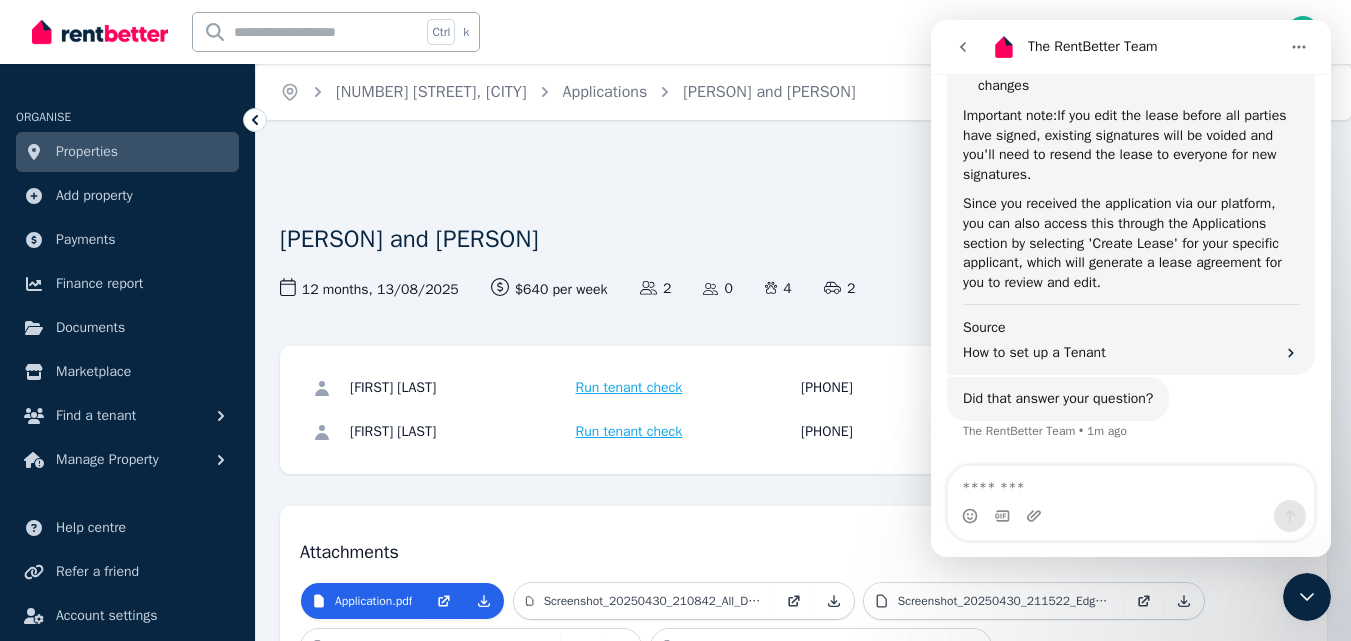 click on "Attachments  Application.pdf Screenshot_20250430_210842_All_Document_Reader.jpg Screenshot_20250430_211522_Edge.jpg Screenshot_20250501_191209_ANZ.jpg Screenshot_20250529_194930_Drive.jpg Screenshot_20250529_200054_Drive.jpg Screenshot_20250618_162410_Drive.jpg Screenshot_20250702_191204_Drive.jpg Screenshot_20250717_170902_M365_Copilot.jpg Screenshot_20250717_170930_M365_Copilot.jpg Screenshot_20250717_170947_M365_Copilot.jpg Screenshot_20250717_171124_ANZ.jpg 17514477966095364738598699687431.jpg 1751447832102798495641895200521.jpg 17533237492881972604590623547863.jpg 17533237696861080621319706071776.jpg 17533239750173507035257750896105.jpg 20250430_161436.jpg 20250501_075959.jpg 20250501_080012.jpg 20250529_195815.jpg" at bounding box center [803, 21317] 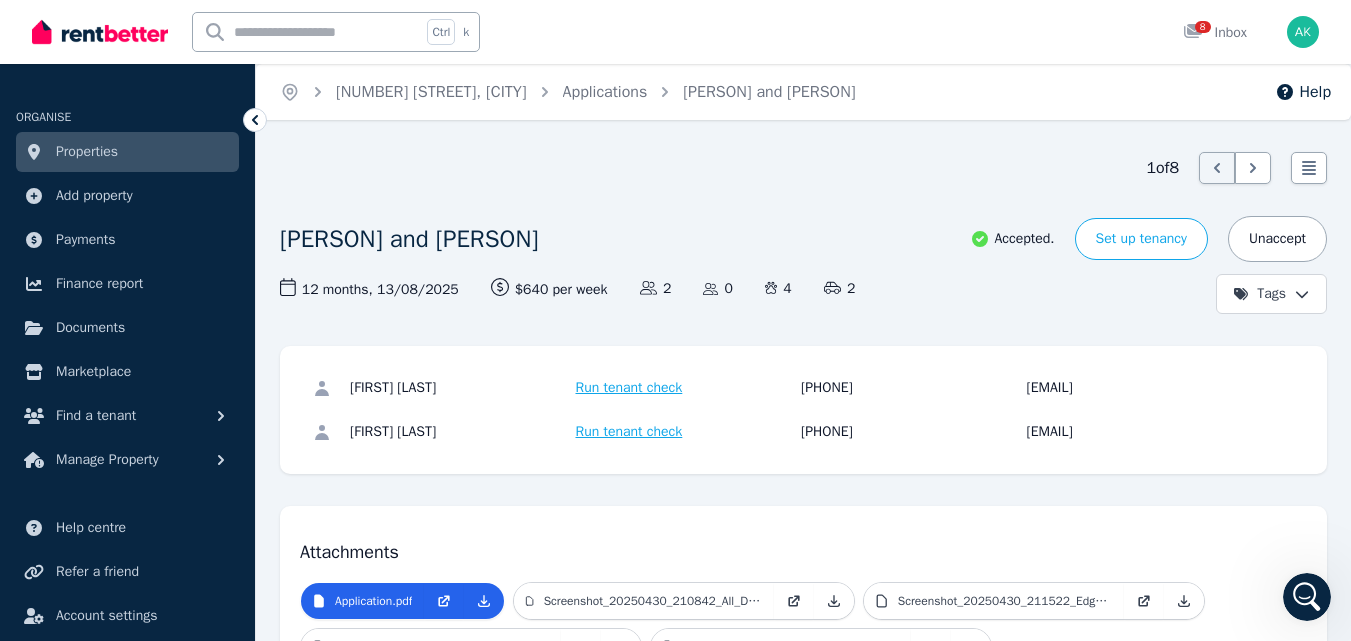 scroll, scrollTop: 0, scrollLeft: 0, axis: both 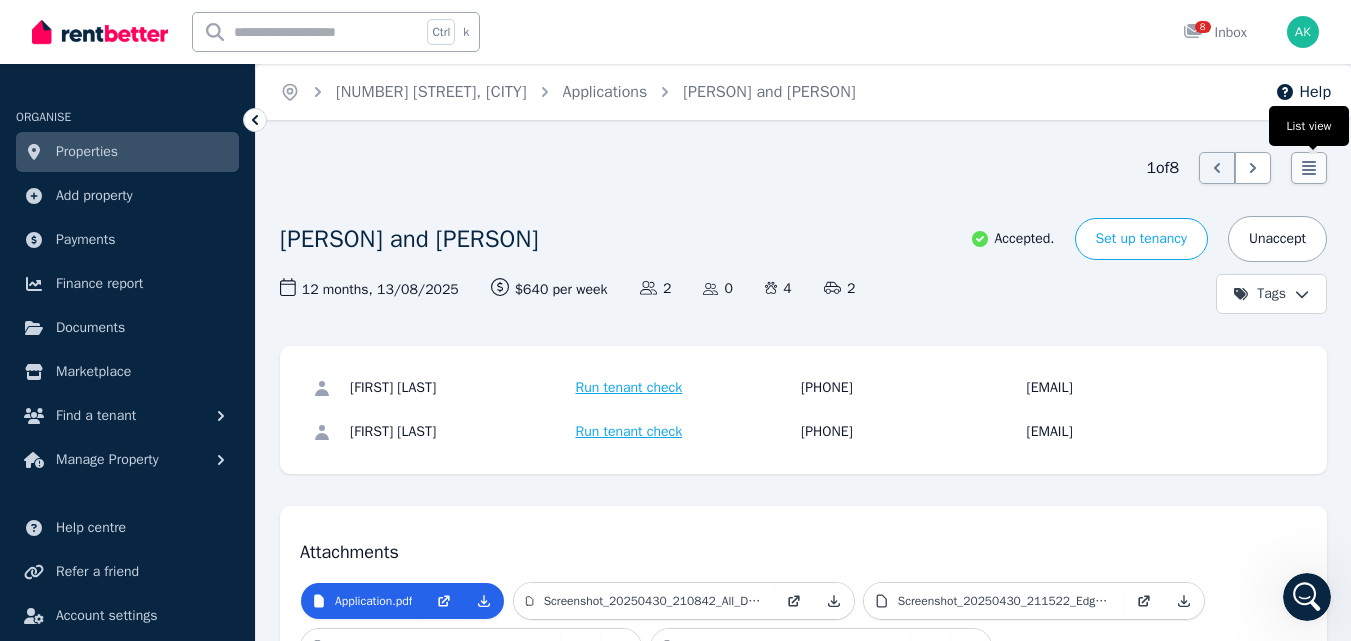 click 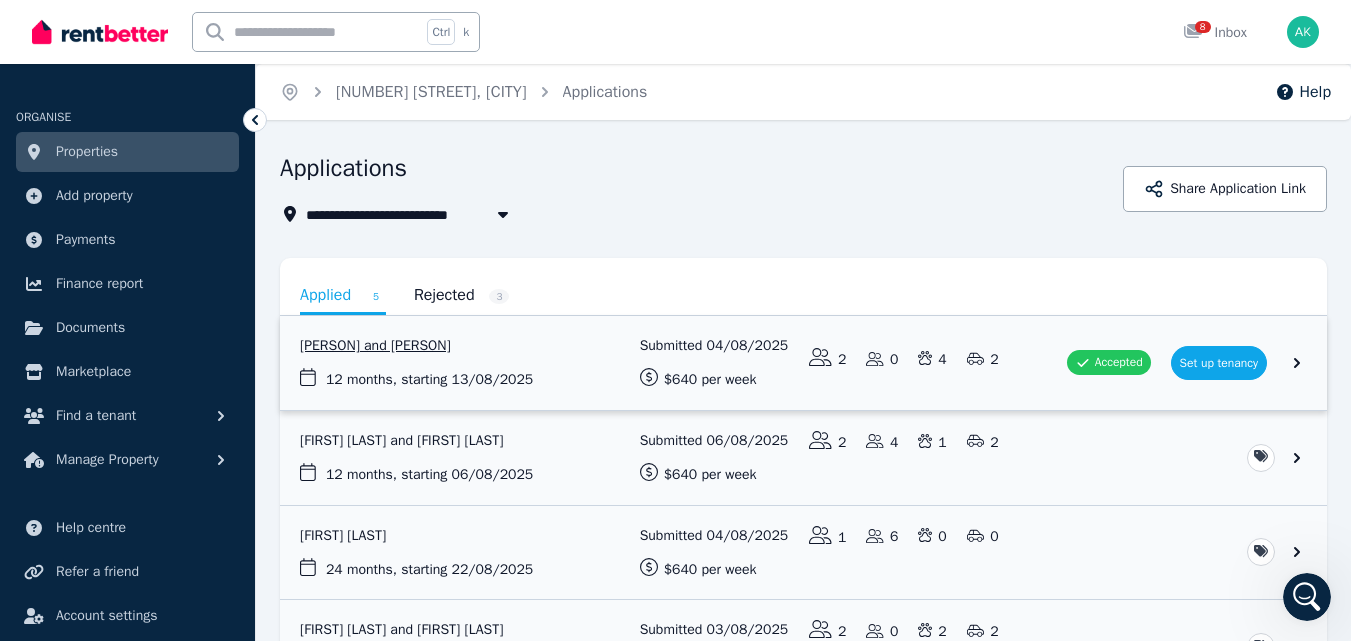 click at bounding box center (803, 363) 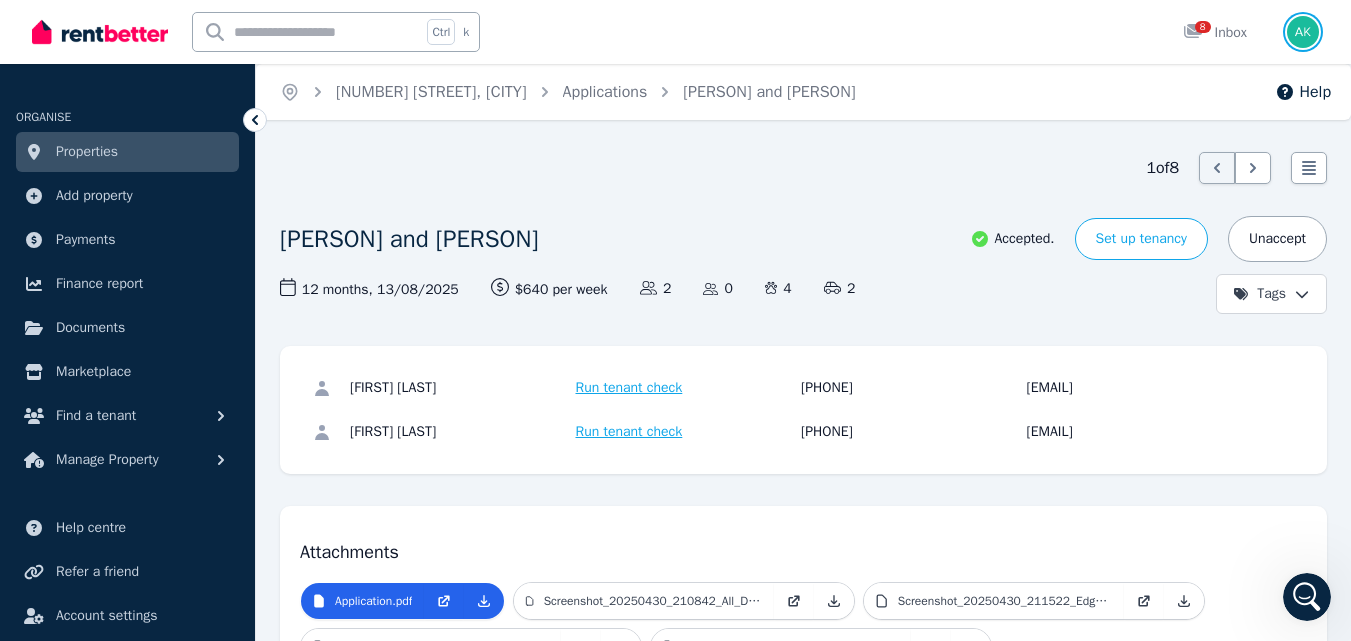 click at bounding box center [1303, 32] 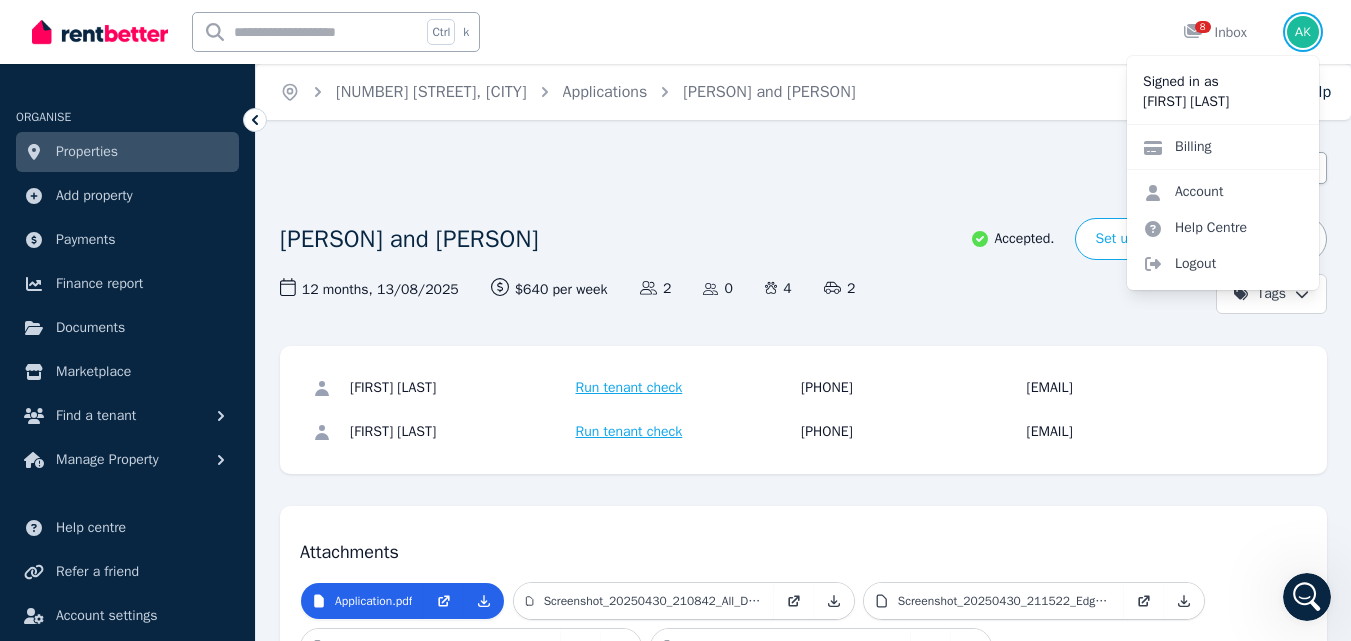 click at bounding box center (1303, 32) 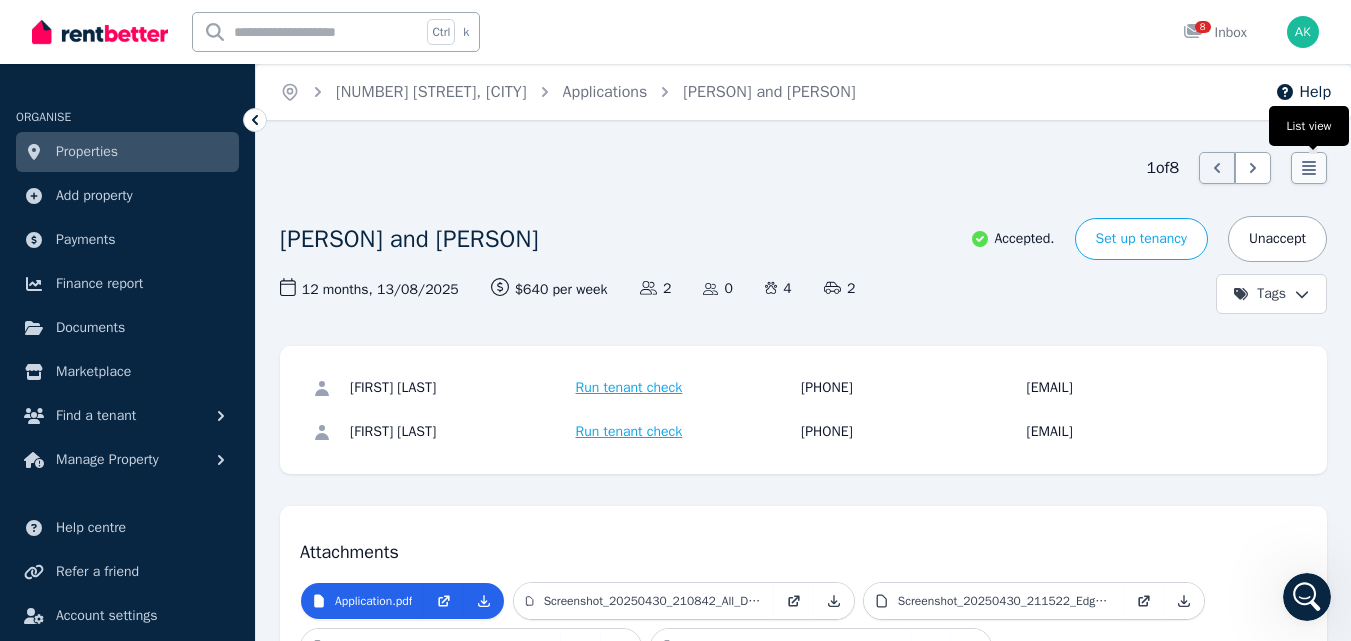 click 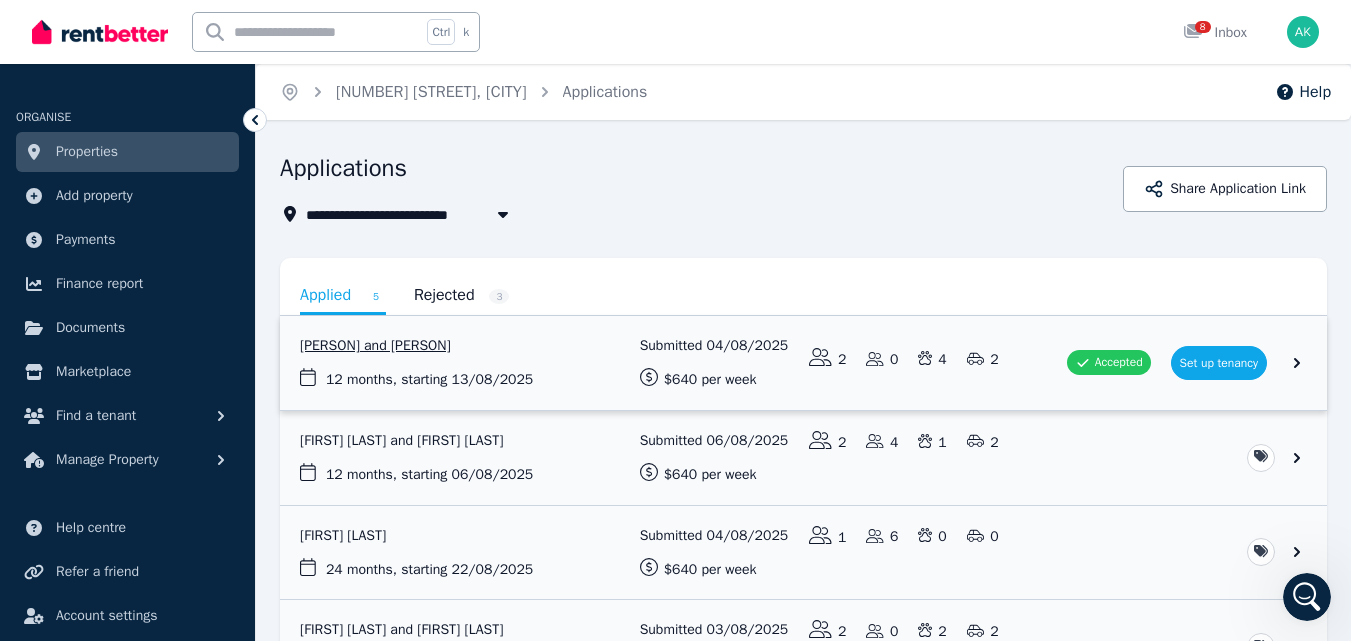 click at bounding box center [803, 363] 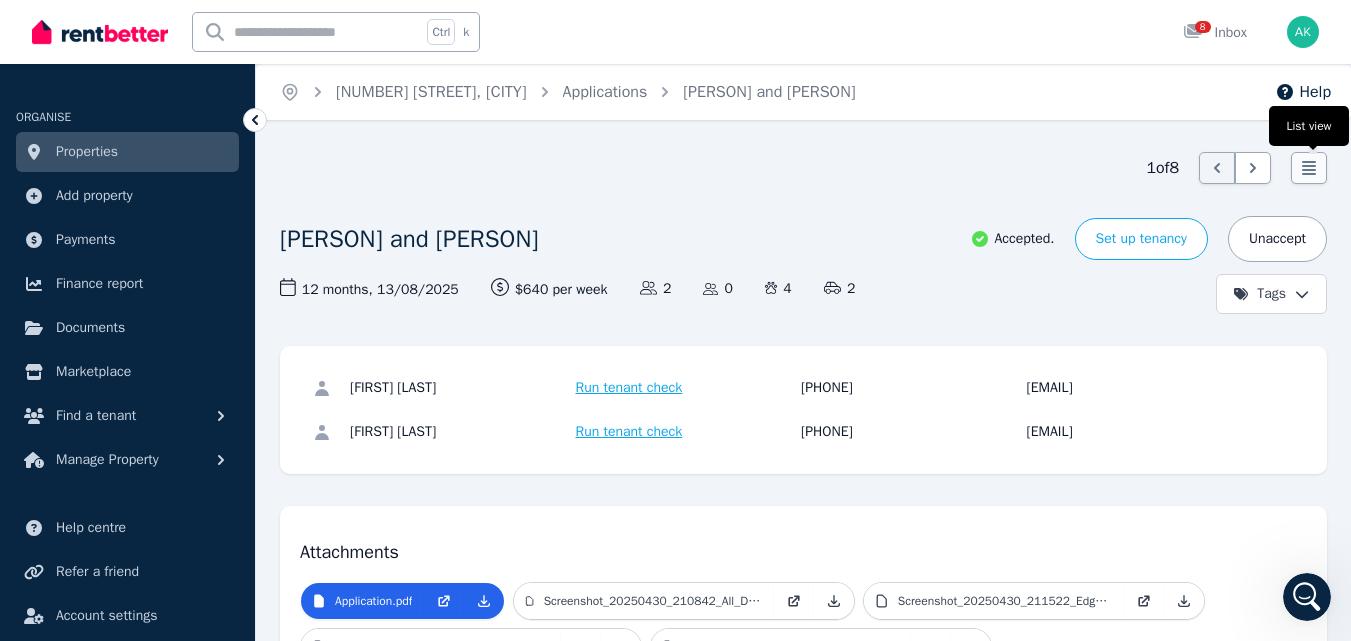 click 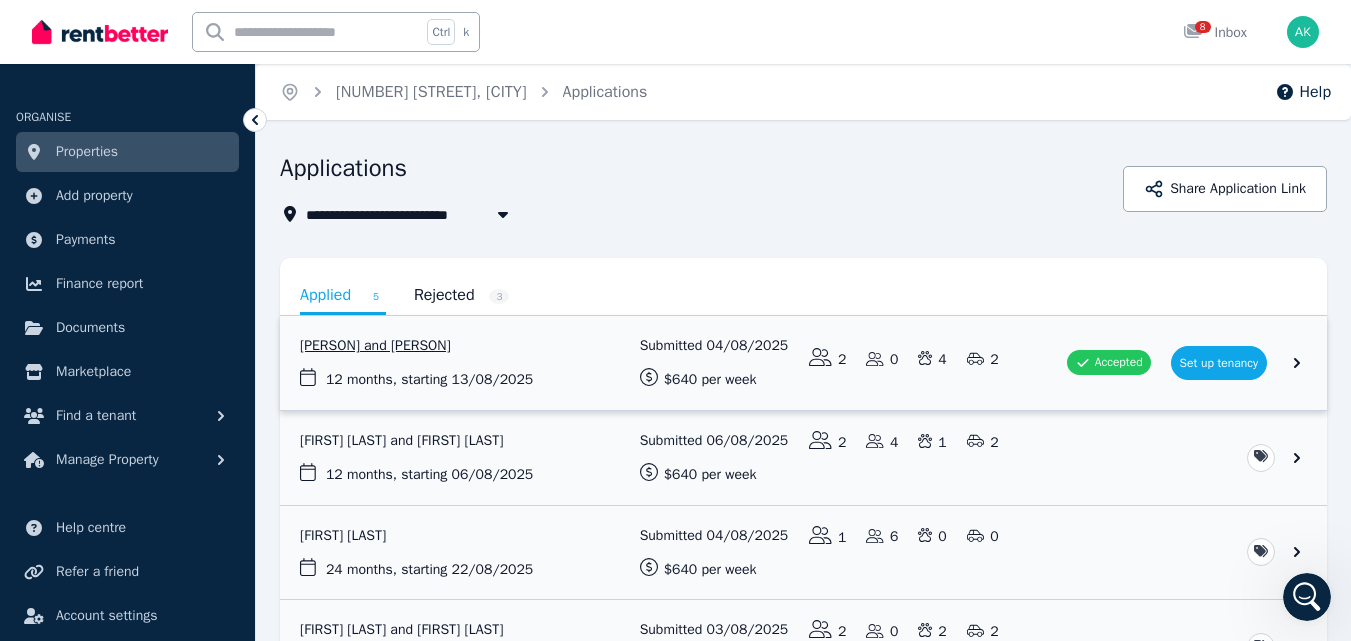 click at bounding box center (803, 363) 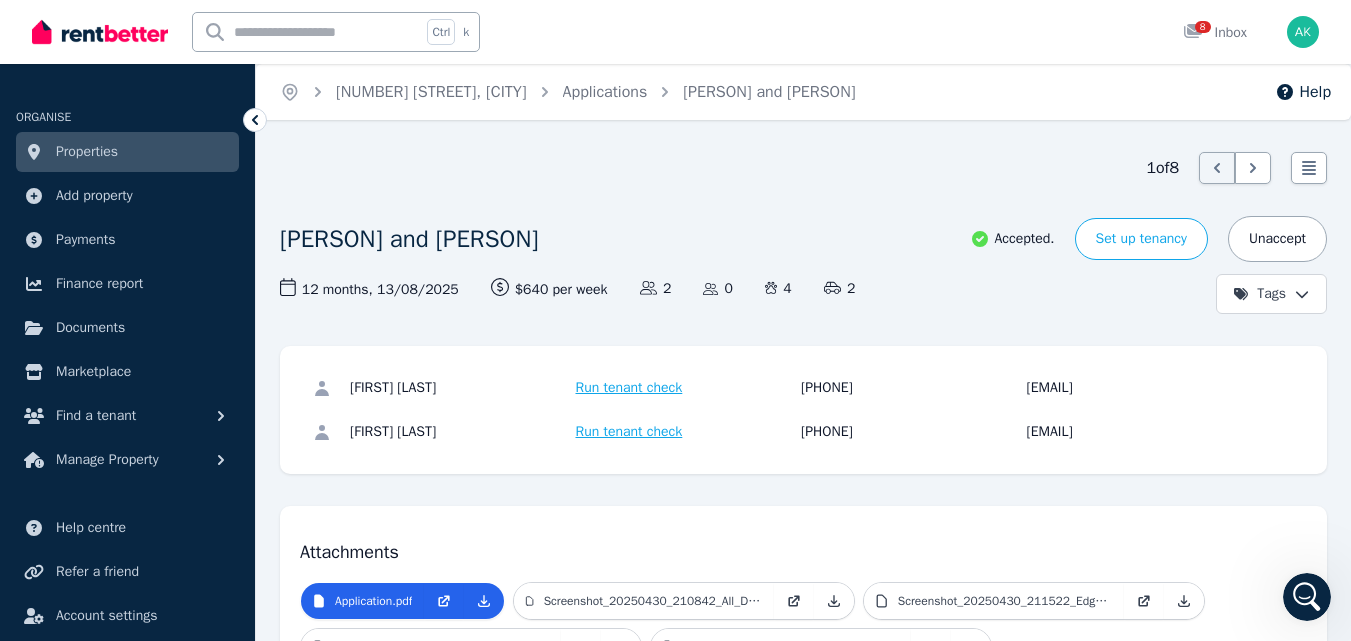 click on "Open main menu Ctrl k 8 Inbox Open user menu ORGANISE Properties Add property Payments Finance report Documents Marketplace Find a tenant Manage Property Help centre Refer a friend Account settings Your profile [PERSON] Home [NUMBER] [STREET], [CITY] Applications [PERSON] and [PERSON] Help 1 of 8 List view [PERSON] and [PERSON] Accepted. Set up tenancy Unaccept Tags 12 months , [DATE] Lease term and start date $[PRICE] per week Rental amount offered Applicants 2 Dependents 0 Pets 4 Vehicles 2 [PERSON] Run tenant check [PHONE] [EMAIL] [PERSON] Run tenant check [PHONE] [EMAIL] Attachments Application.pdf Screenshot_20250430_210842_All_Document_Reader.jpg Screenshot_20250430_211522_Edge.jpg Screenshot_20250501_191209_ANZ.jpg Screenshot_20250529_194930_Drive.jpg Screenshot_20250529_200054_Drive.jpg Screenshot_20250618_162410_Drive.jpg Screenshot_20250702_191204_Drive.jpg Screenshot_20250717_170902_M365_Copilot.jpg" at bounding box center (675, 320) 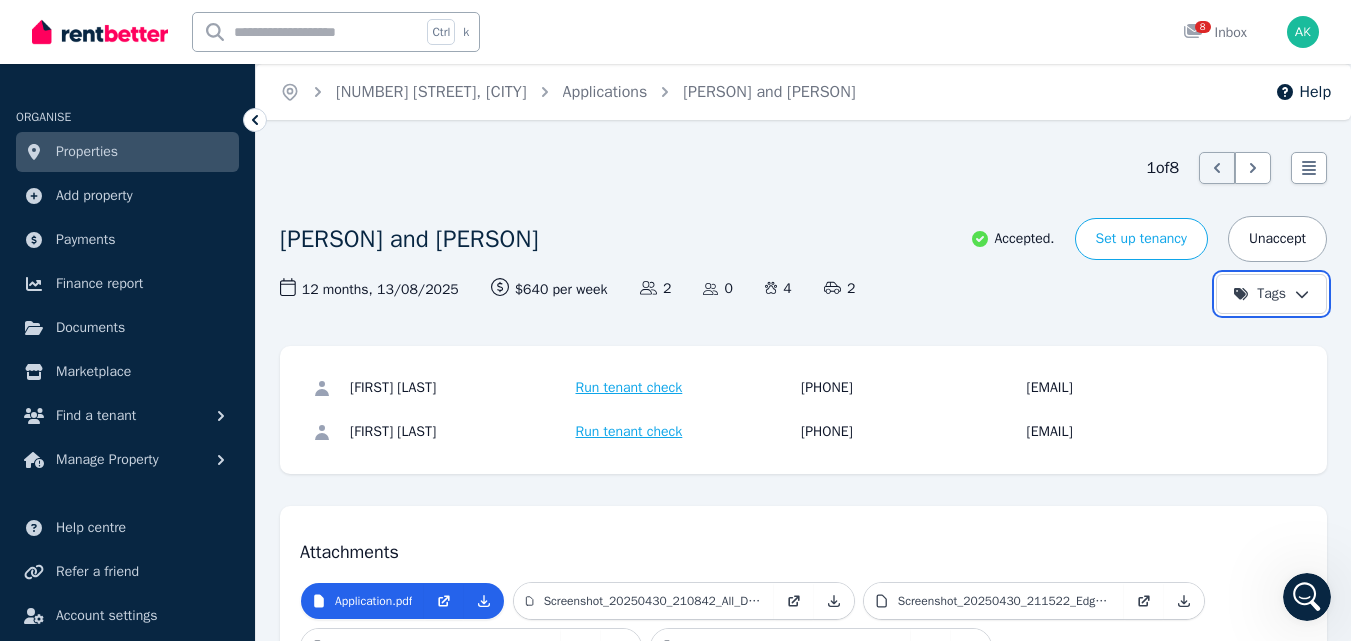 click on "Open main menu Ctrl k 8 Inbox Open user menu ORGANISE Properties Add property Payments Finance report Documents Marketplace Find a tenant Manage Property Help centre Refer a friend Account settings Your profile [PERSON] Home [NUMBER] [STREET], [CITY] Applications [PERSON] and [PERSON] Help 1 of 8 List view [PERSON] and [PERSON] Accepted. Set up tenancy Unaccept Tags 12 months , [DATE] Lease term and start date $[PRICE] per week Rental amount offered Applicants 2 Dependents 0 Pets 4 Vehicles 2 [PERSON] Run tenant check [PHONE] [EMAIL] [PERSON] Run tenant check [PHONE] [EMAIL] Attachments Application.pdf Screenshot_20250430_210842_All_Document_Reader.jpg Screenshot_20250430_211522_Edge.jpg Screenshot_20250501_191209_ANZ.jpg Screenshot_20250529_194930_Drive.jpg Screenshot_20250529_200054_Drive.jpg Screenshot_20250618_162410_Drive.jpg Screenshot_20250702_191204_Drive.jpg Screenshot_20250717_170902_M365_Copilot.jpg" at bounding box center [675, 320] 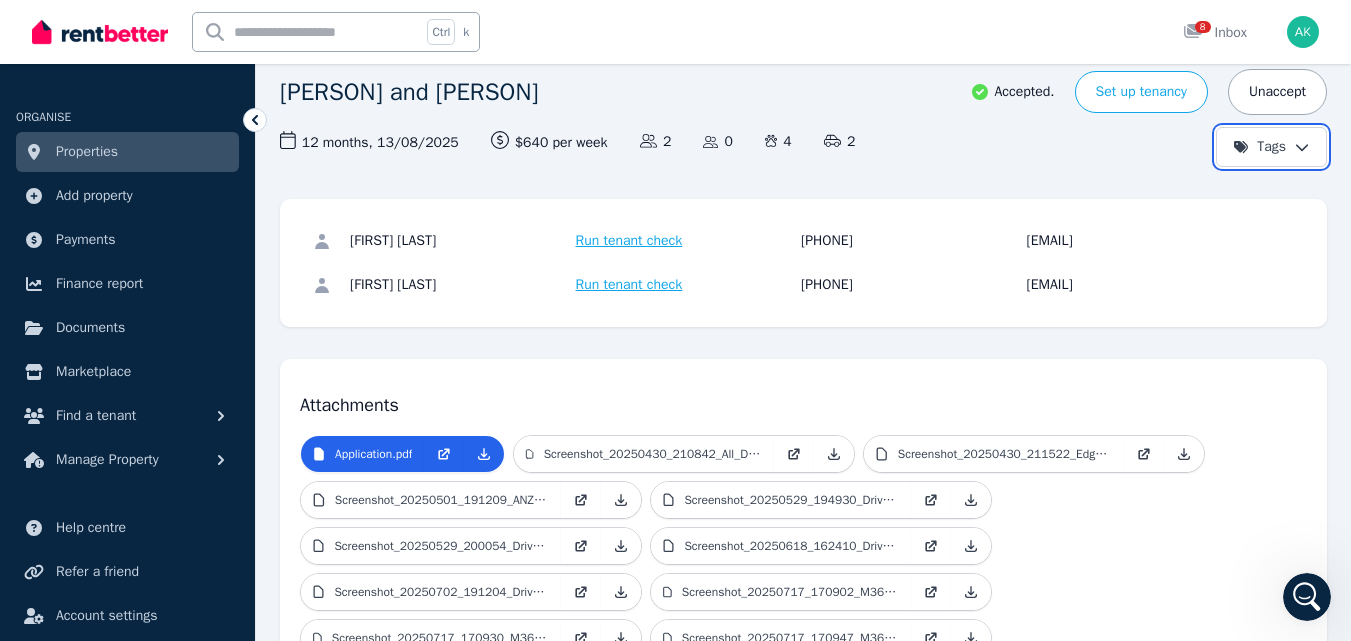 scroll, scrollTop: 173, scrollLeft: 0, axis: vertical 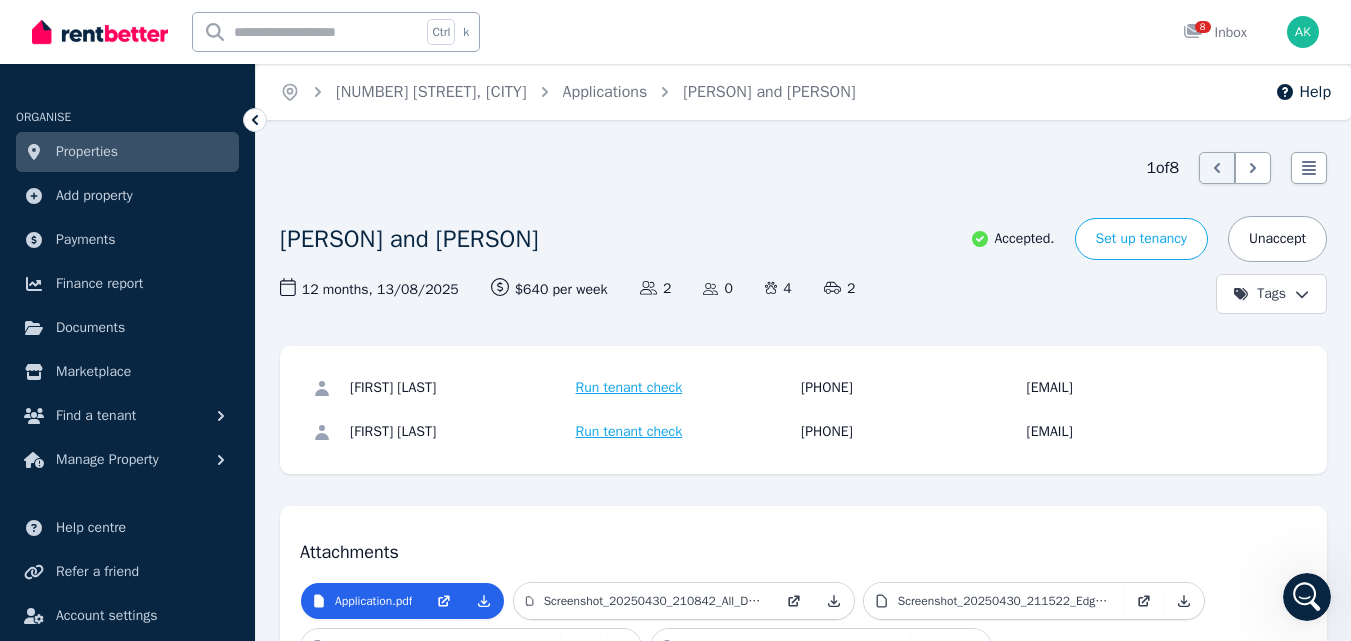 click 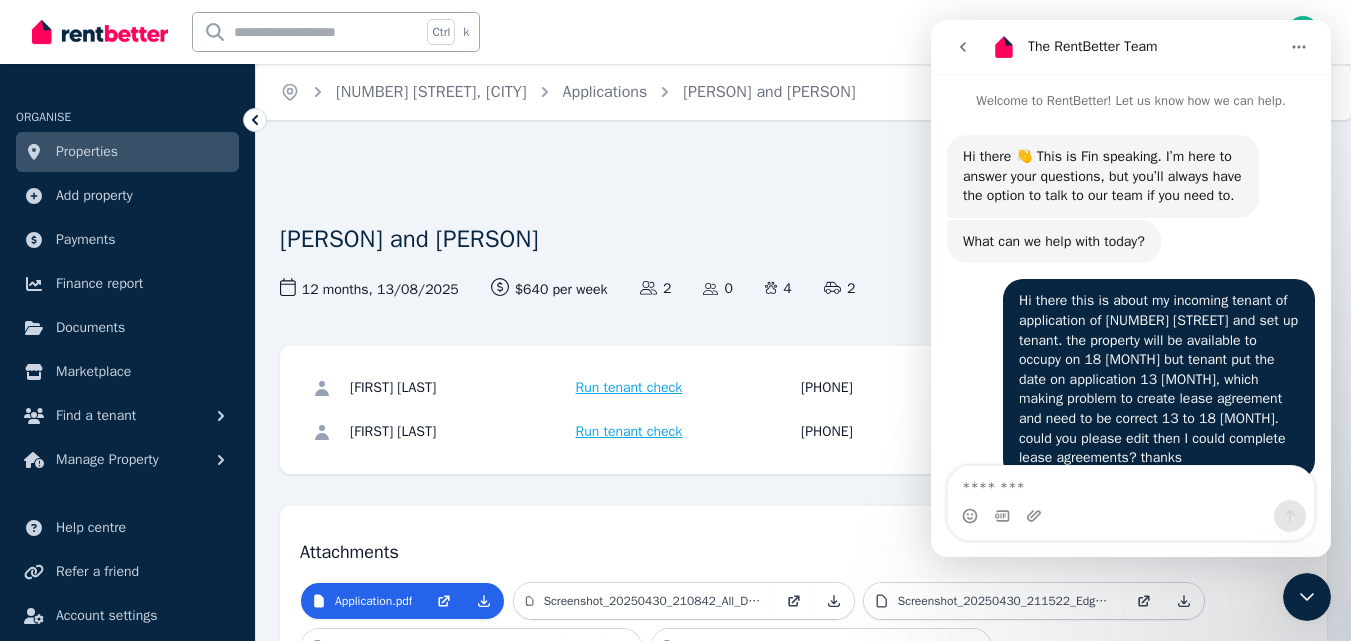 scroll, scrollTop: 745, scrollLeft: 0, axis: vertical 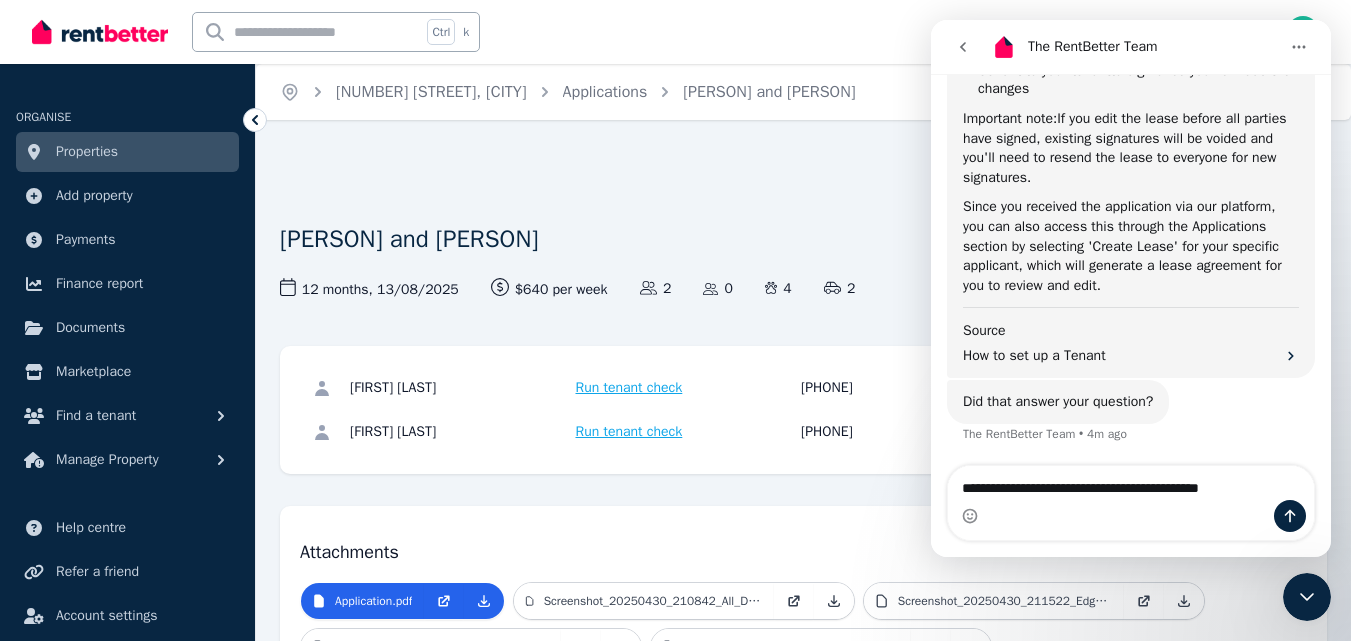 type on "**********" 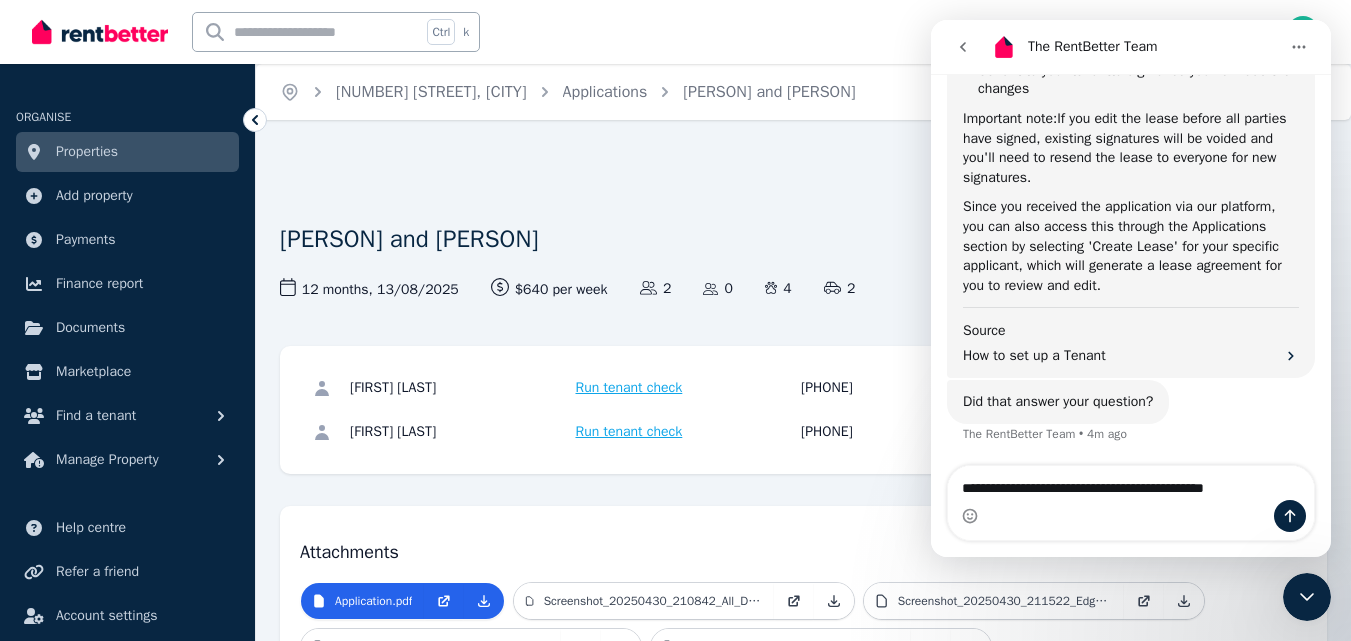 type 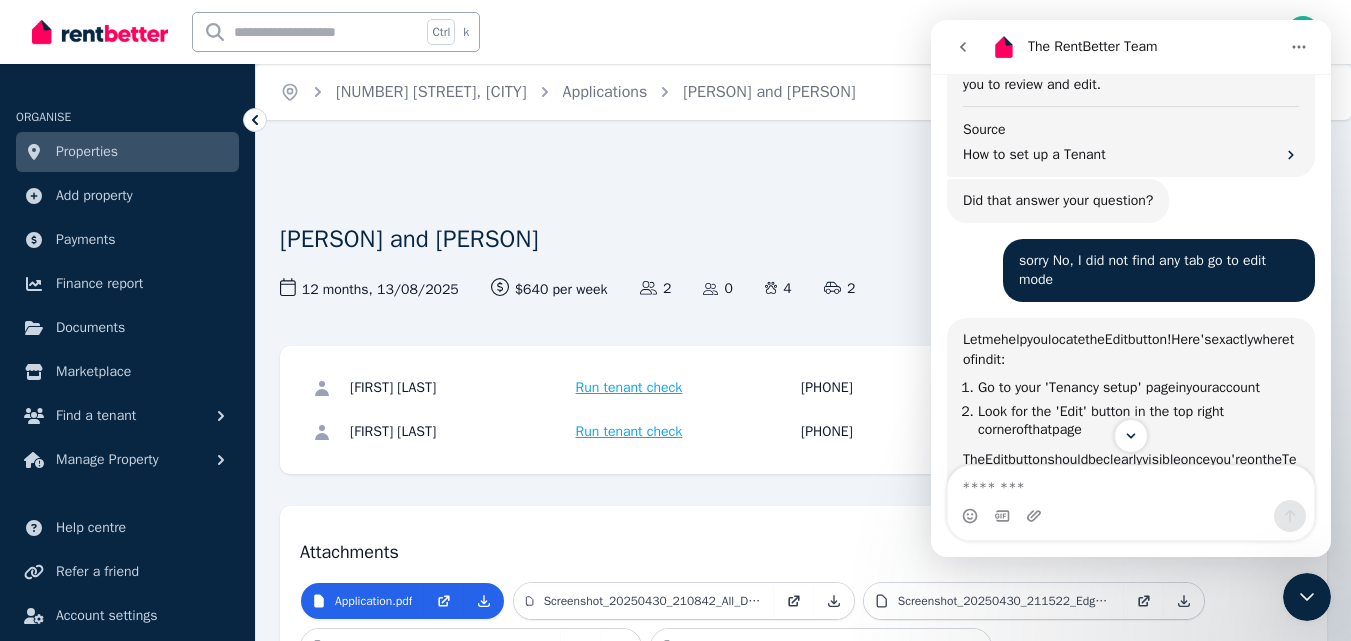 scroll, scrollTop: 1177, scrollLeft: 0, axis: vertical 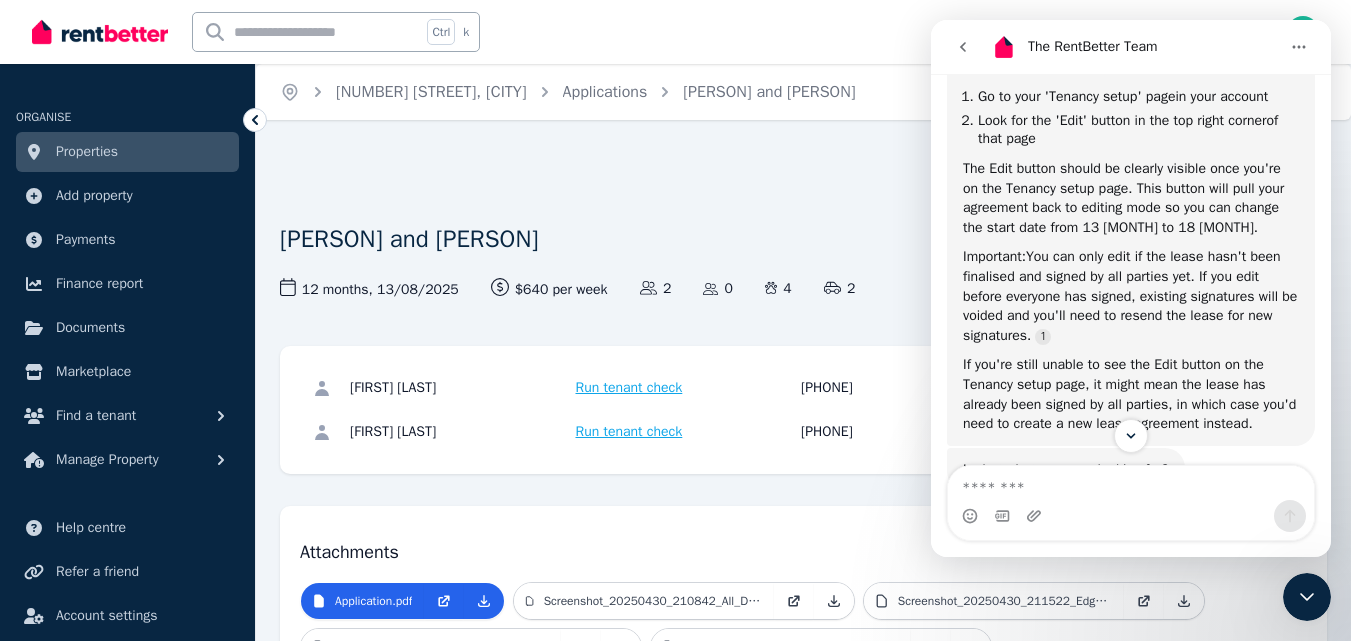 click 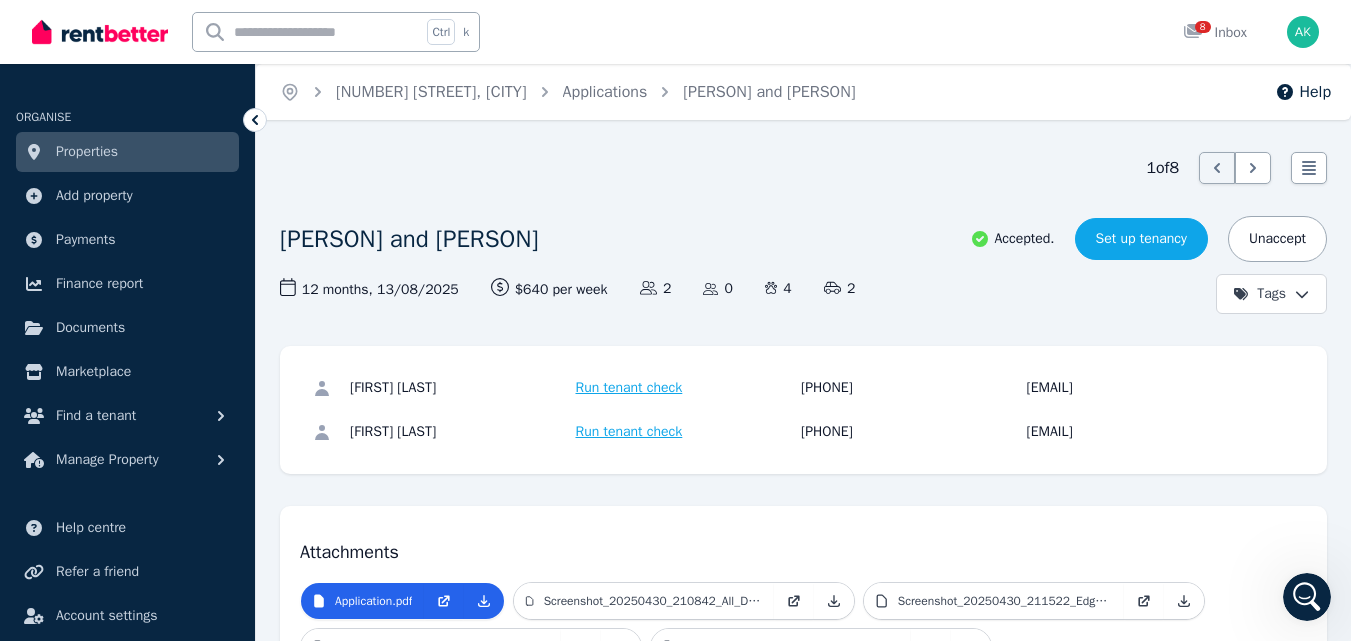 click on "Set up tenancy" at bounding box center [1141, 239] 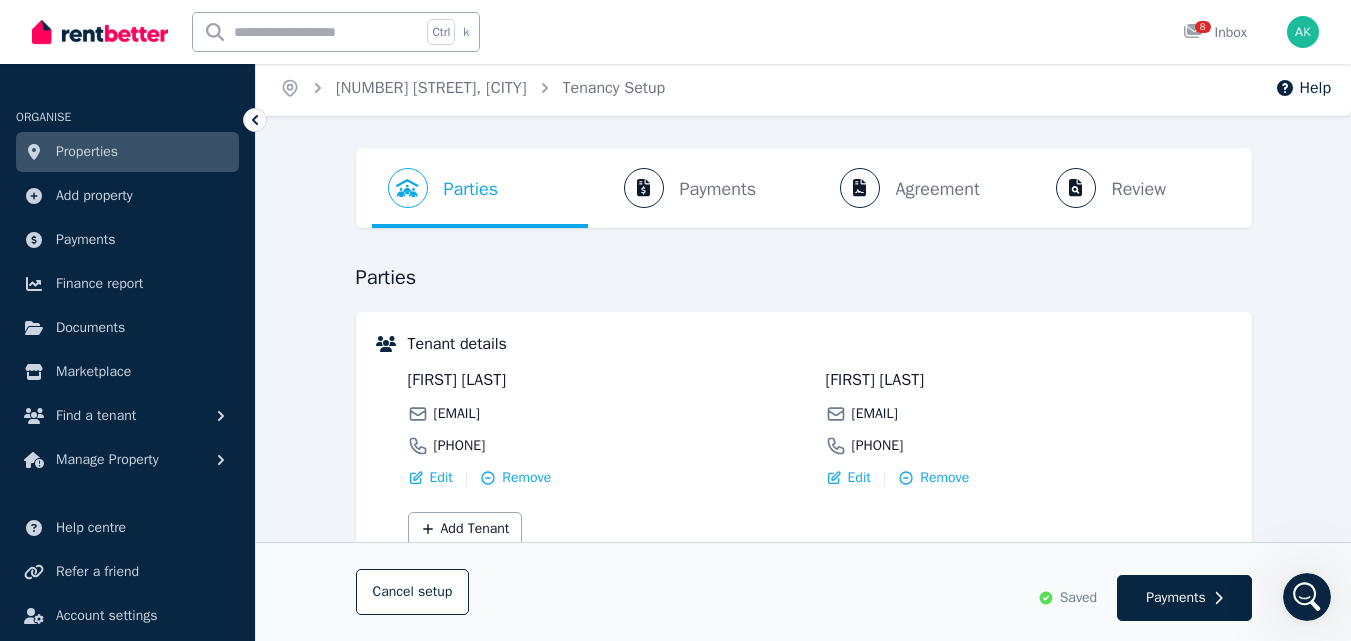 scroll, scrollTop: 0, scrollLeft: 0, axis: both 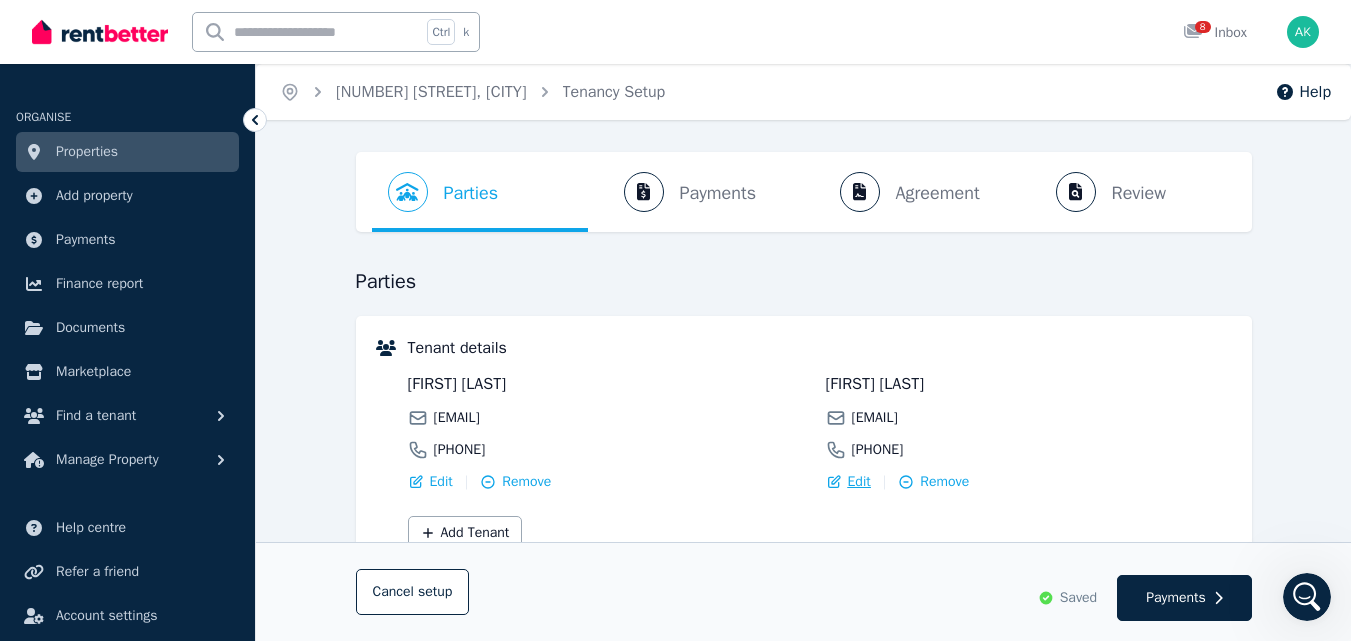 click on "Edit" at bounding box center (859, 482) 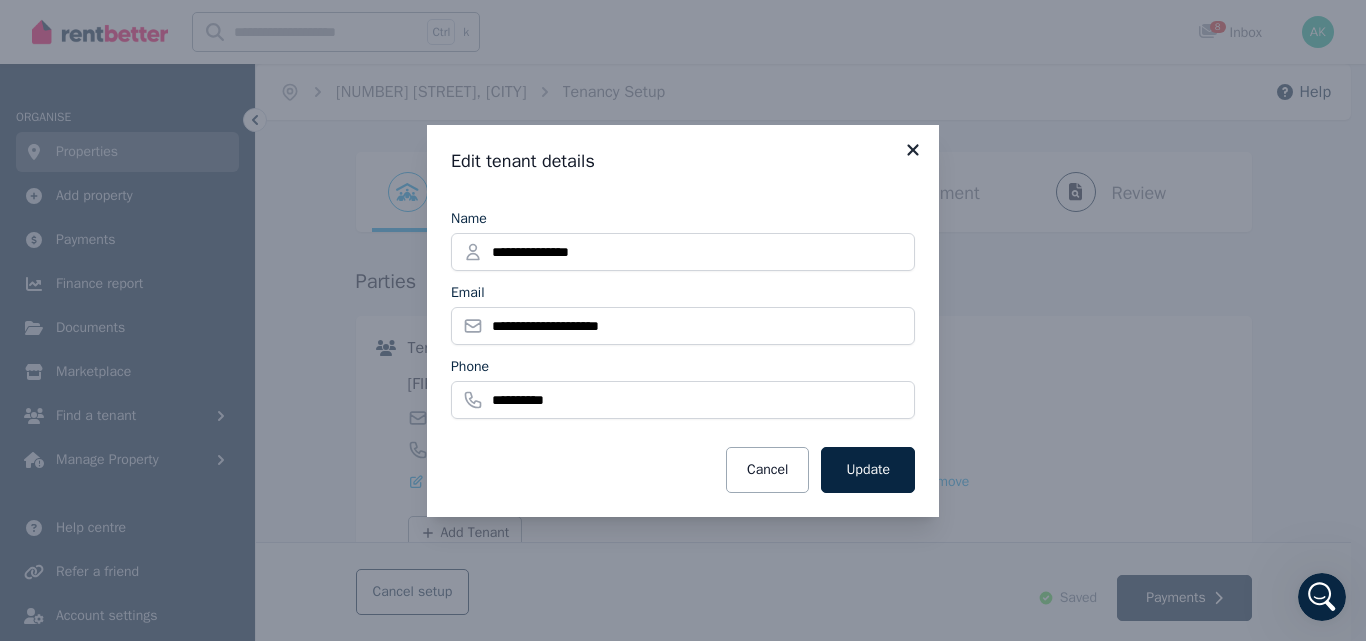 click 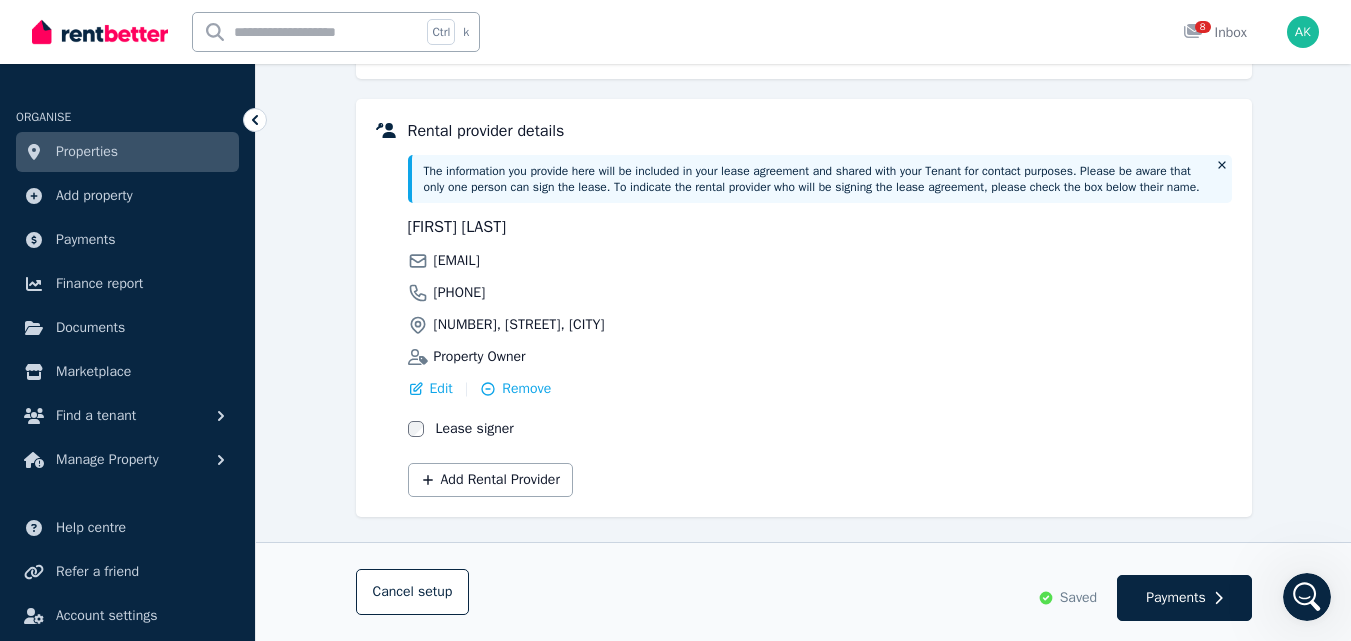 scroll, scrollTop: 0, scrollLeft: 0, axis: both 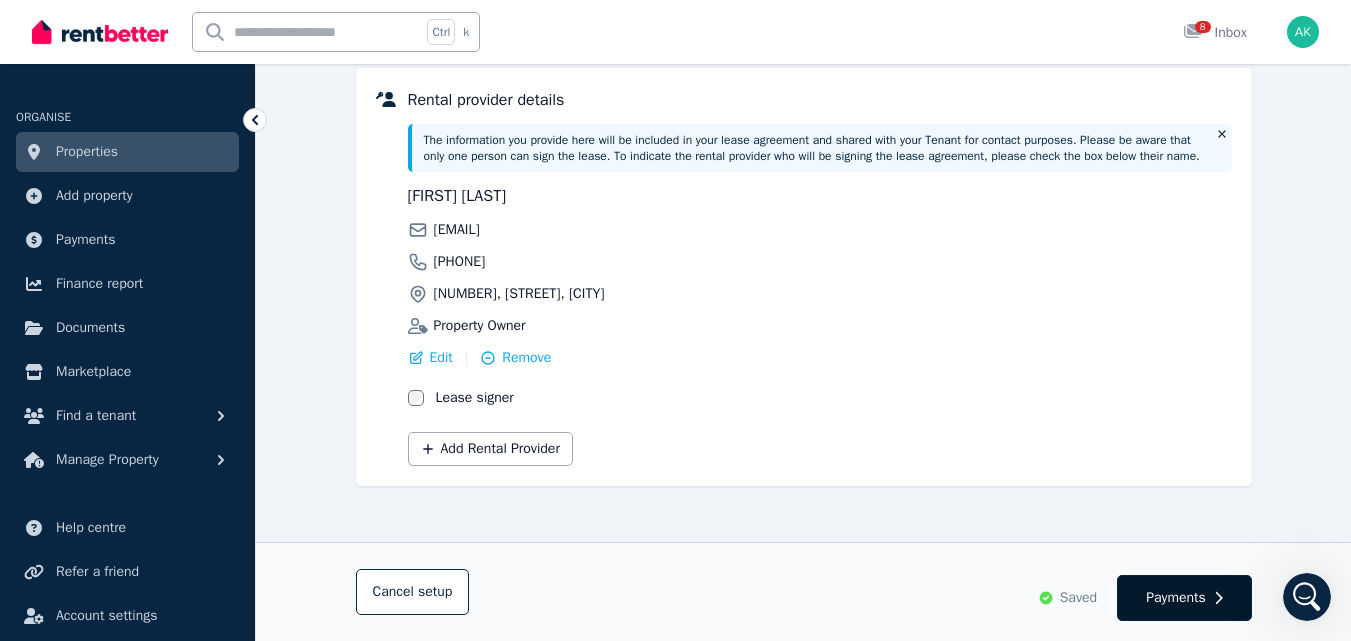 click on "Payments" at bounding box center (1176, 598) 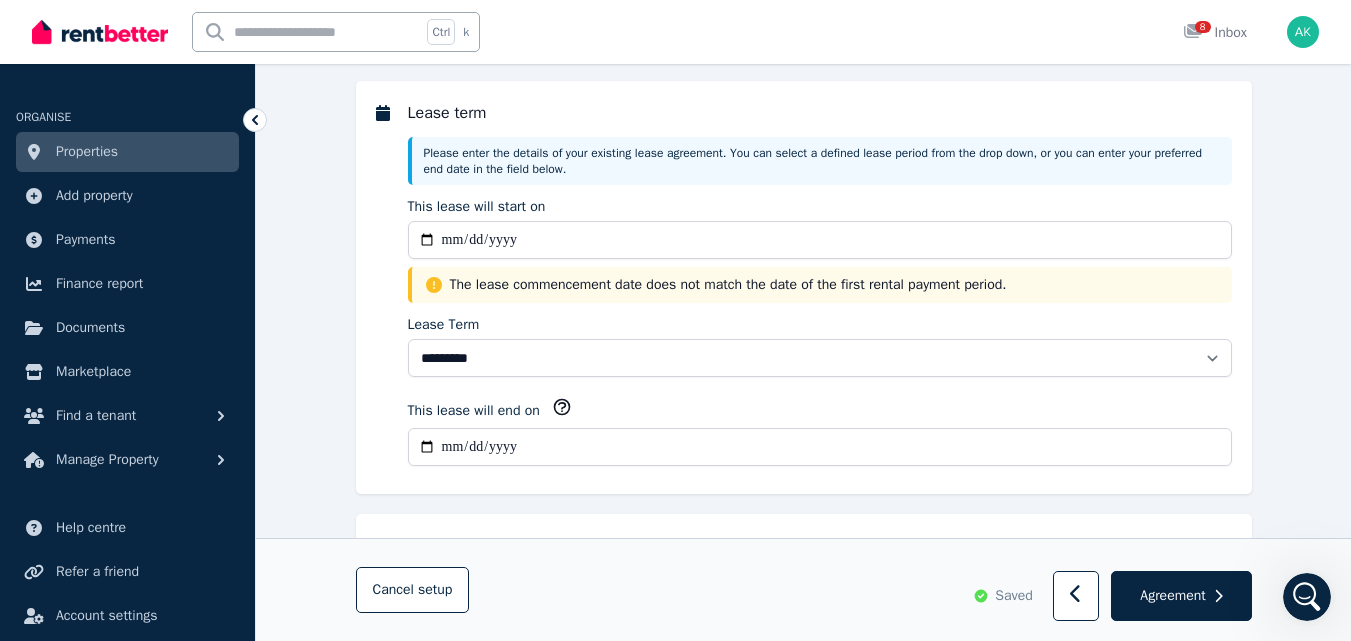 scroll, scrollTop: 0, scrollLeft: 0, axis: both 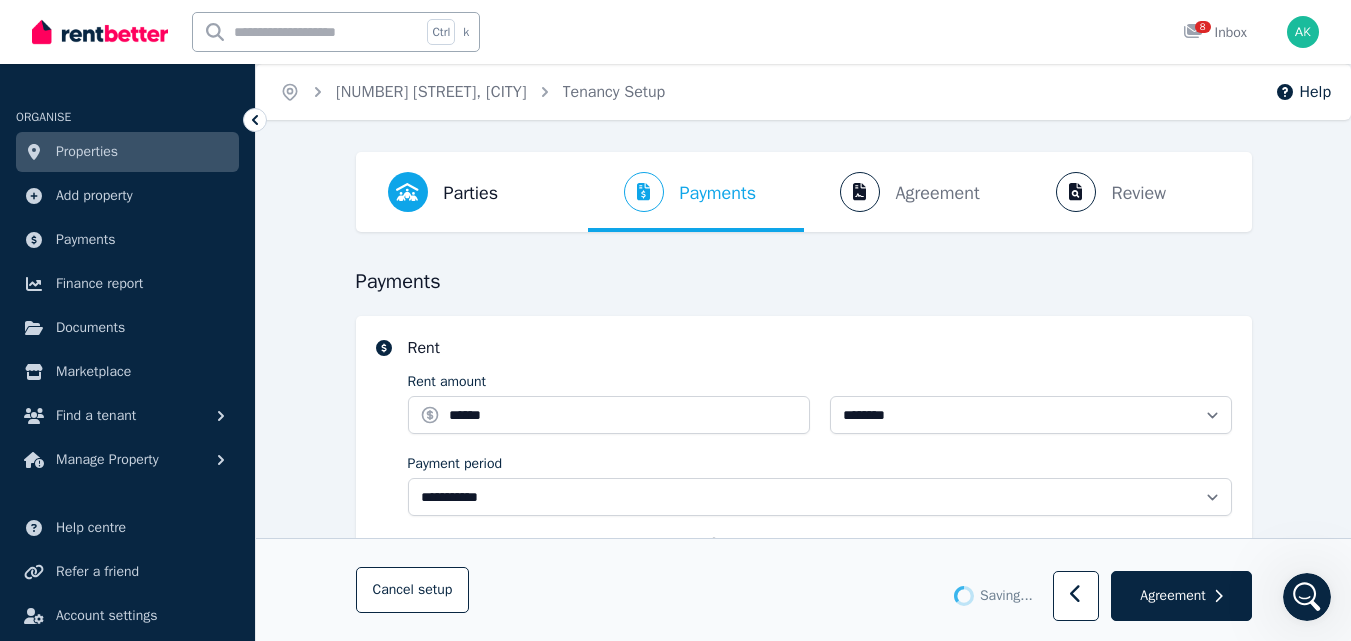 select on "**********" 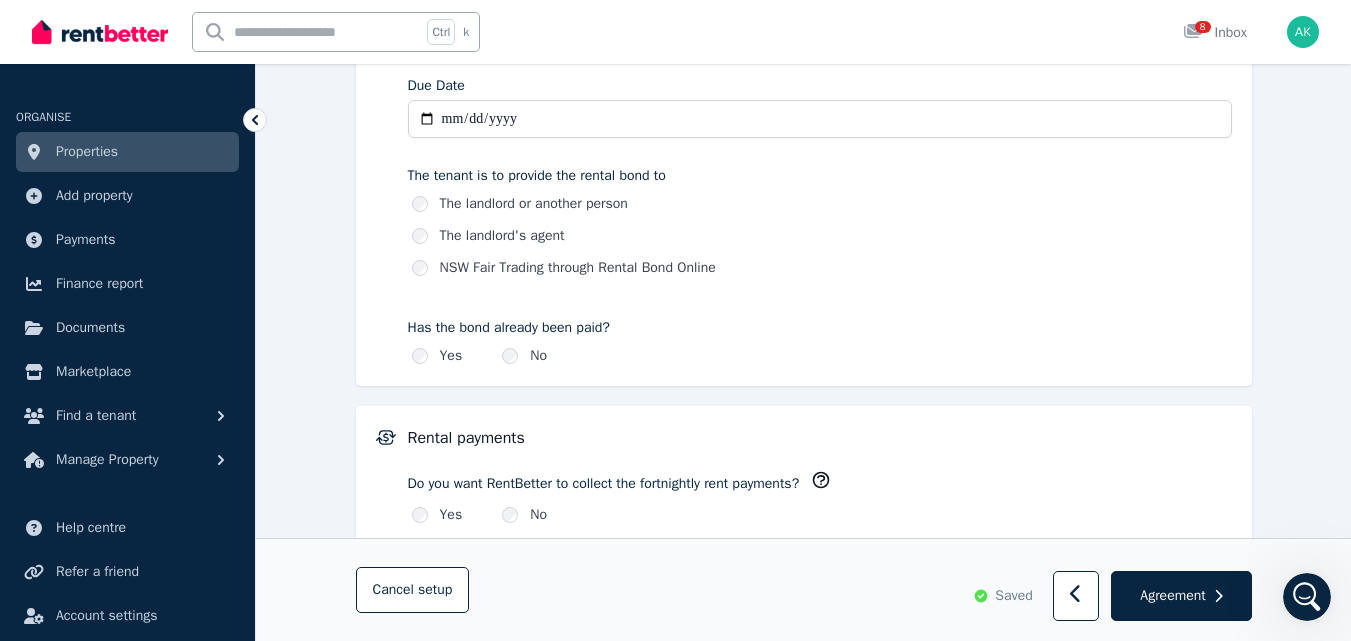 scroll, scrollTop: 0, scrollLeft: 0, axis: both 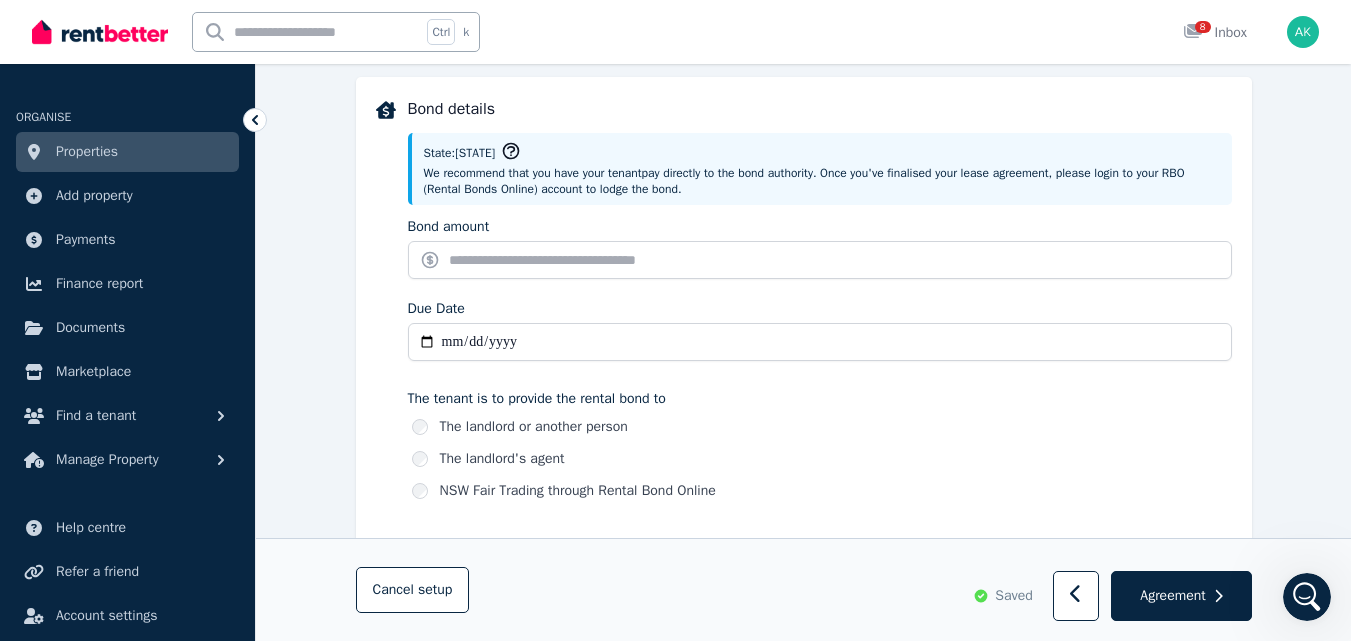 click on "Due Date" at bounding box center (820, 342) 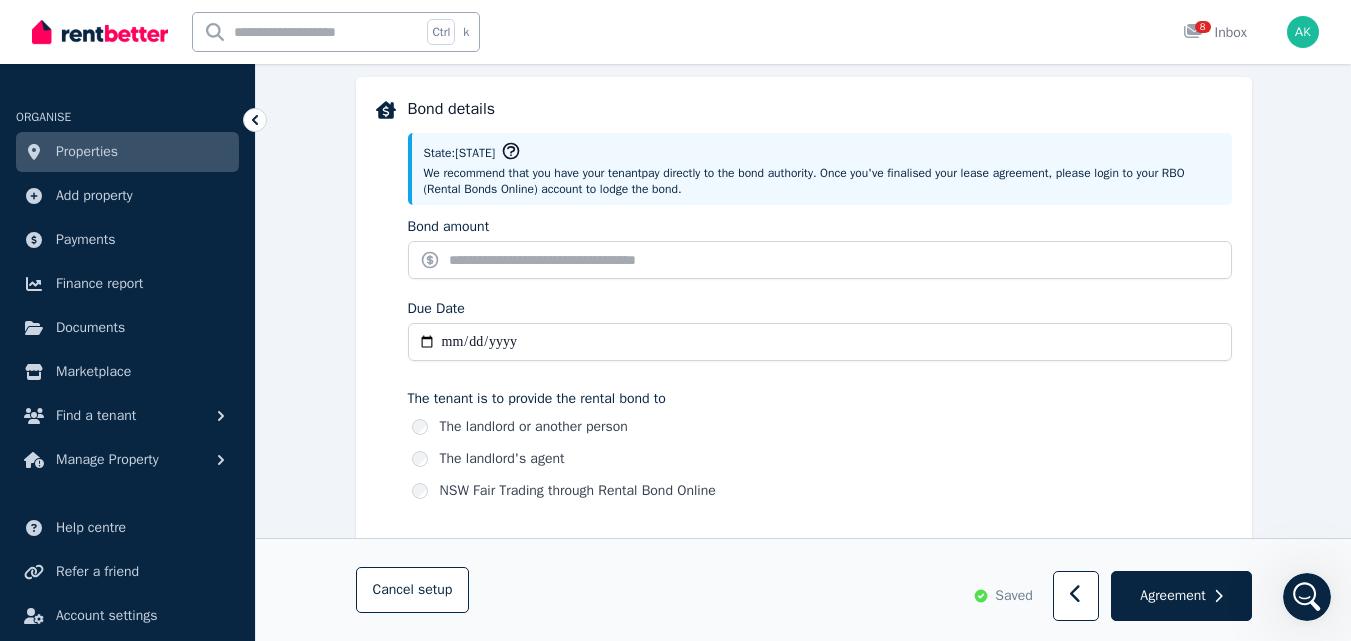 type on "**********" 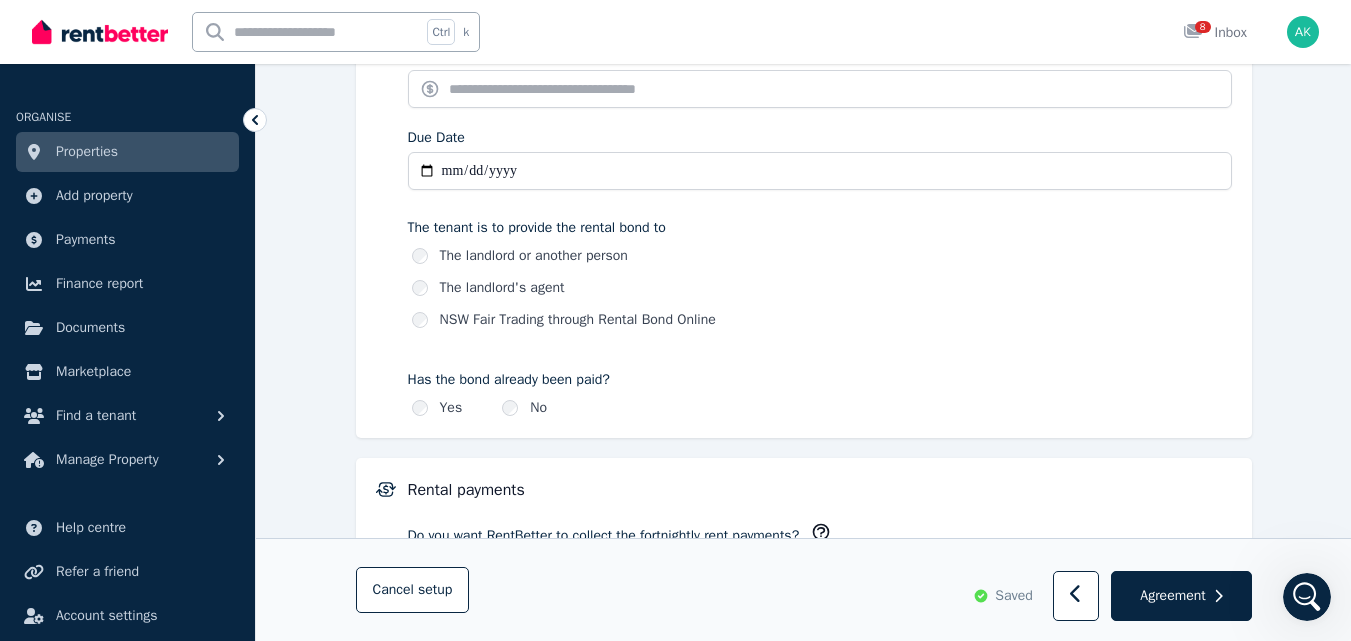 scroll, scrollTop: 1147, scrollLeft: 0, axis: vertical 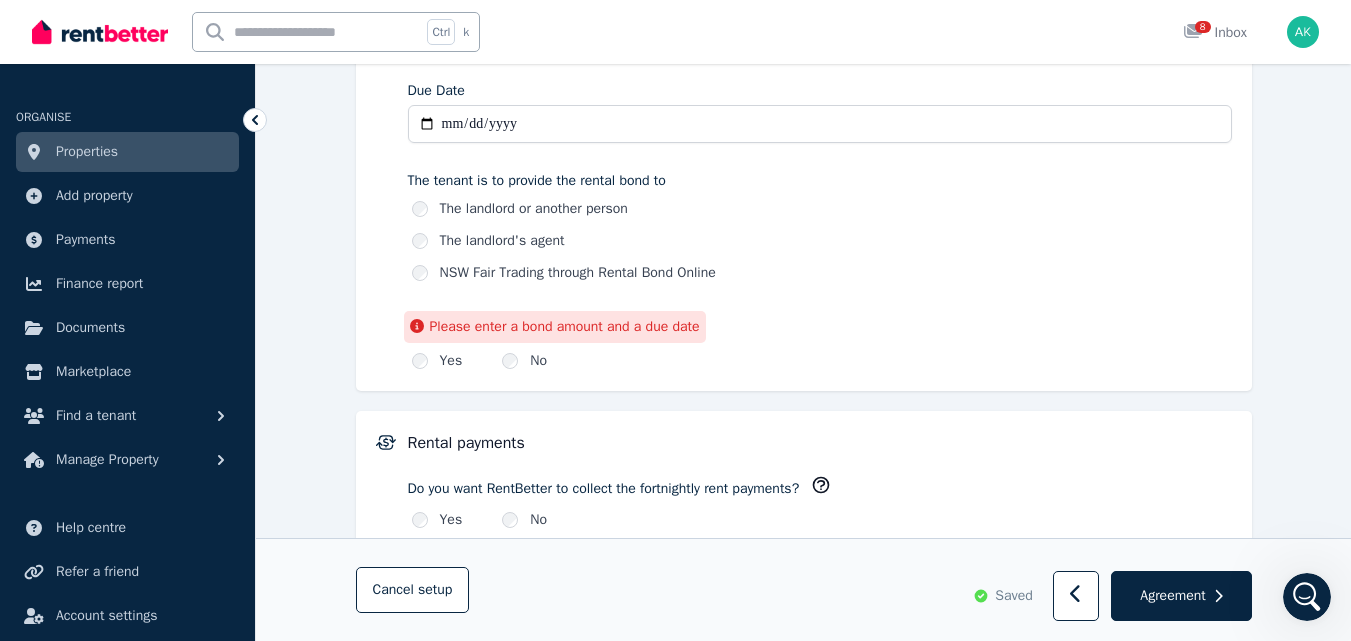 click on "Yes Please enter a bond amount and a due date" at bounding box center [437, 361] 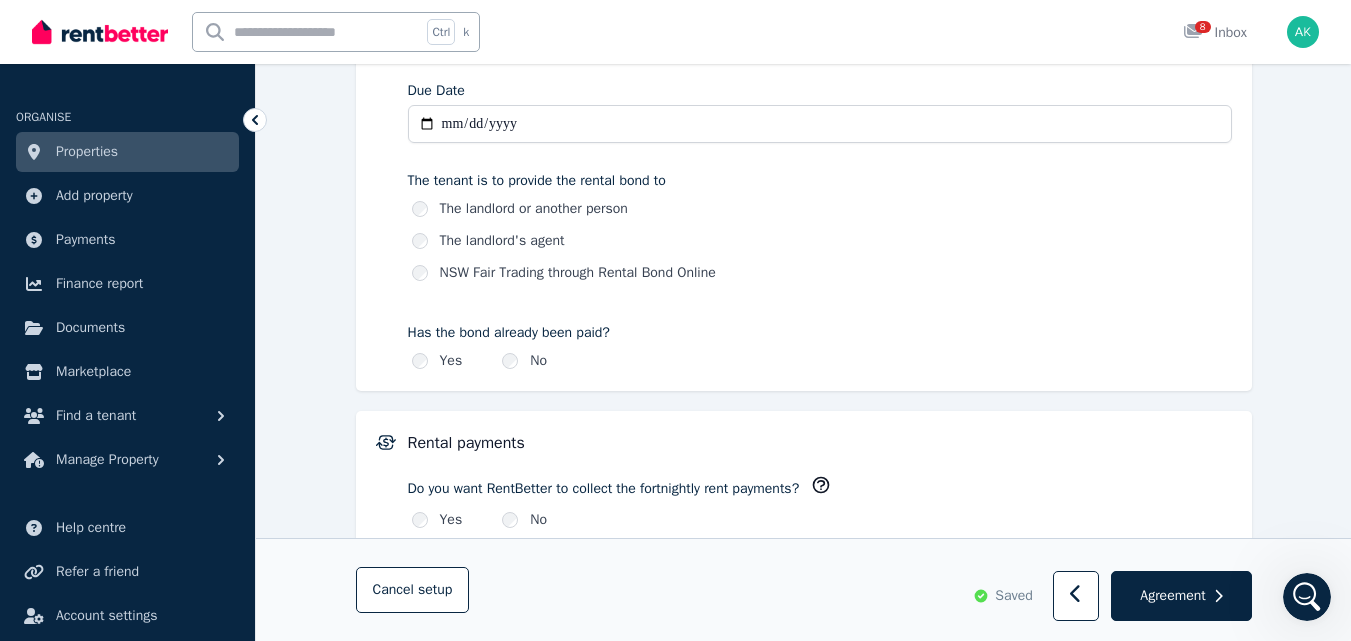 click on "Due Date" at bounding box center [820, 124] 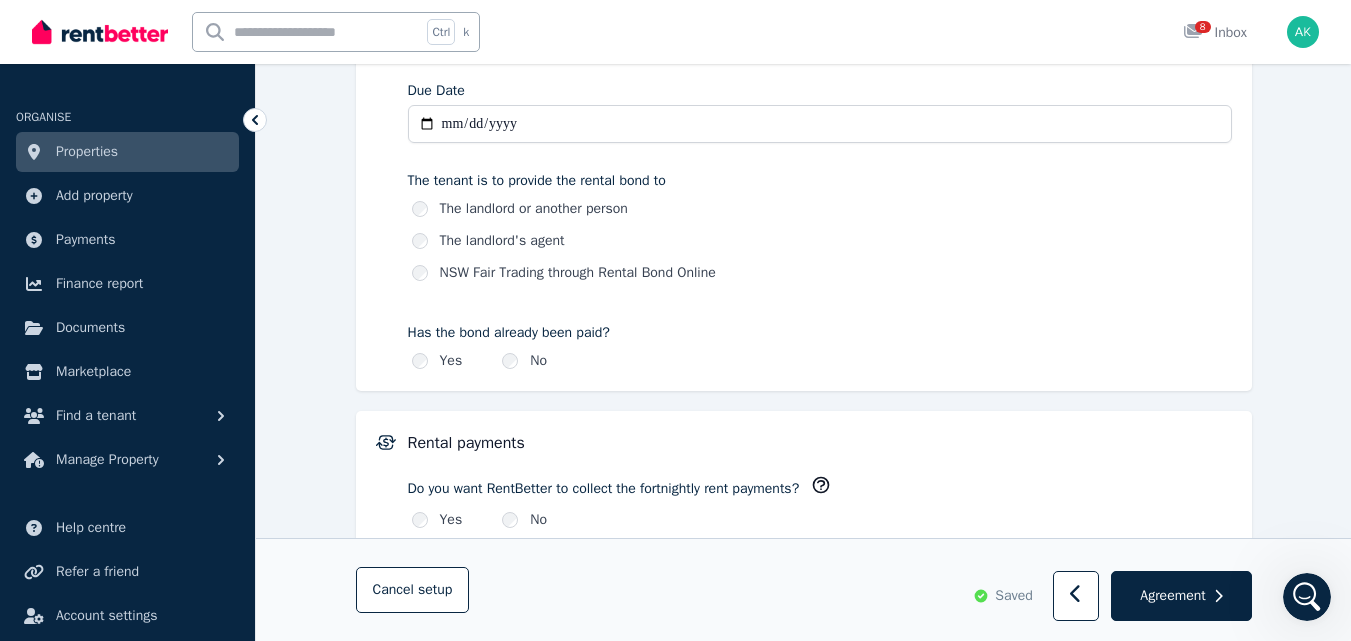 type on "**********" 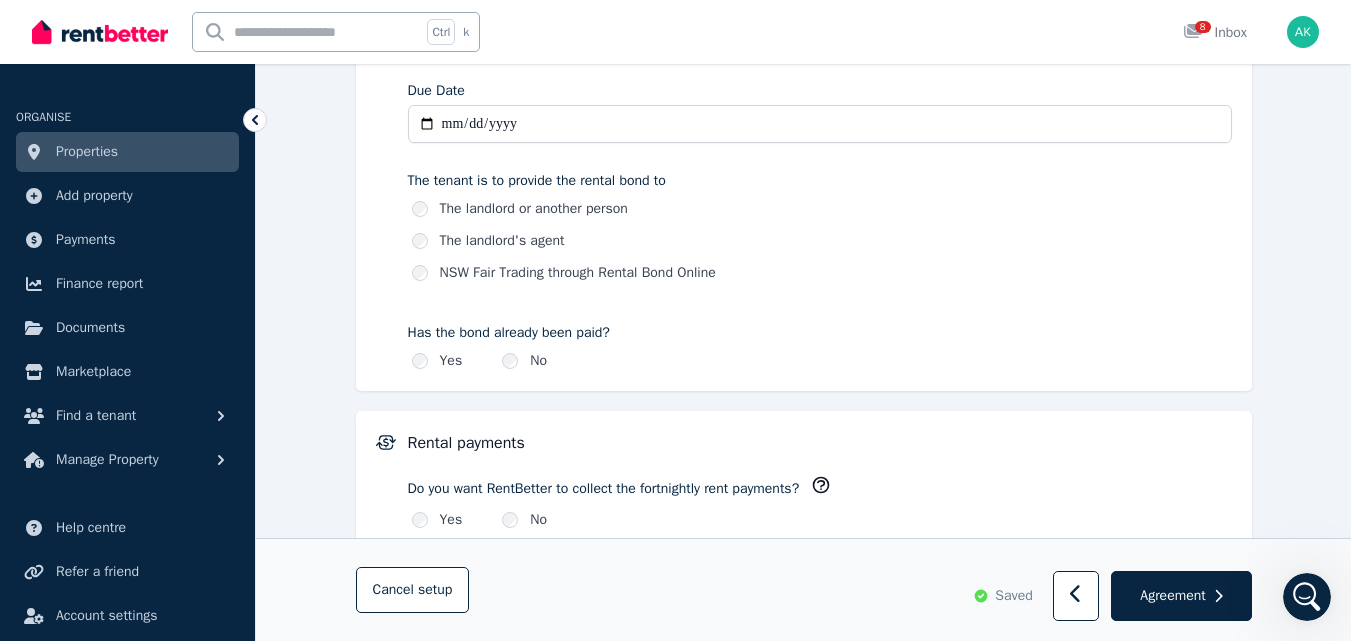 click on "The landlord or another person" at bounding box center [822, 209] 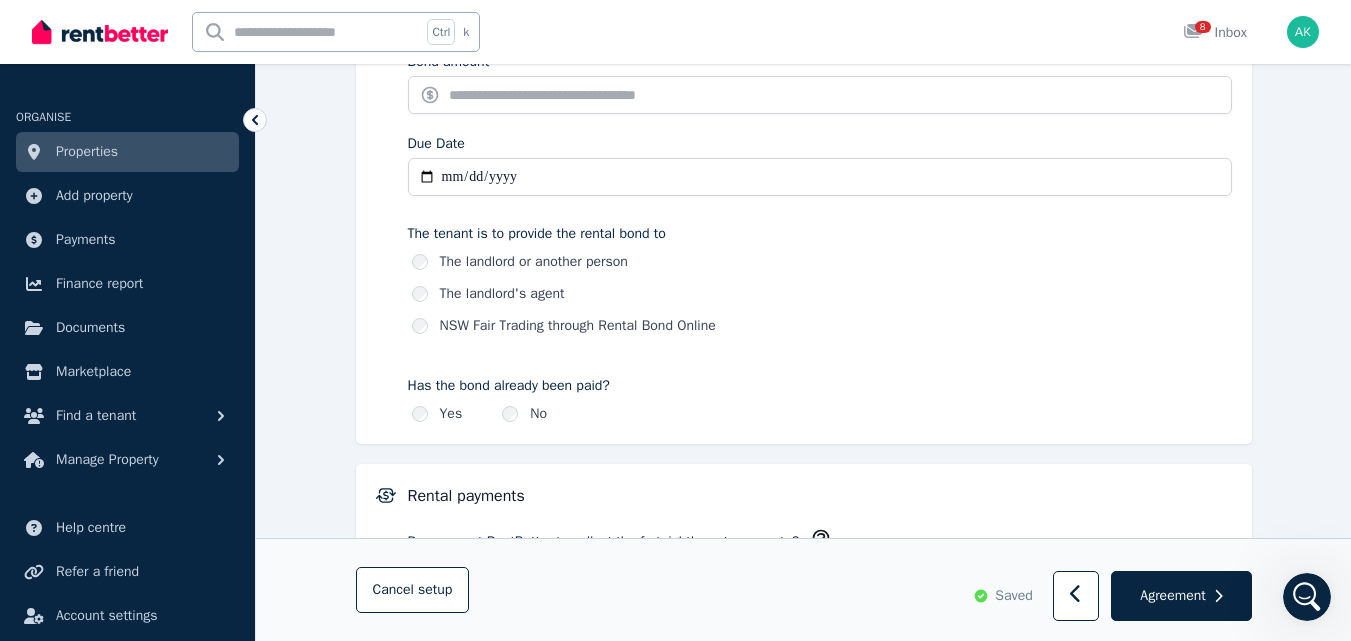 scroll, scrollTop: 1030, scrollLeft: 0, axis: vertical 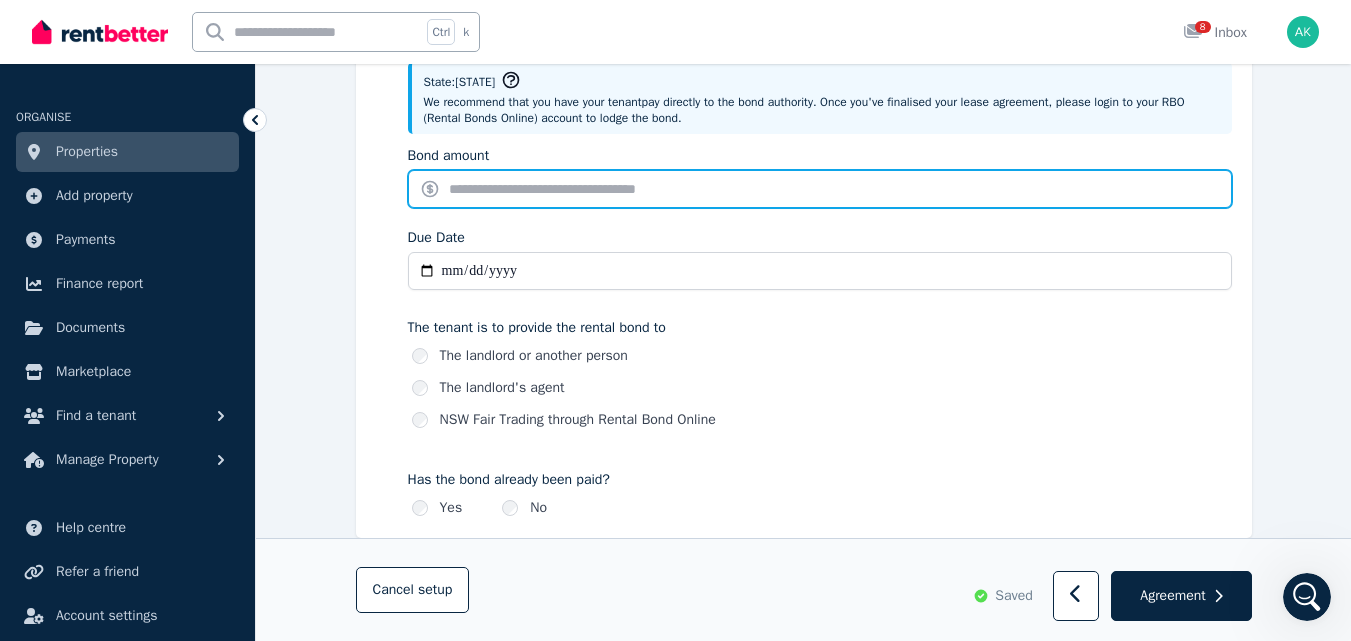 click on "Bond amount" at bounding box center [820, 189] 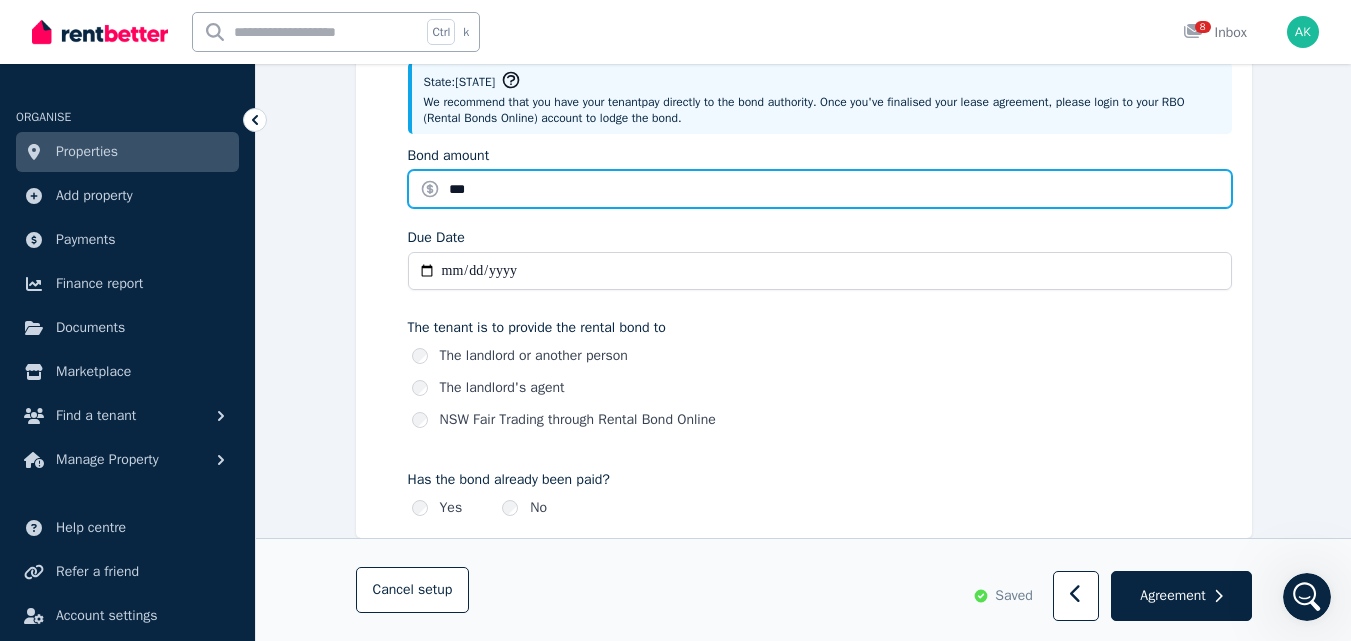 type on "****" 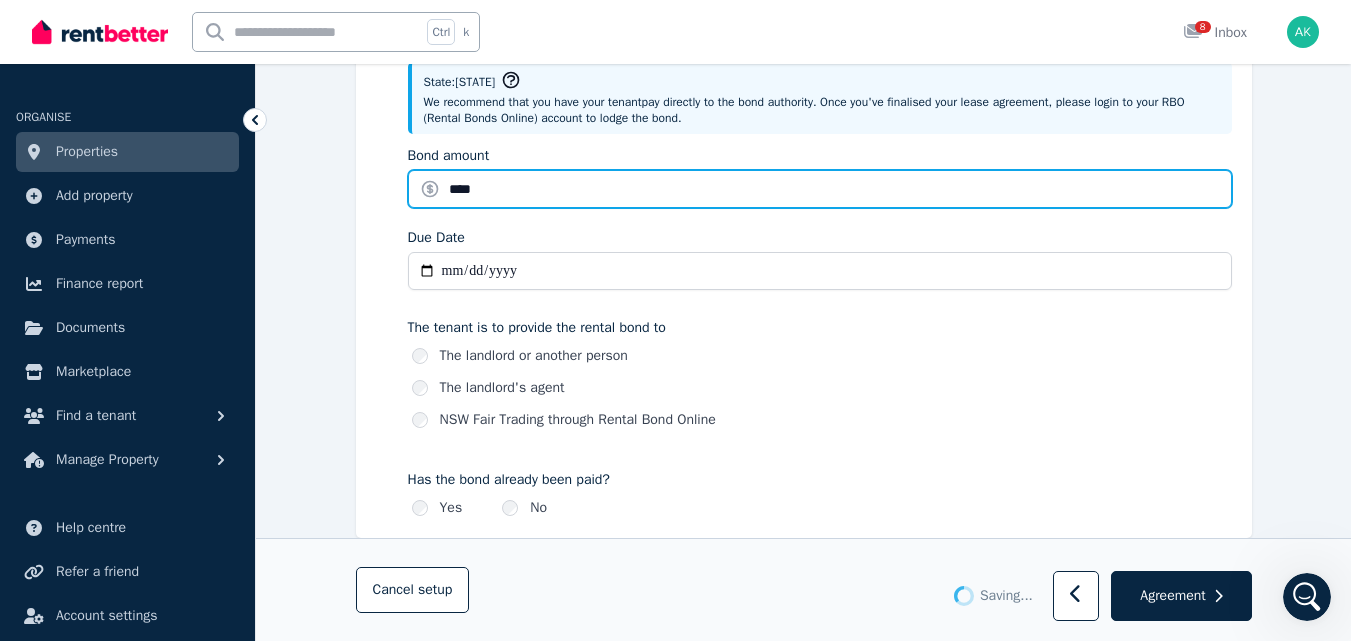 type 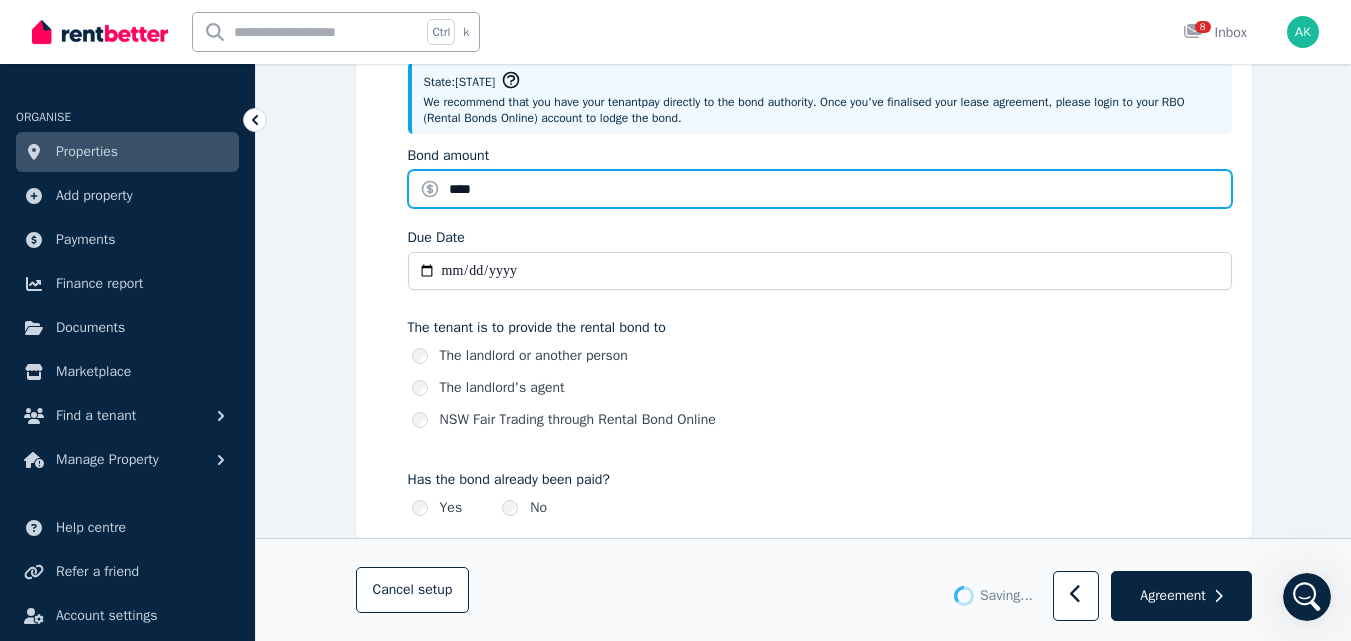 type 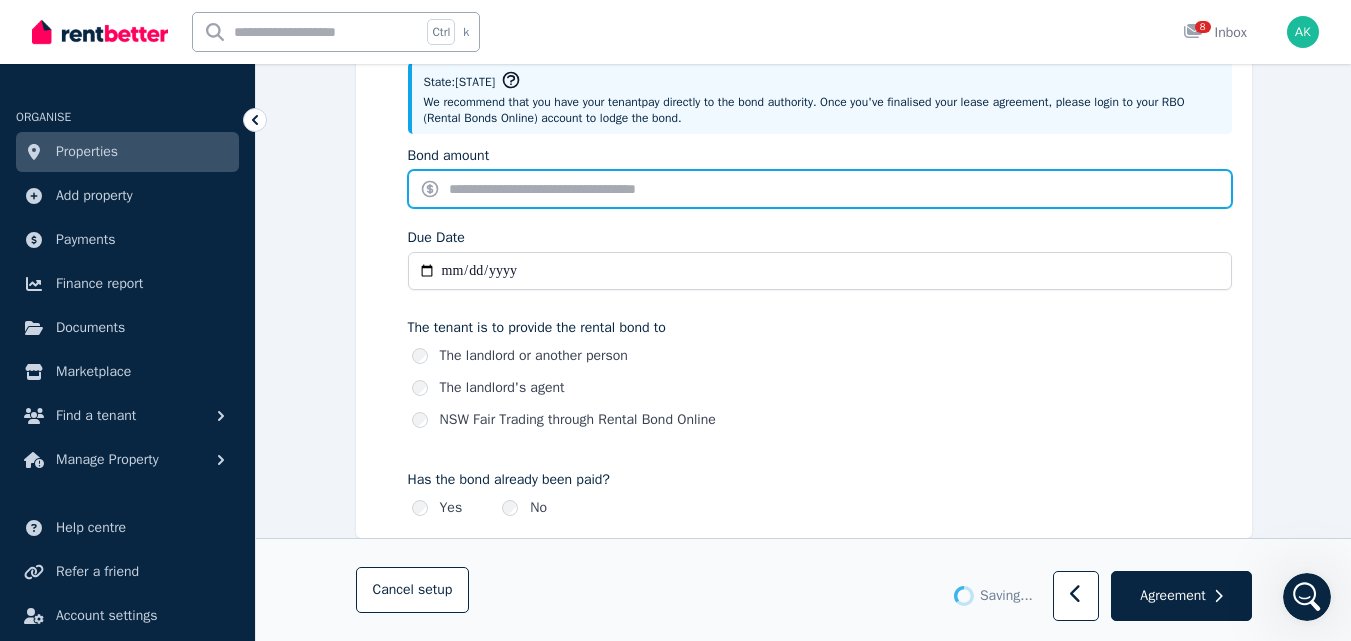 type on "*******" 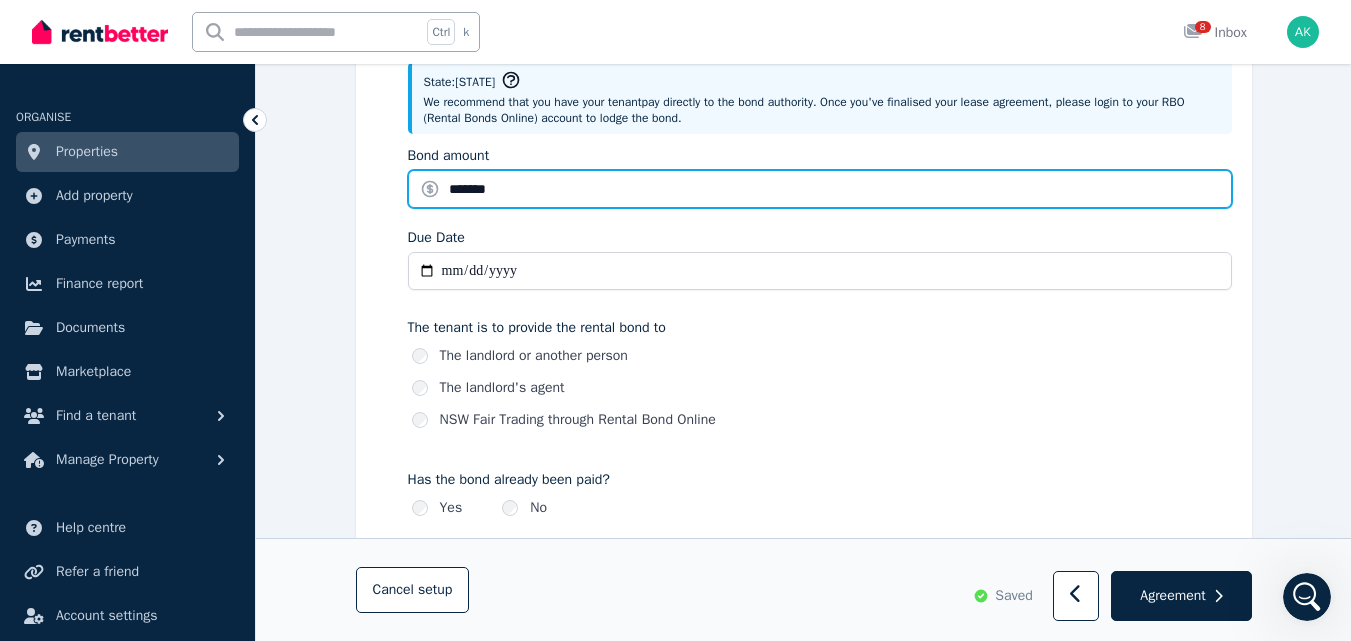 type on "*******" 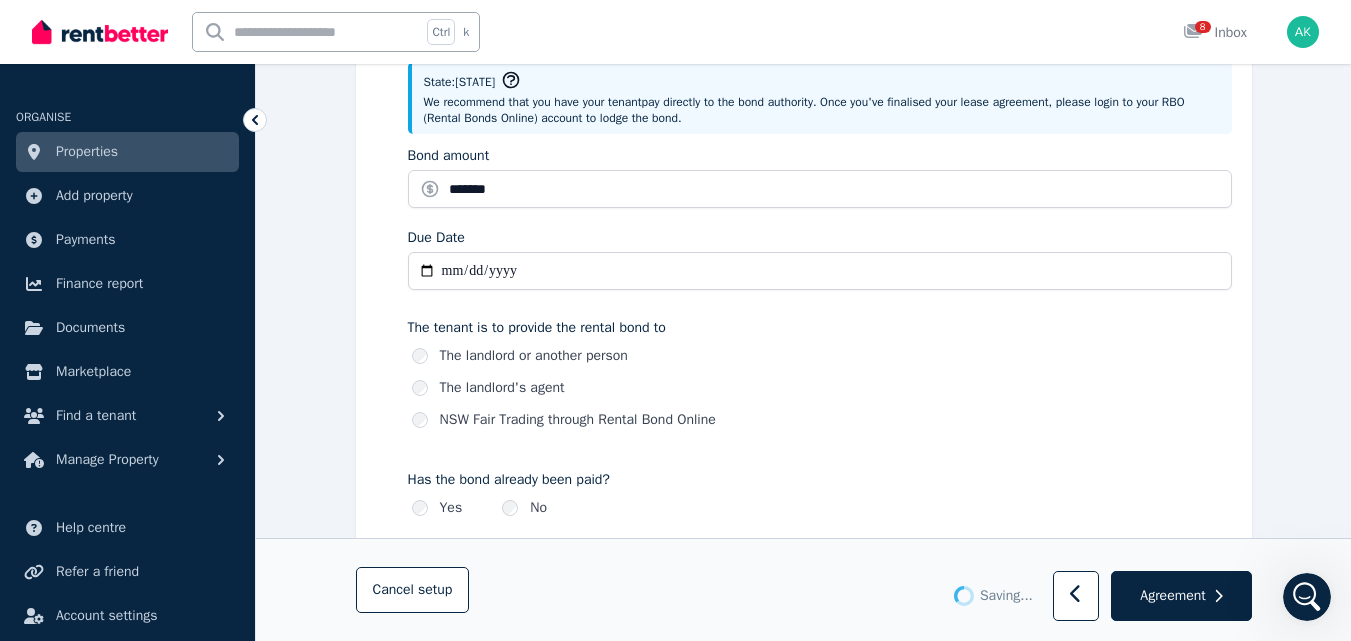 click on "The tenant is to provide the rental bond to" at bounding box center (820, 328) 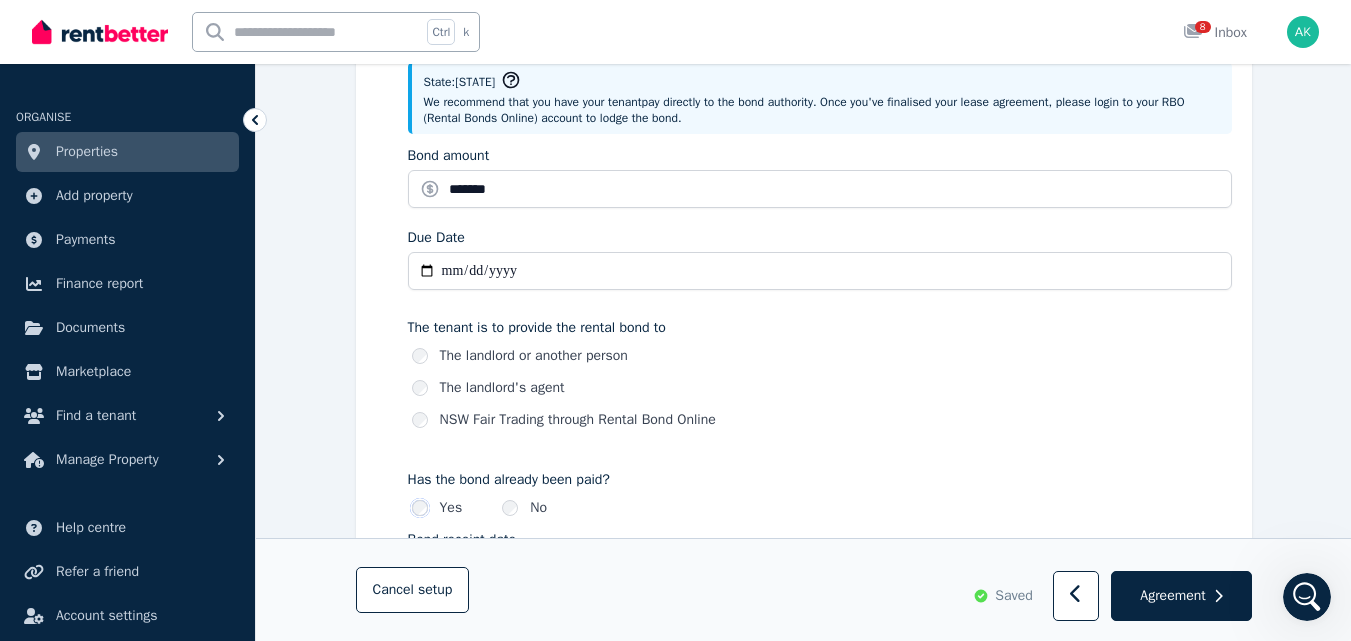 type on "**********" 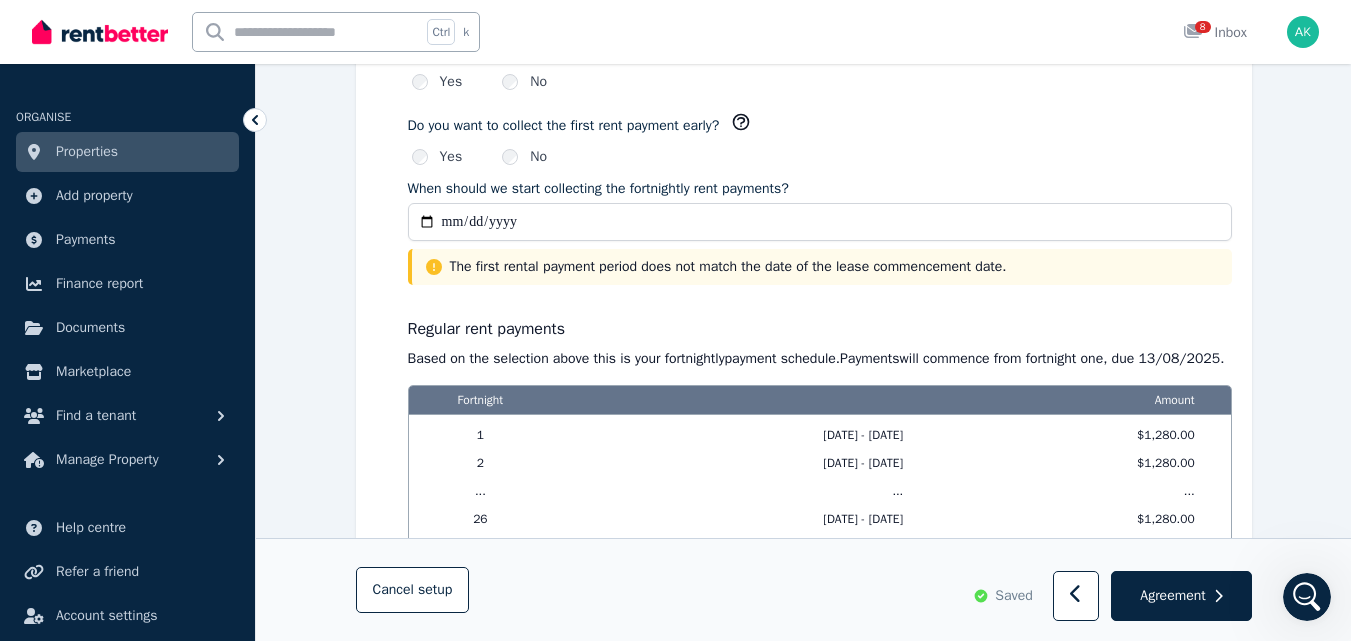 scroll, scrollTop: 1701, scrollLeft: 0, axis: vertical 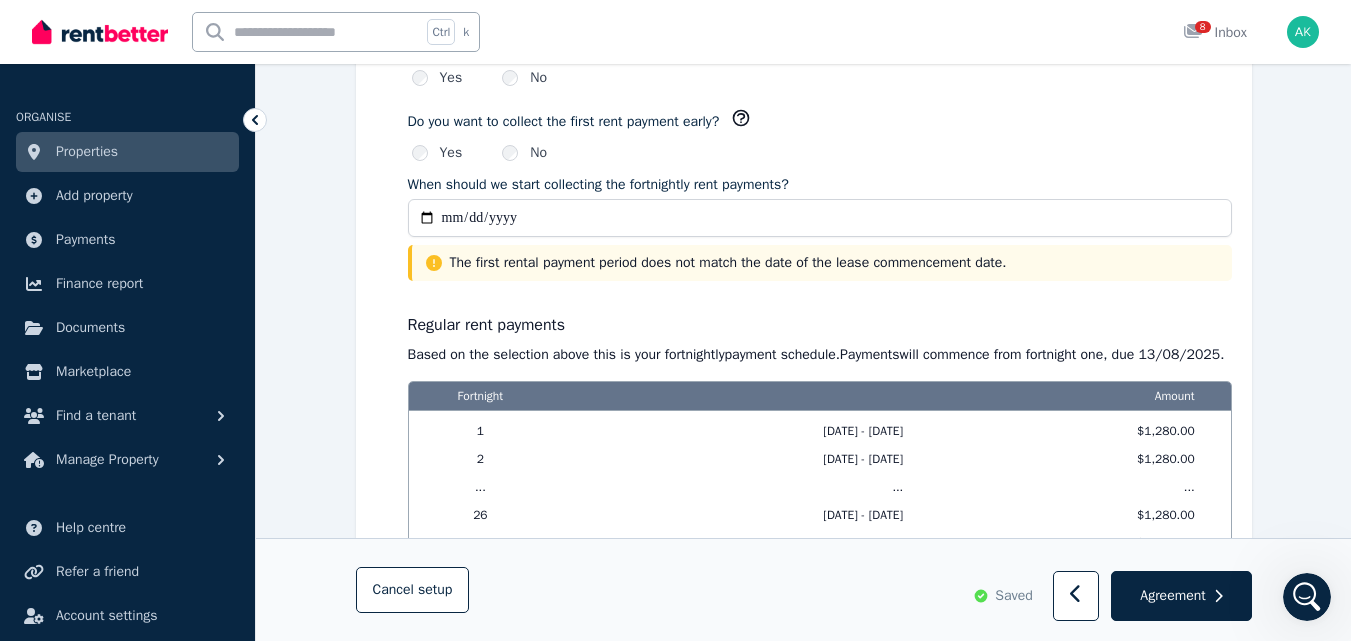 click on "**********" at bounding box center [820, 218] 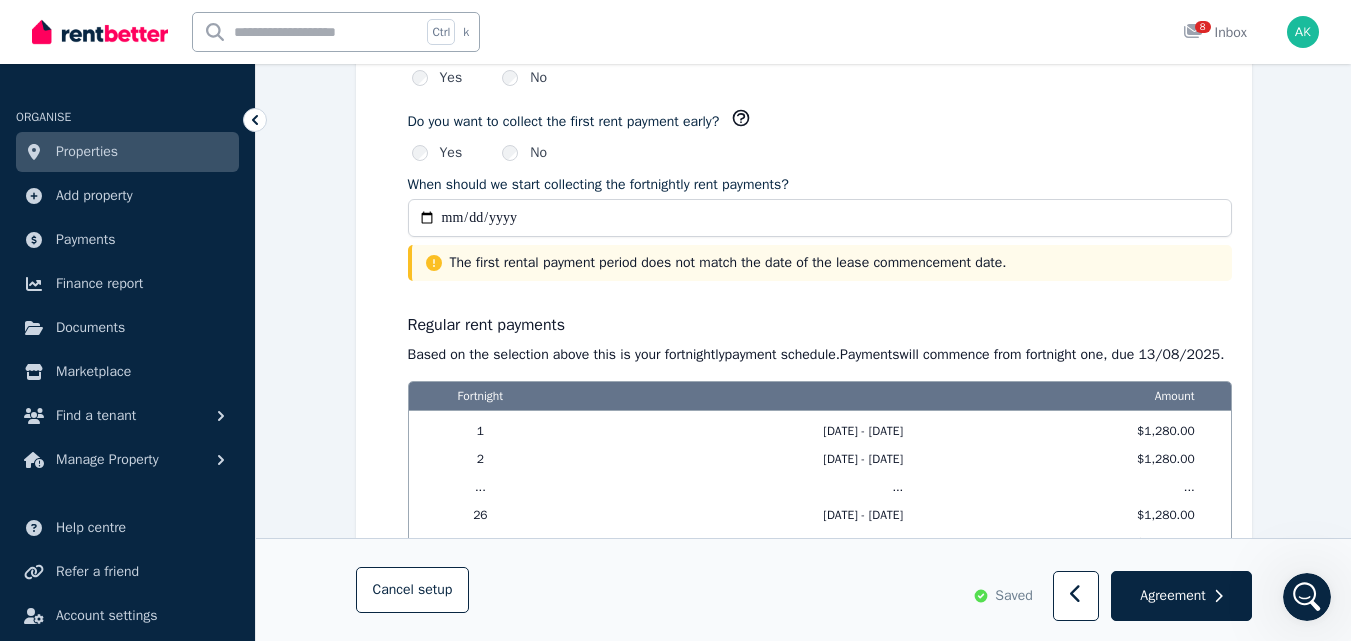 type on "**********" 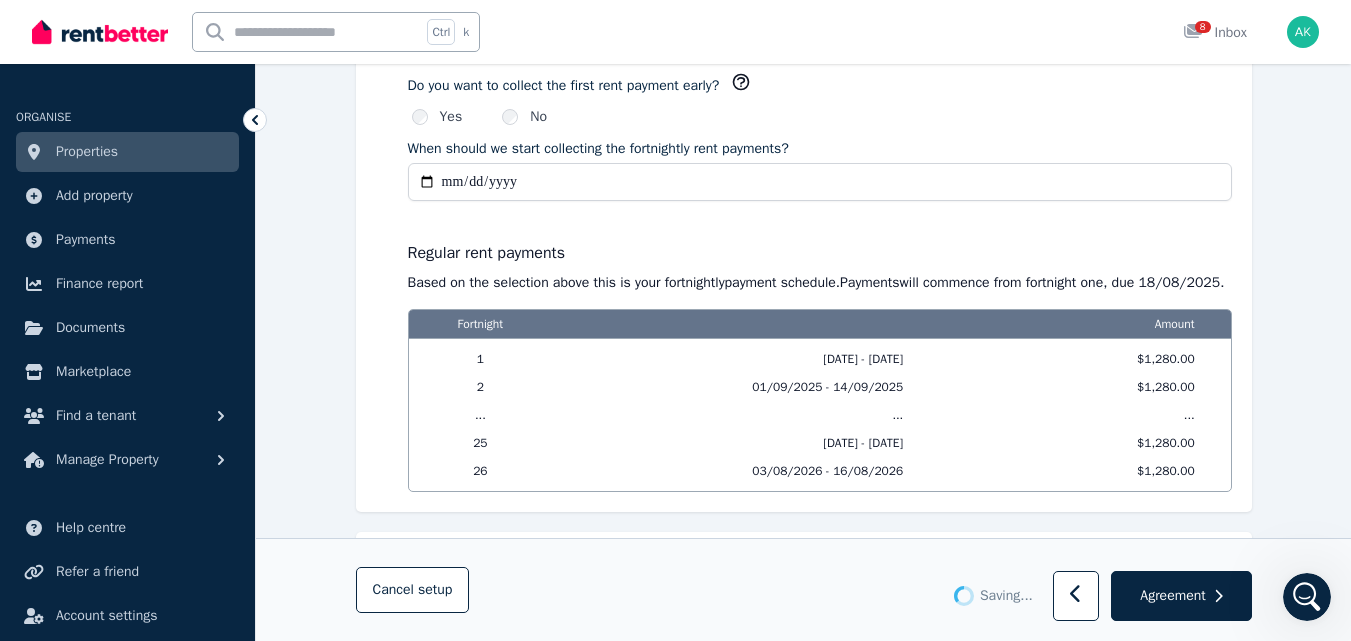 scroll, scrollTop: 1665, scrollLeft: 0, axis: vertical 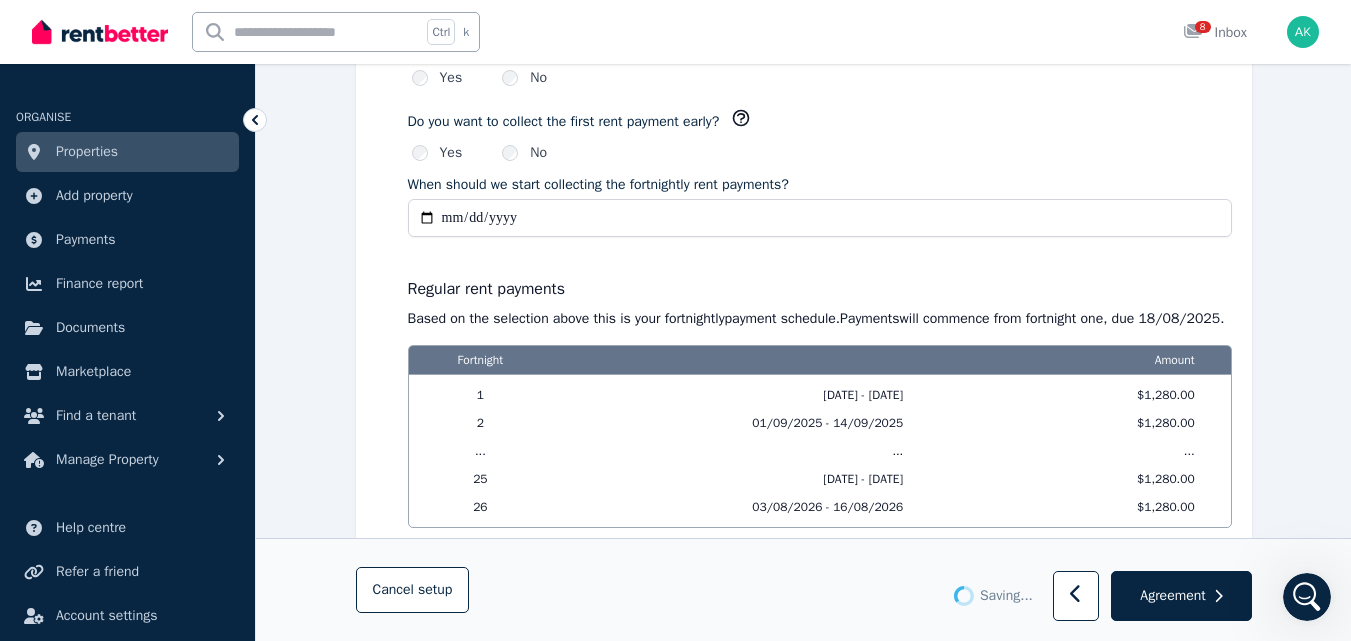 type on "**********" 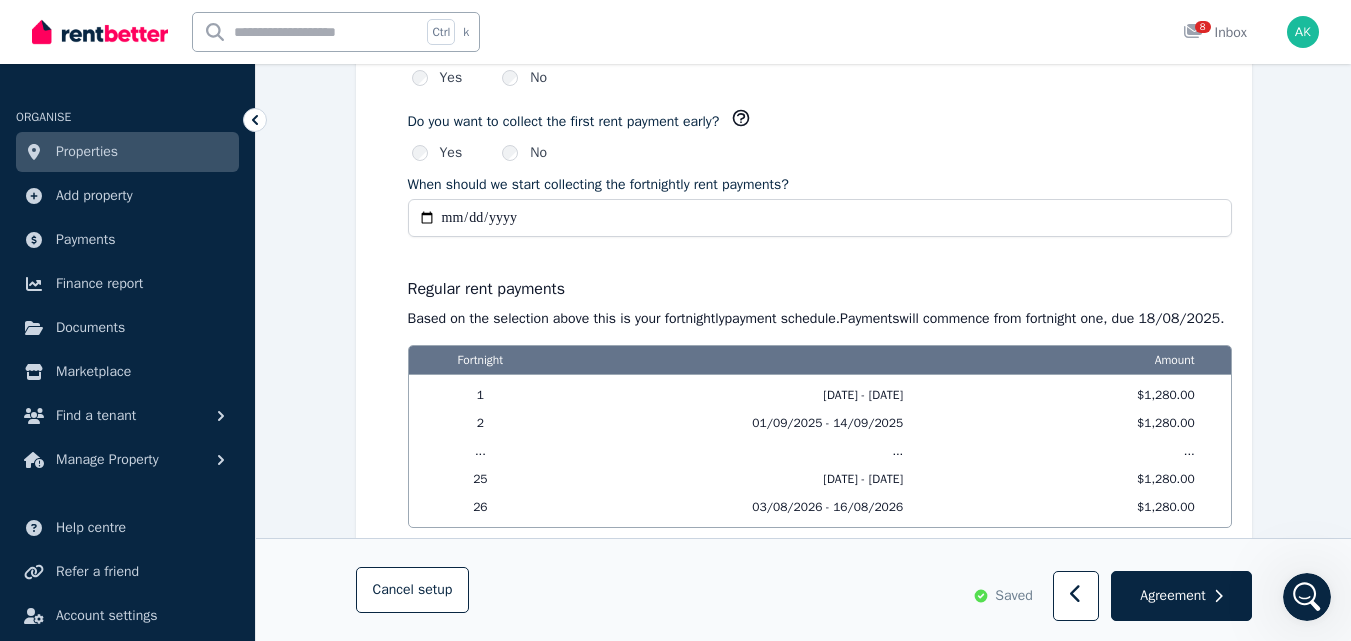 click on "**********" at bounding box center (820, 258) 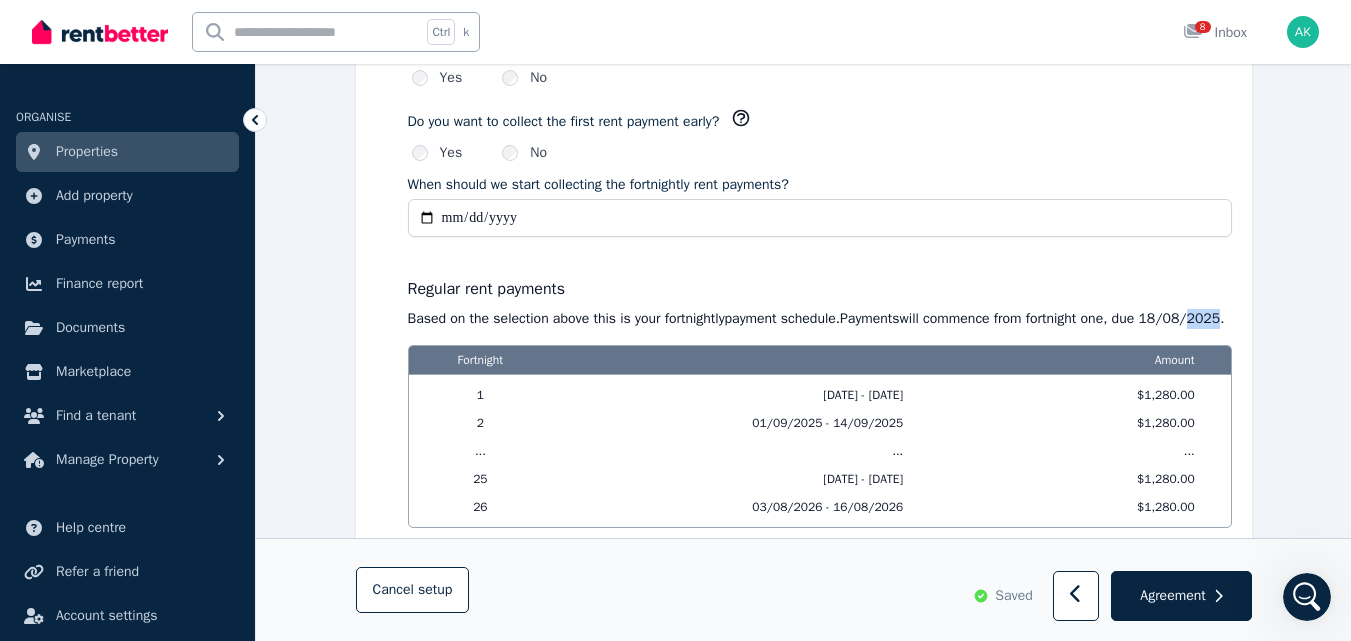 click on "Based on the selection above this is your   fortnightly  payment schedule.  Payments  will commence from   fortnight   one , due   [DATE] ." at bounding box center [820, 319] 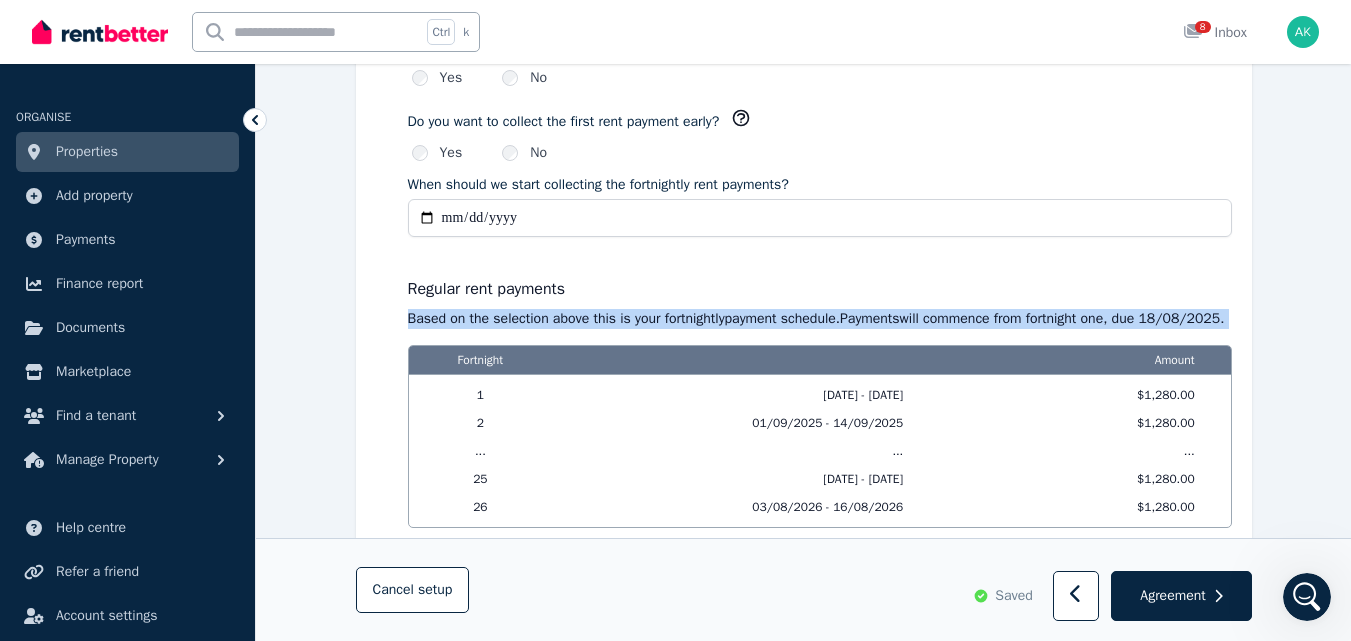click on "Based on the selection above this is your   fortnightly  payment schedule.  Payments  will commence from   fortnight   one , due   [DATE] ." at bounding box center [820, 319] 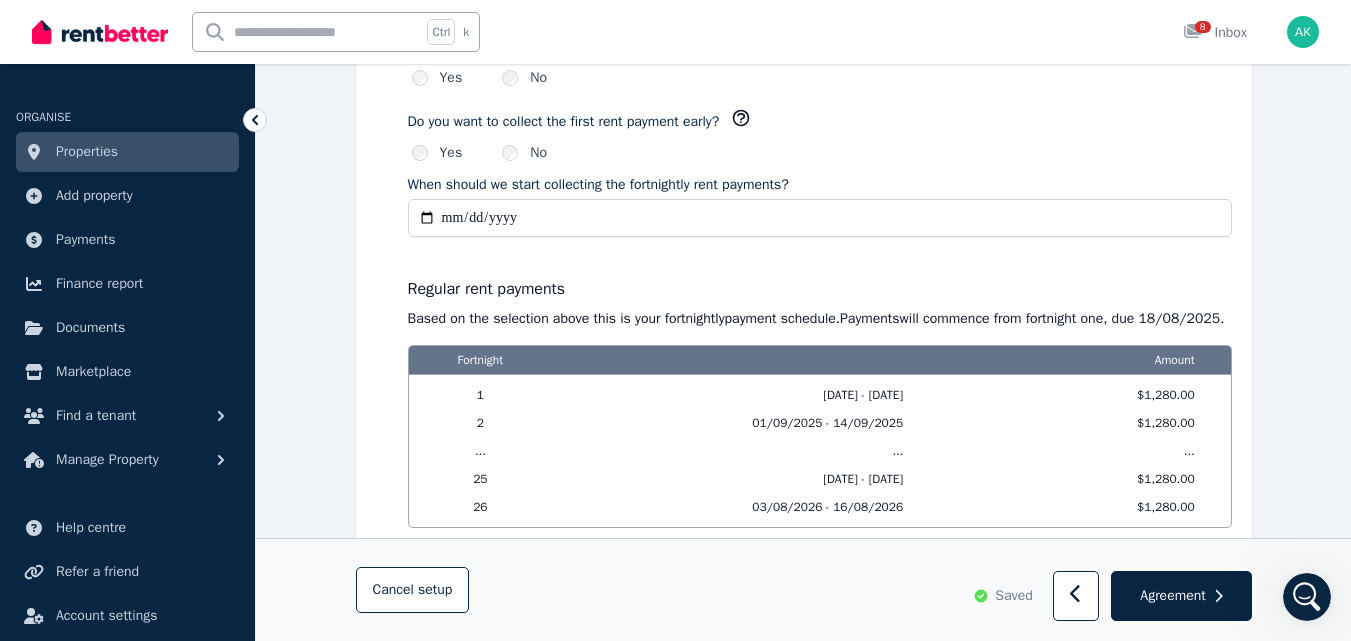 click on "**********" at bounding box center (820, 218) 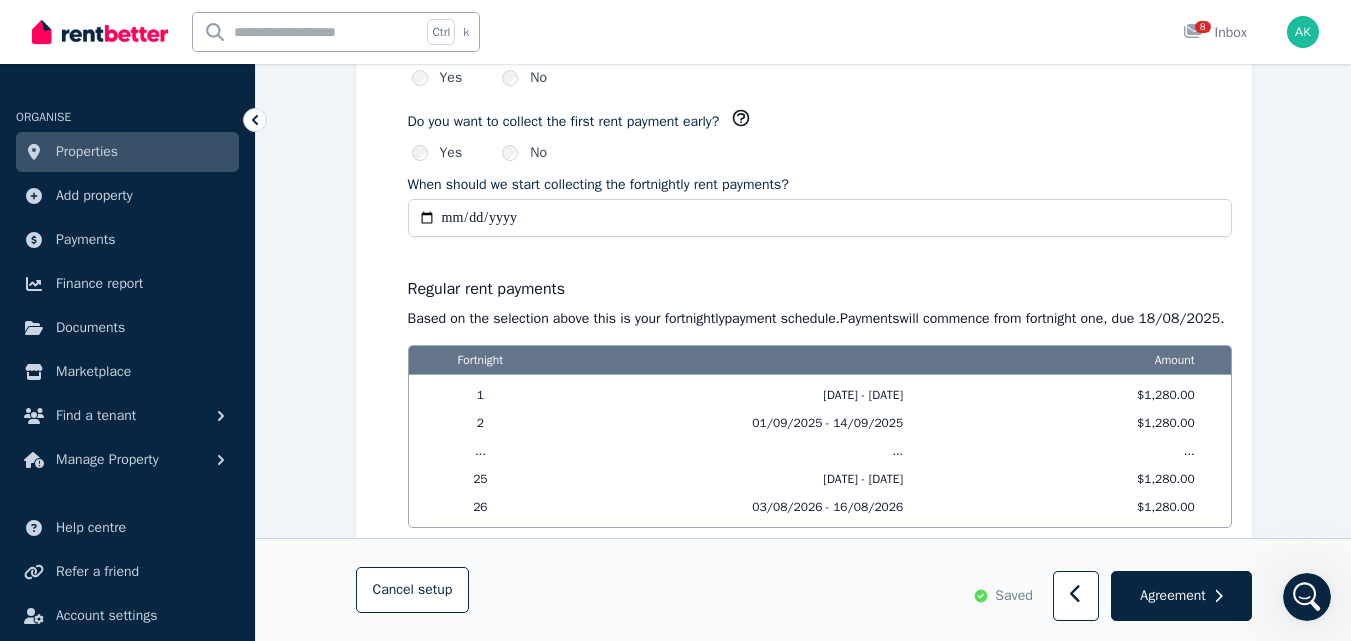 click on "**********" at bounding box center [803, -296] 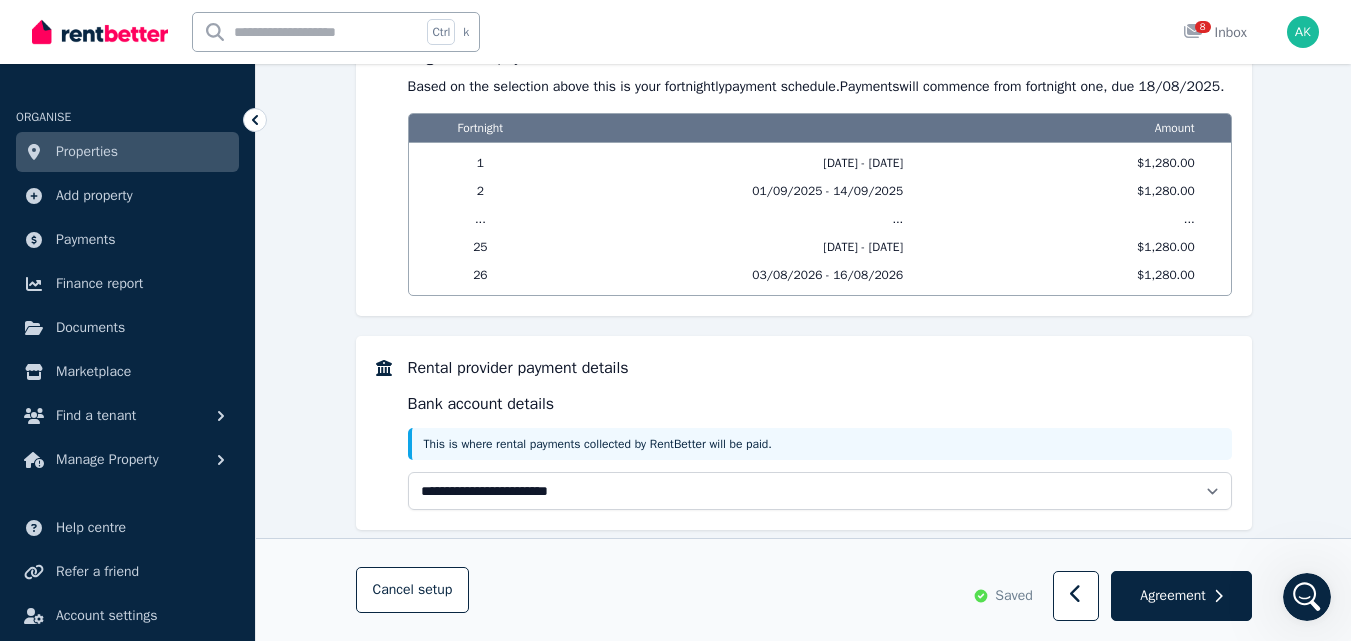 scroll, scrollTop: 1601, scrollLeft: 0, axis: vertical 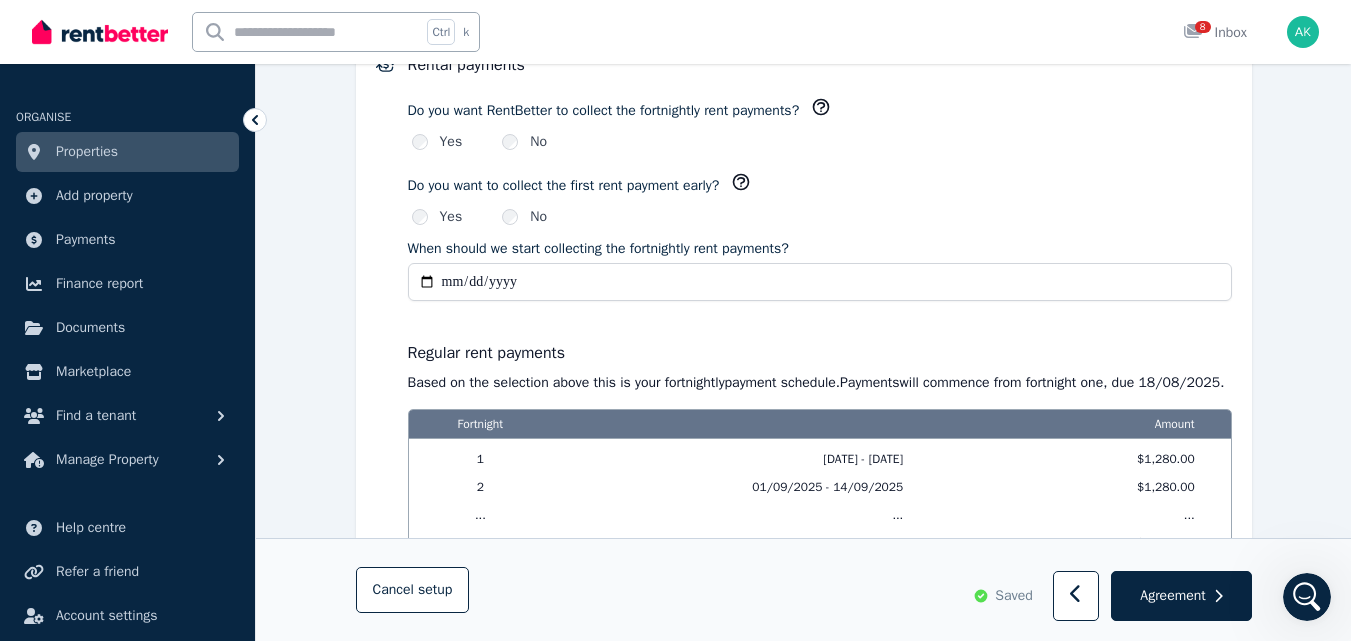 click on "Regular rent payments Based on the selection above this is your   fortnightly  payment schedule.  Payments  will commence from   fortnight   one , due   [DATE] . Fortnight Amount 1 [DATE] - [DATE] $1,280.00 2 [DATE] - [DATE] $1,280.00 ... ... ... 25 [DATE] - [DATE] $1,280.00 26 [DATE] - [DATE] $1,280.00" at bounding box center [820, 456] 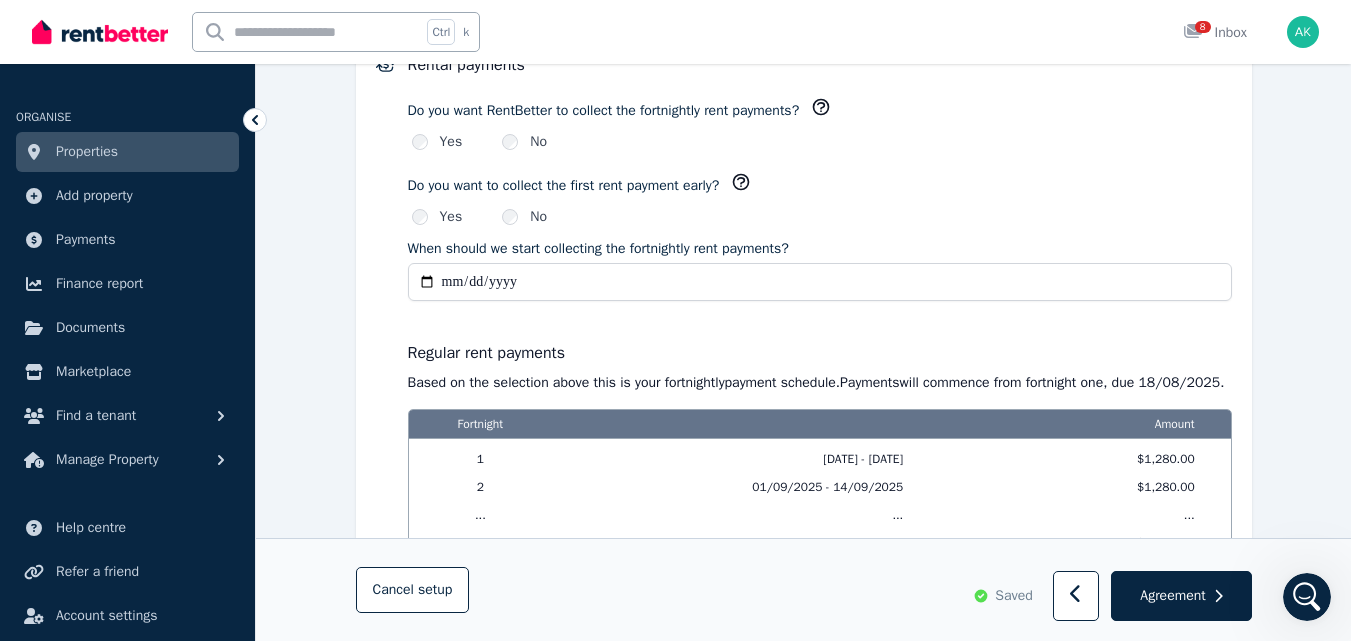 type on "**********" 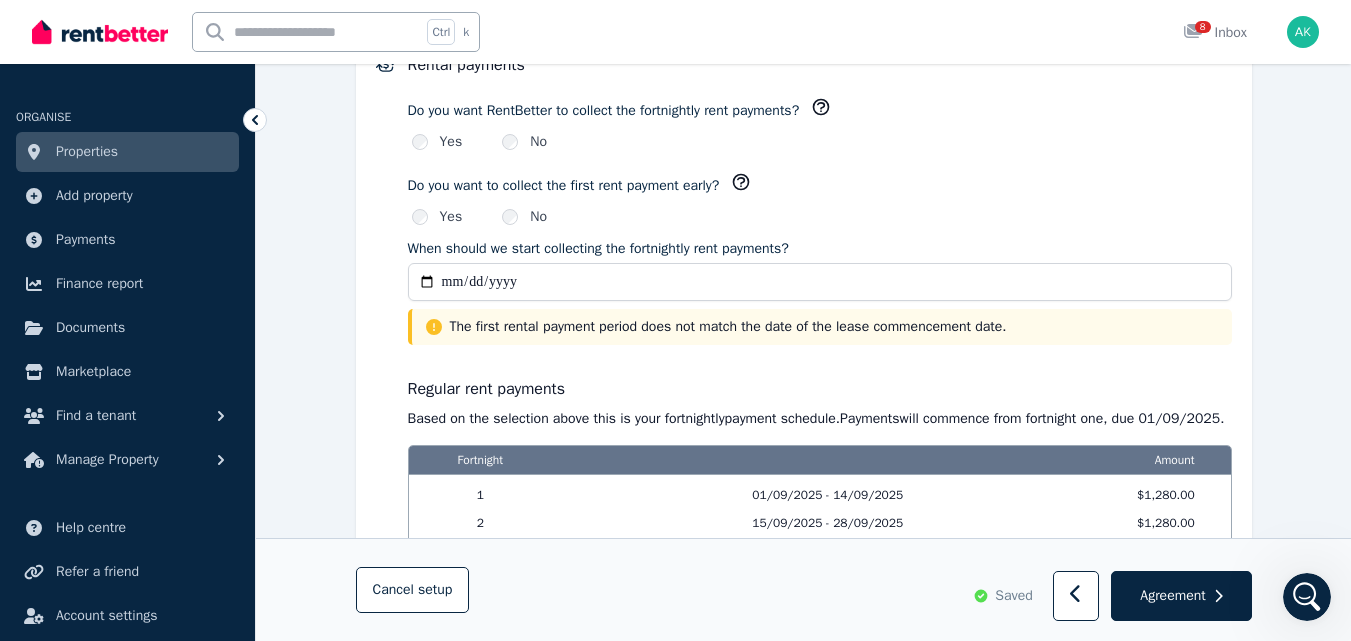 type on "**********" 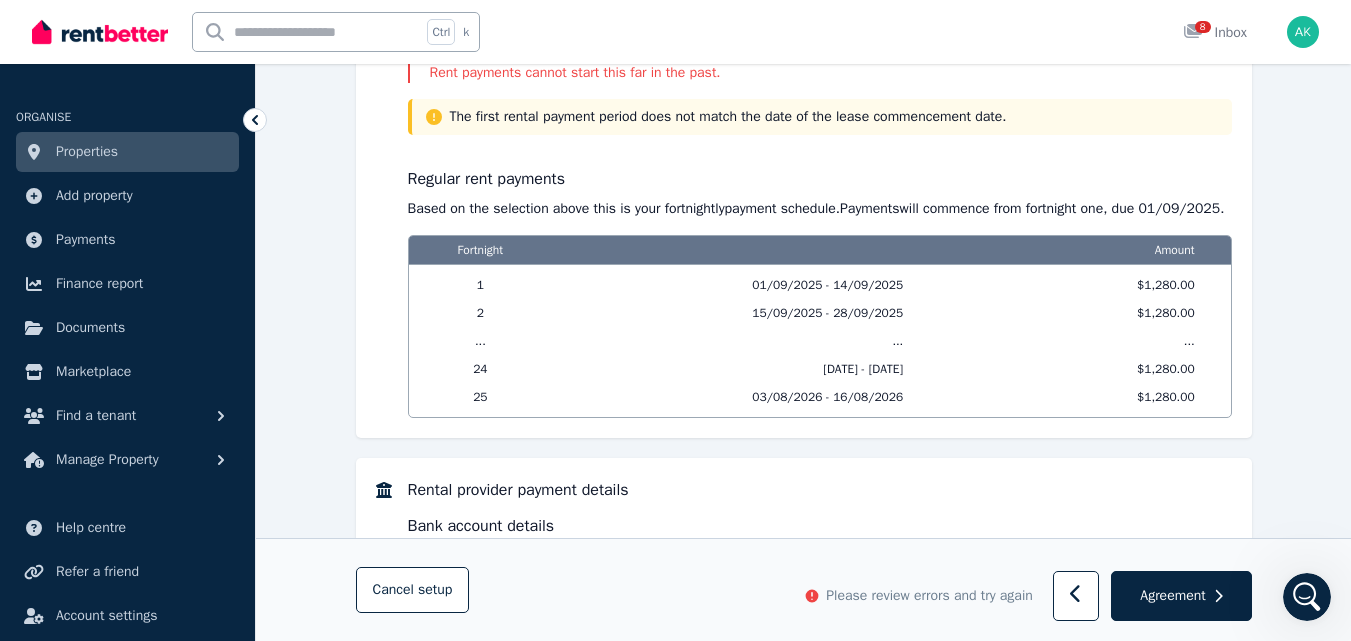 scroll, scrollTop: 1895, scrollLeft: 0, axis: vertical 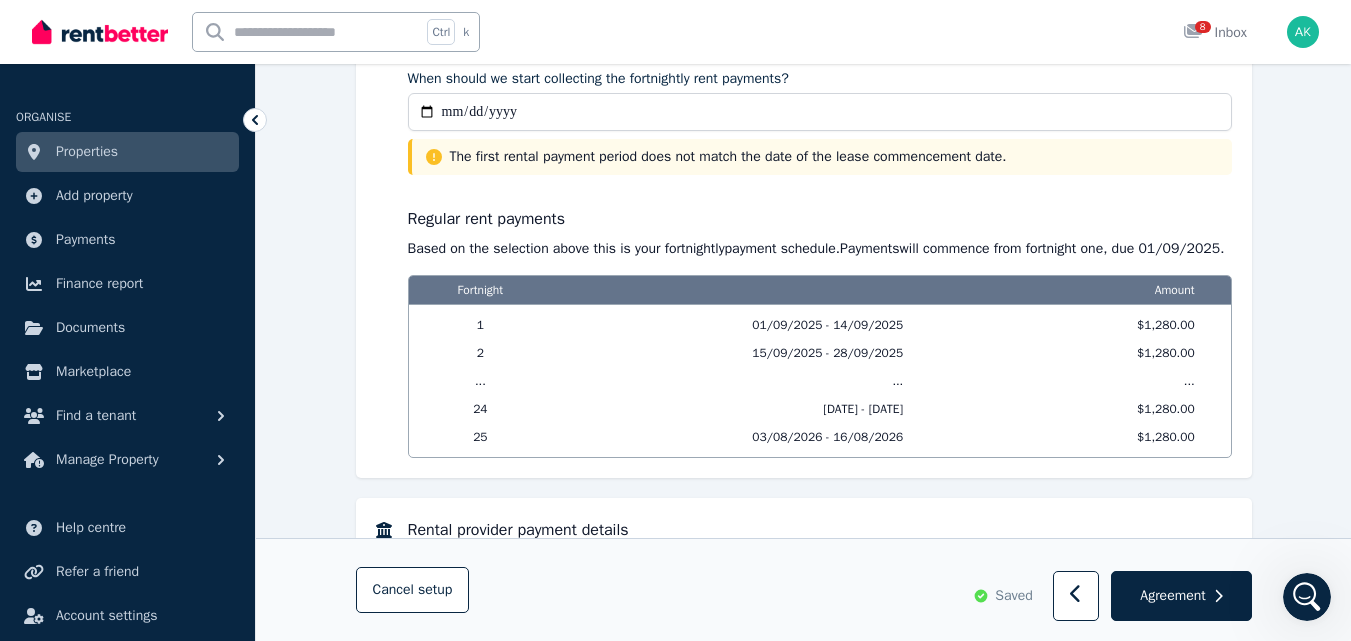 click on "Regular rent payments Based on the selection above this is your fortnightly payment schedule. Payments will commence from fortnight one , due [DATE] . Fortnight Amount 1 [DATE] - [DATE] $[PRICE] 2 [DATE] - [DATE] $[PRICE] ... ... ... 24 [DATE] - [DATE] $[PRICE] 25 [DATE] - [DATE] $[PRICE]" at bounding box center (820, 322) 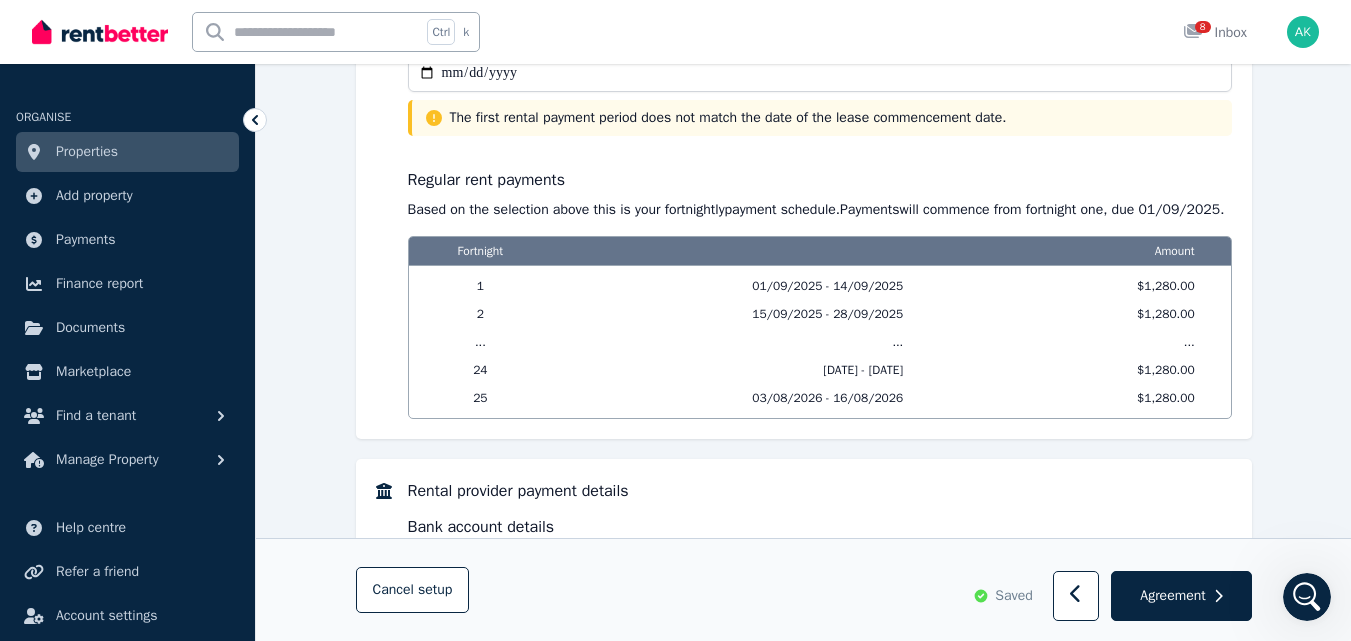 scroll, scrollTop: 1864, scrollLeft: 0, axis: vertical 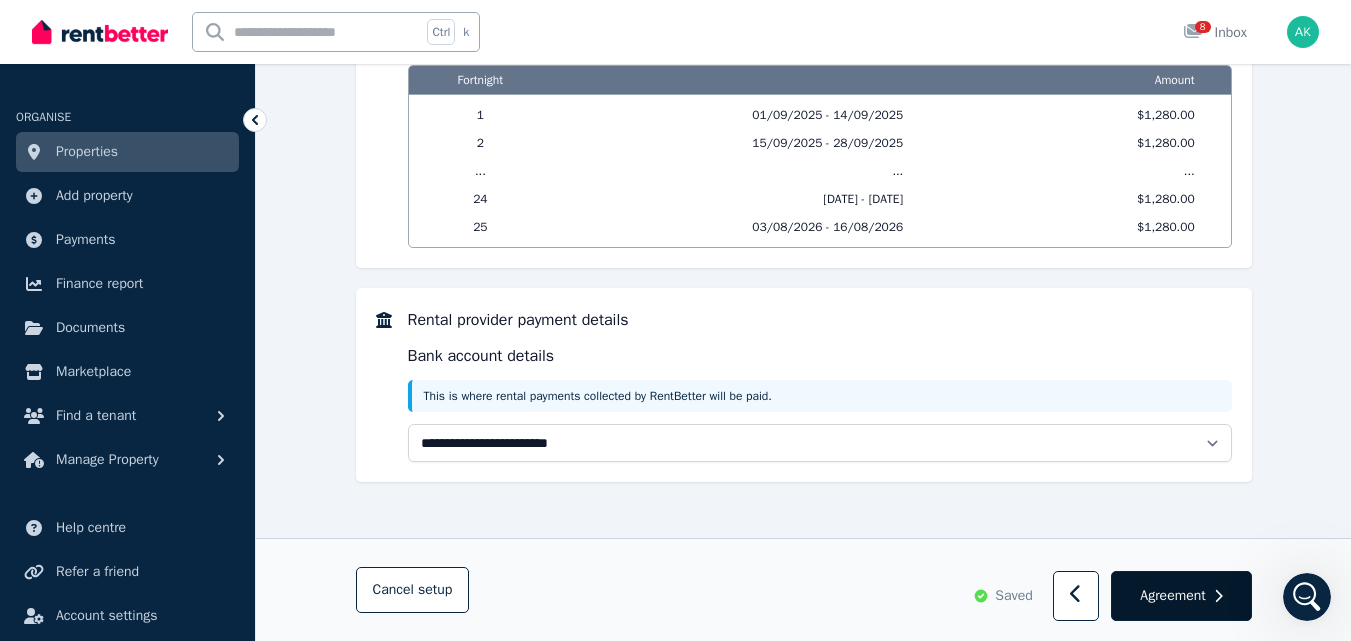 click on "Agreement" at bounding box center (1172, 596) 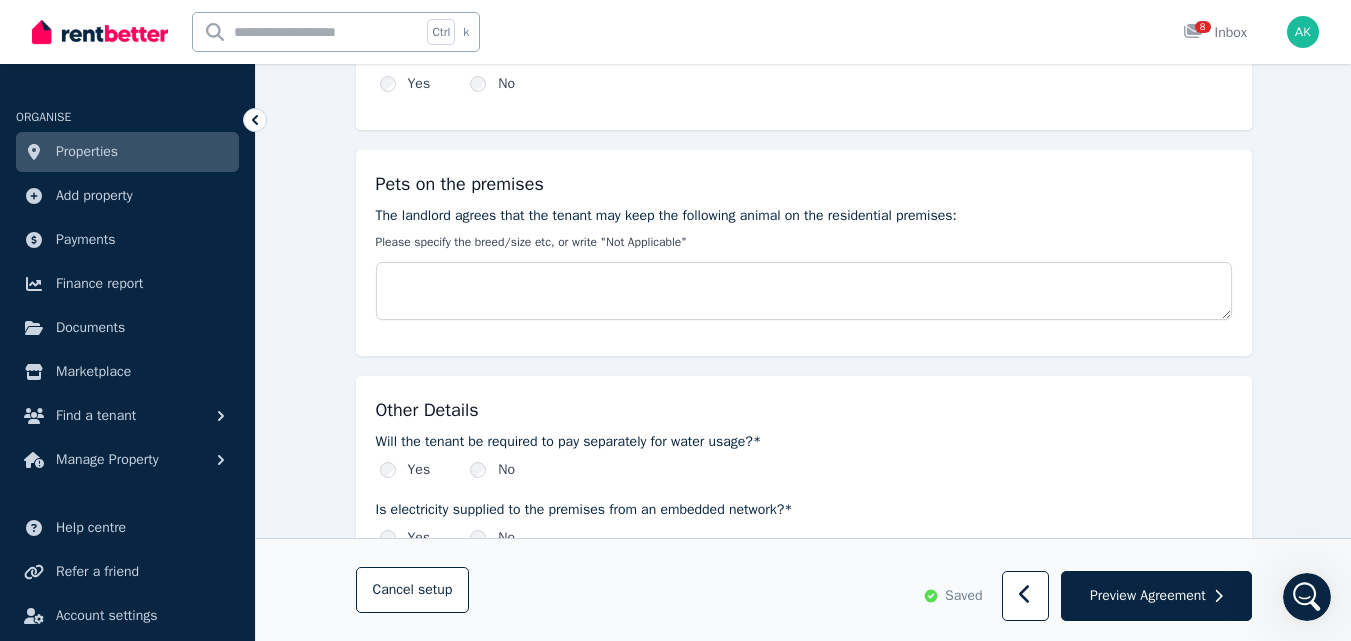 scroll, scrollTop: 0, scrollLeft: 0, axis: both 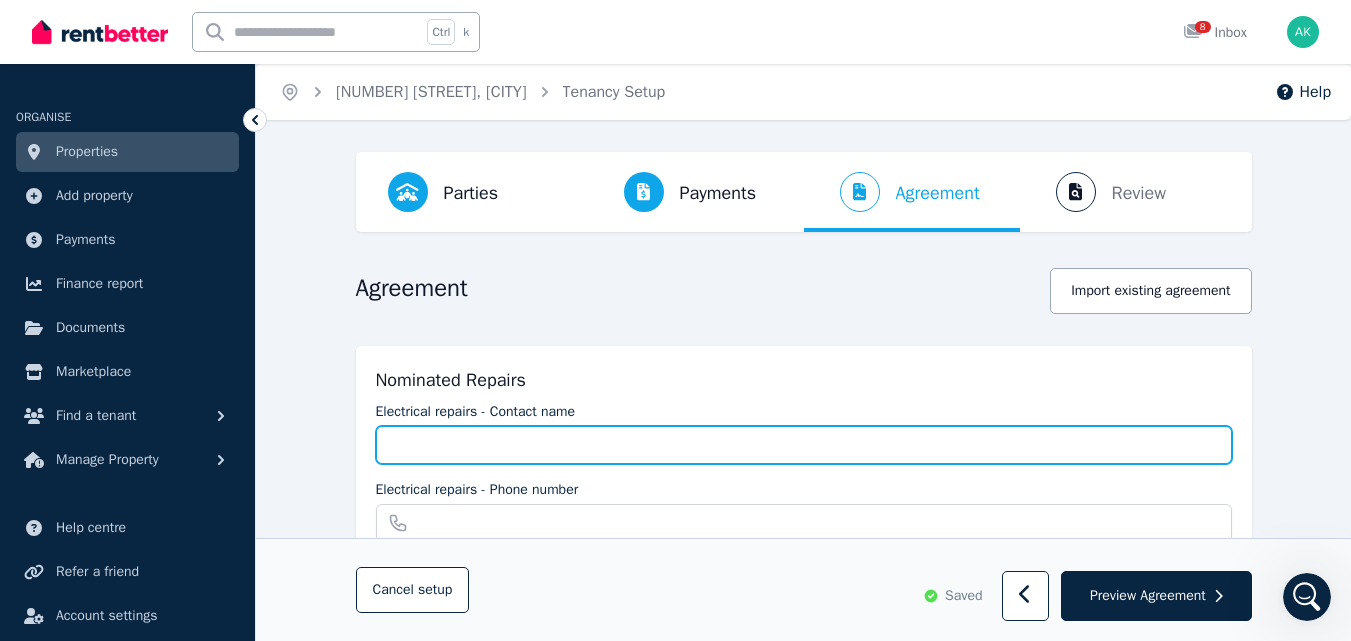 click on "Electrical repairs - Contact name" at bounding box center [804, 445] 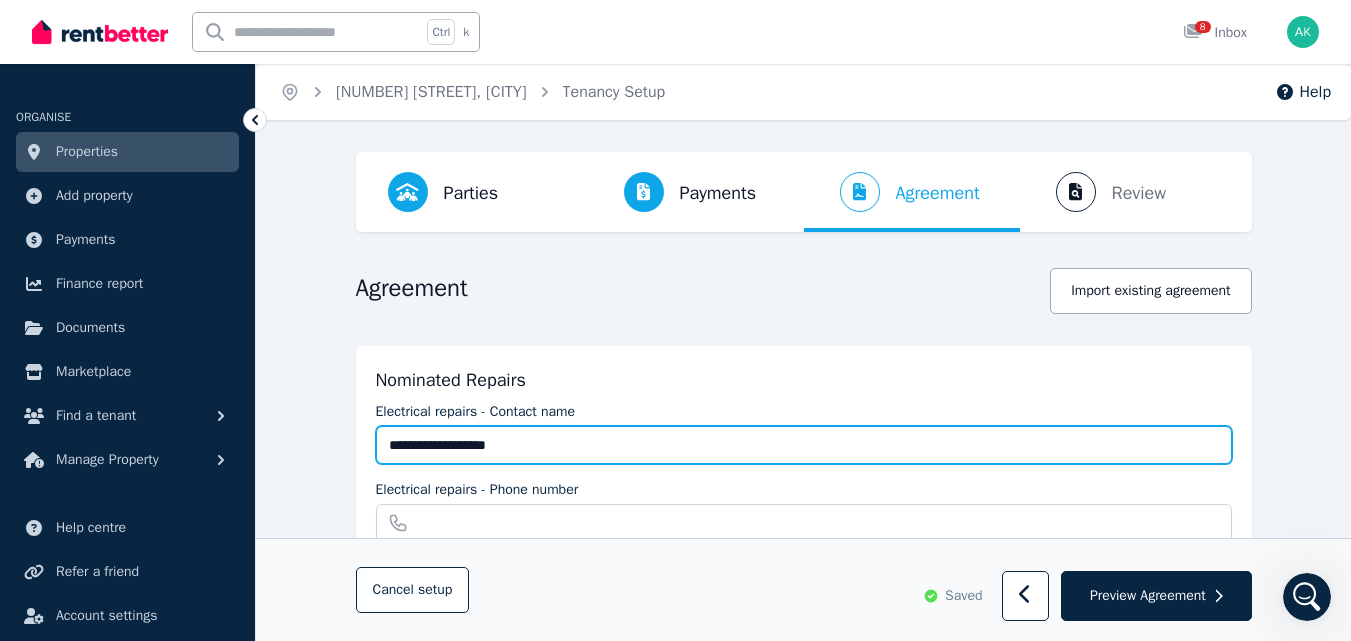 type on "**********" 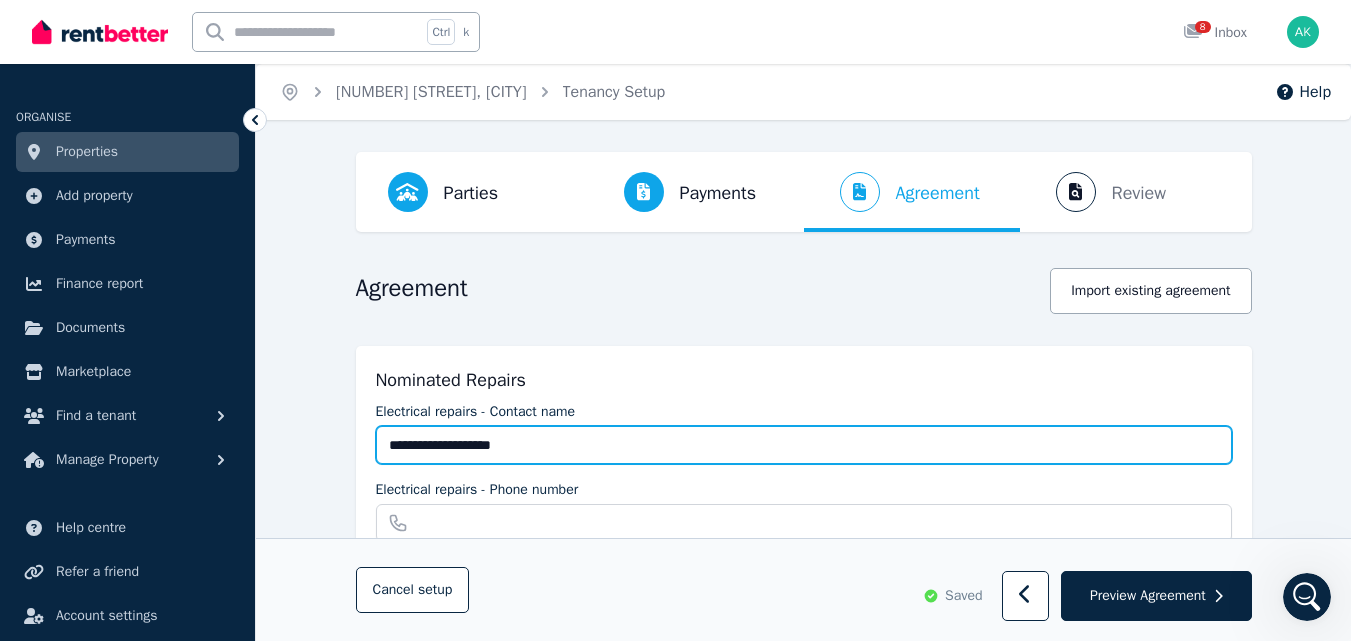 type on "**********" 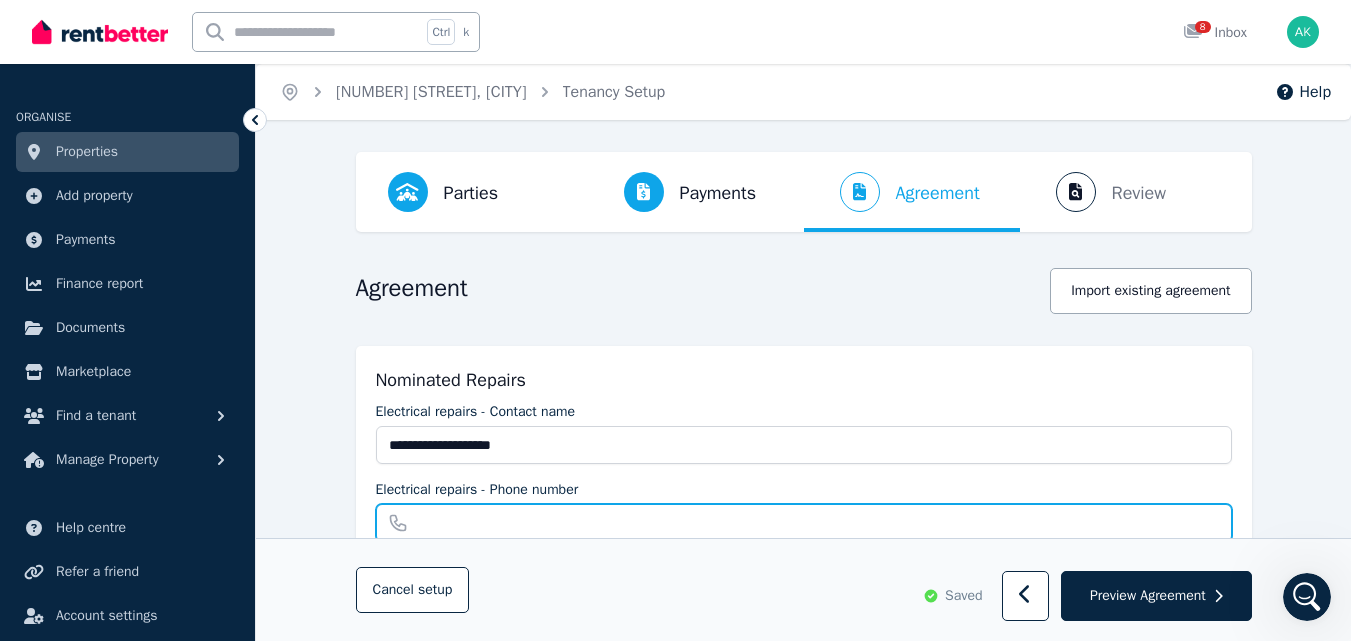 click on "Electrical repairs - Phone number" at bounding box center [804, 523] 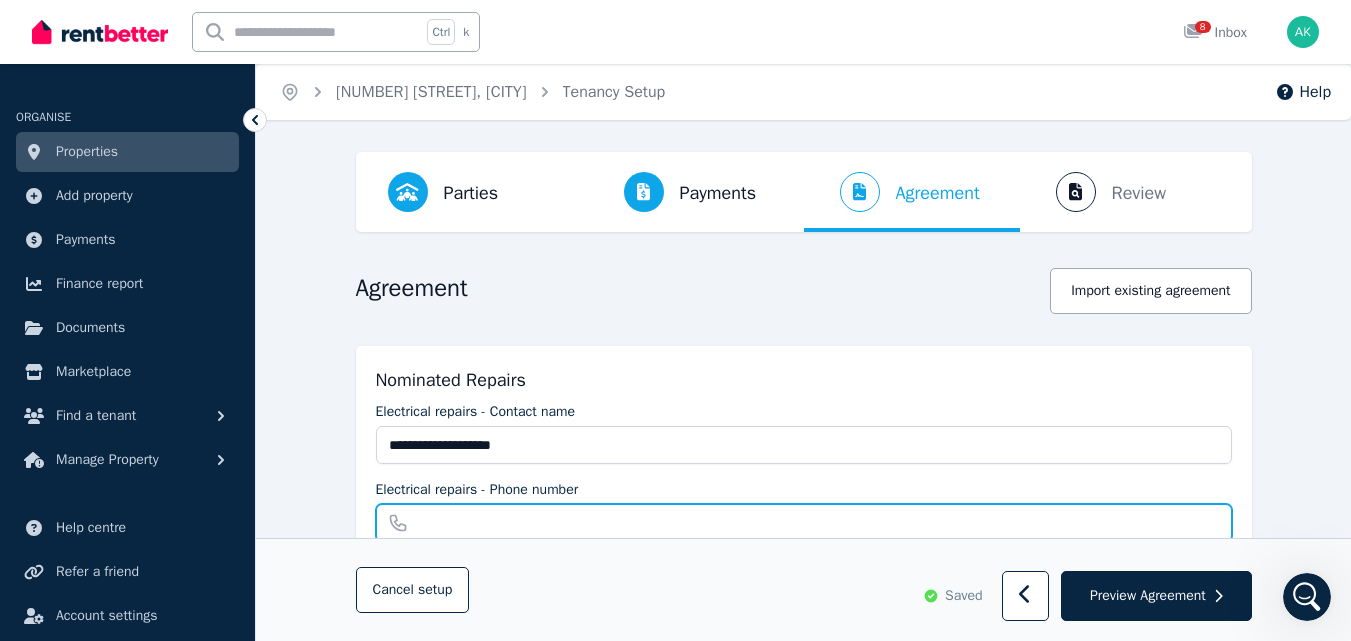 paste on "**********" 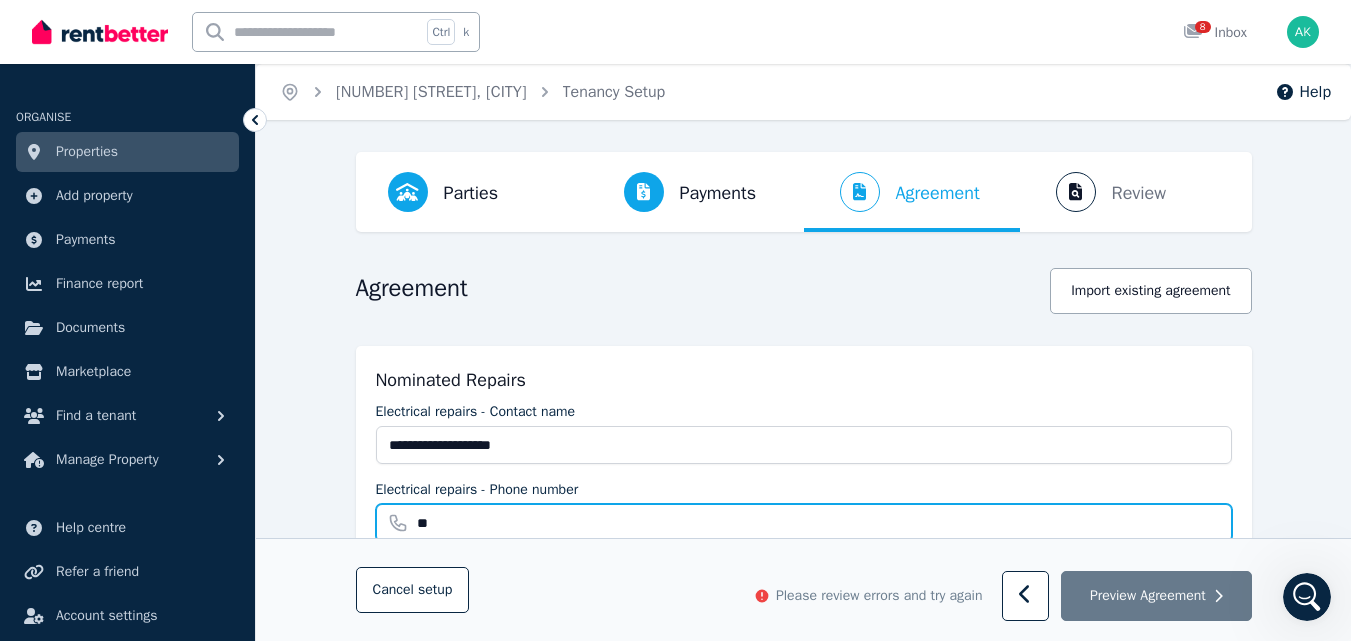 type on "*" 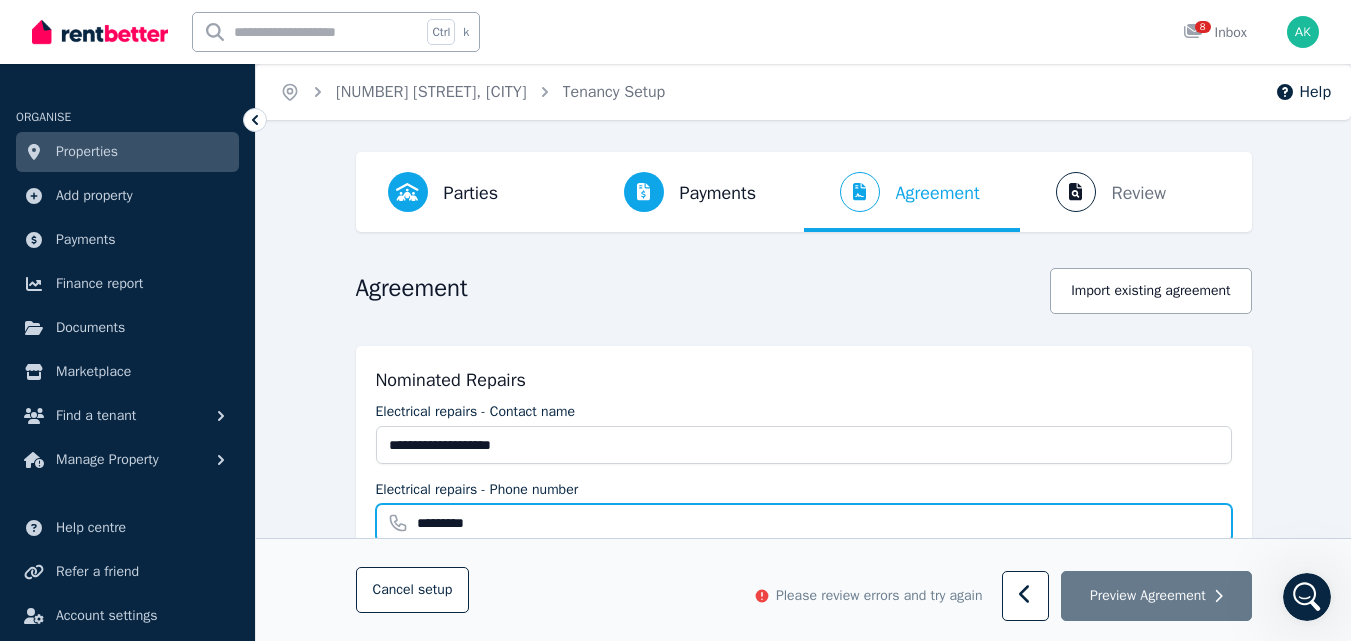 type on "**********" 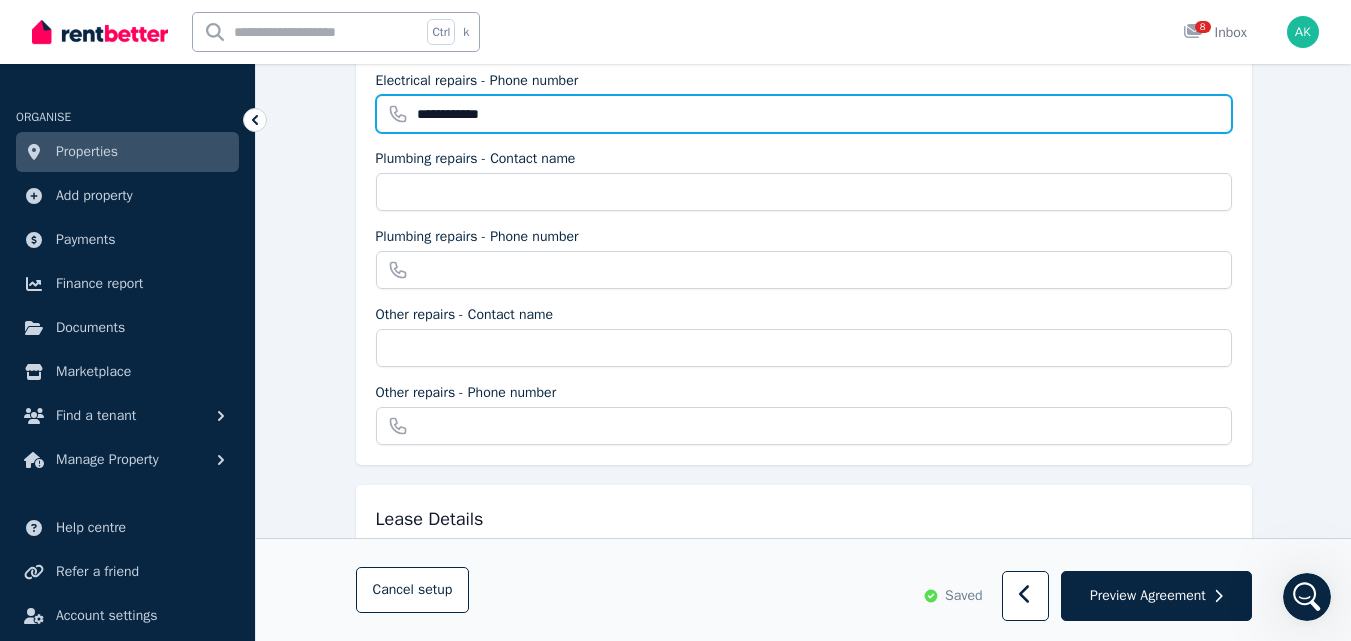 scroll, scrollTop: 419, scrollLeft: 0, axis: vertical 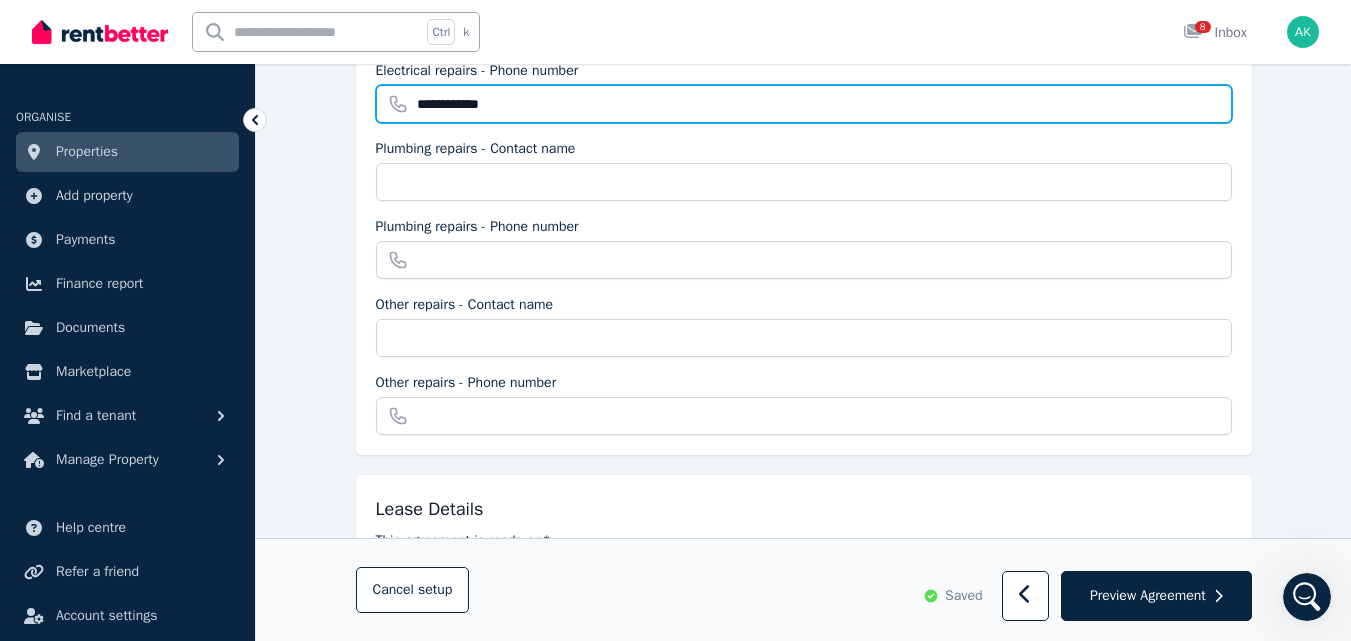 type on "**********" 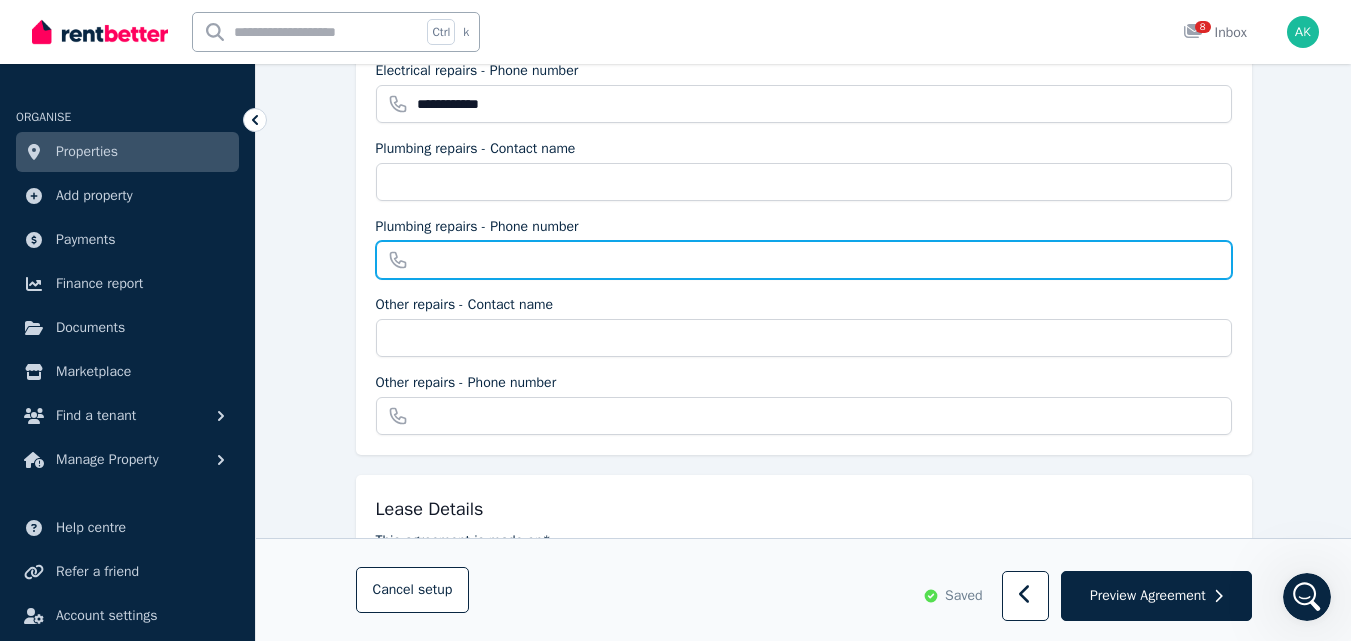 click on "Plumbing repairs - Phone number" at bounding box center [804, 260] 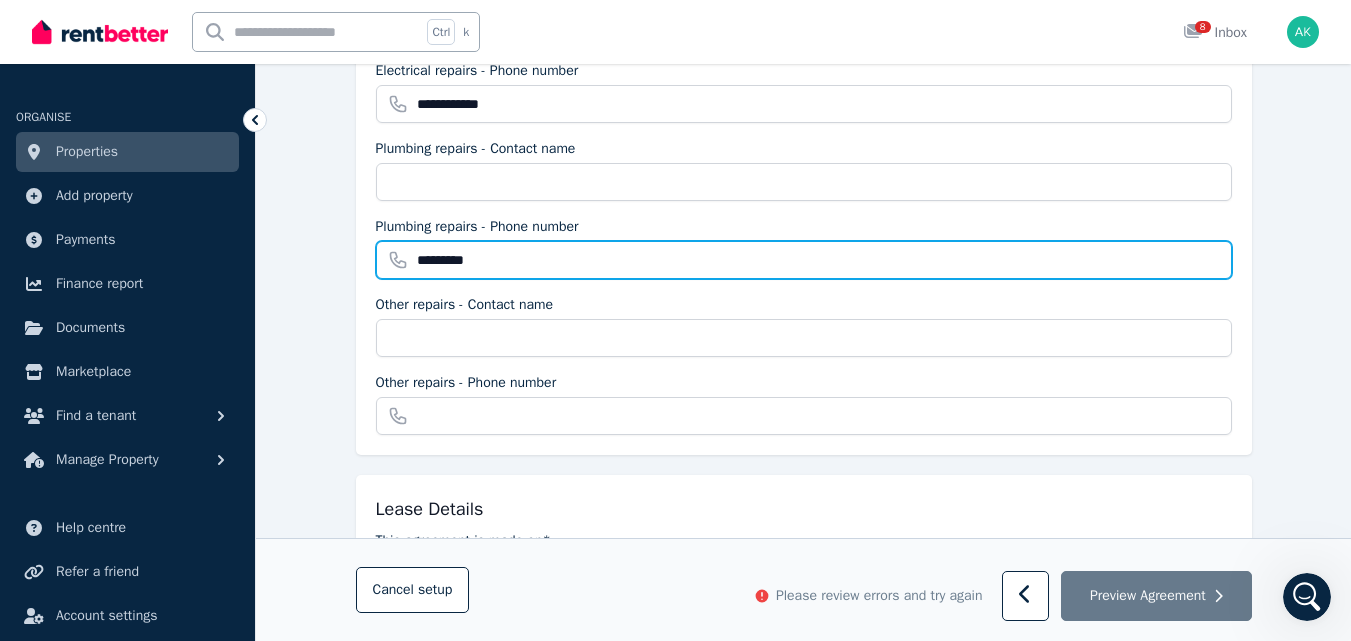 type on "**********" 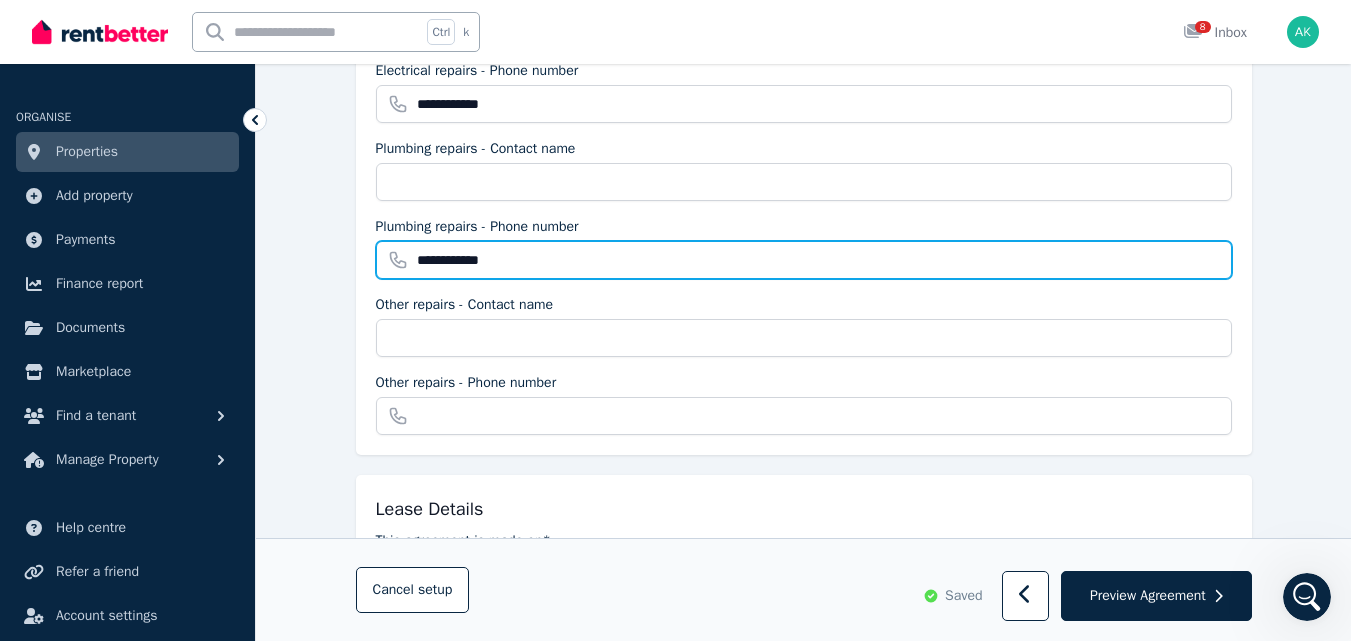 type on "**********" 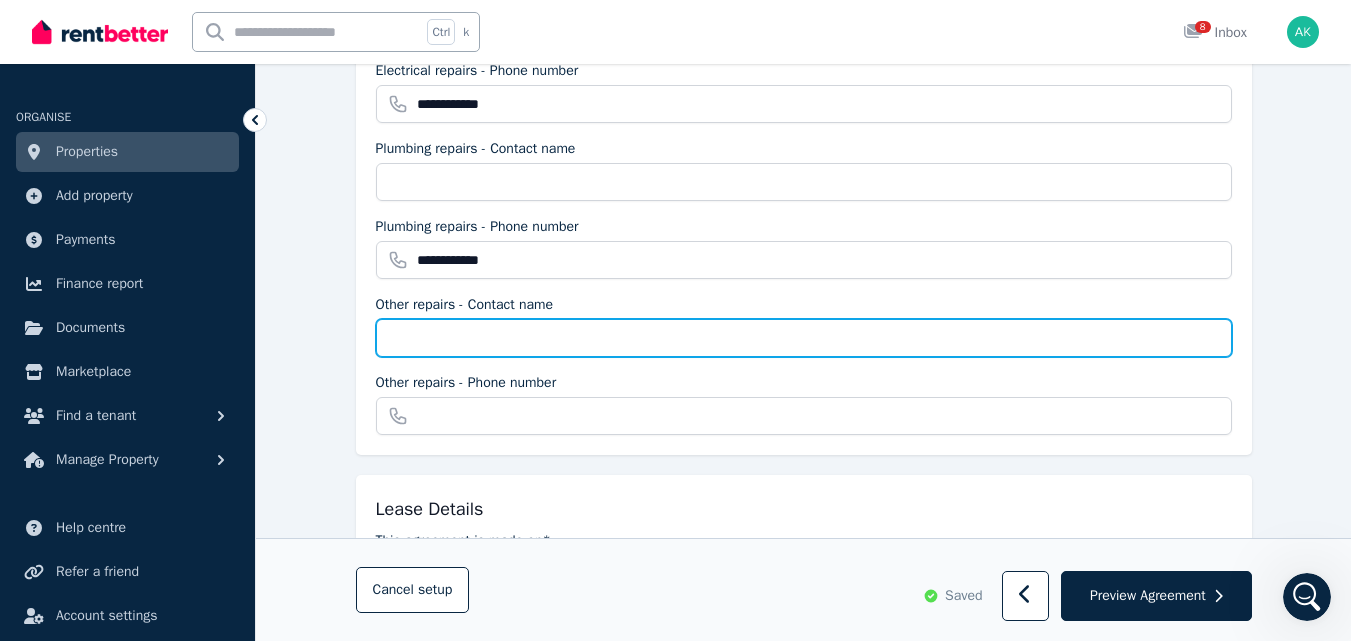 click on "Other repairs - Contact name" at bounding box center [804, 338] 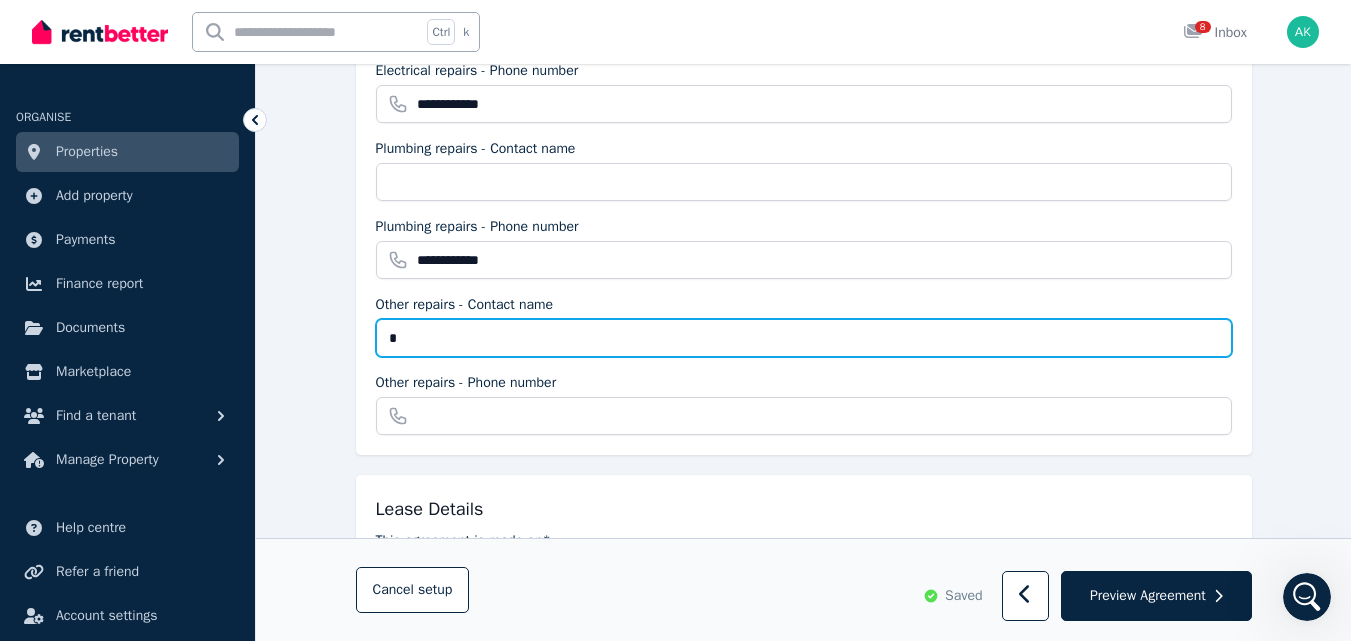type on "**" 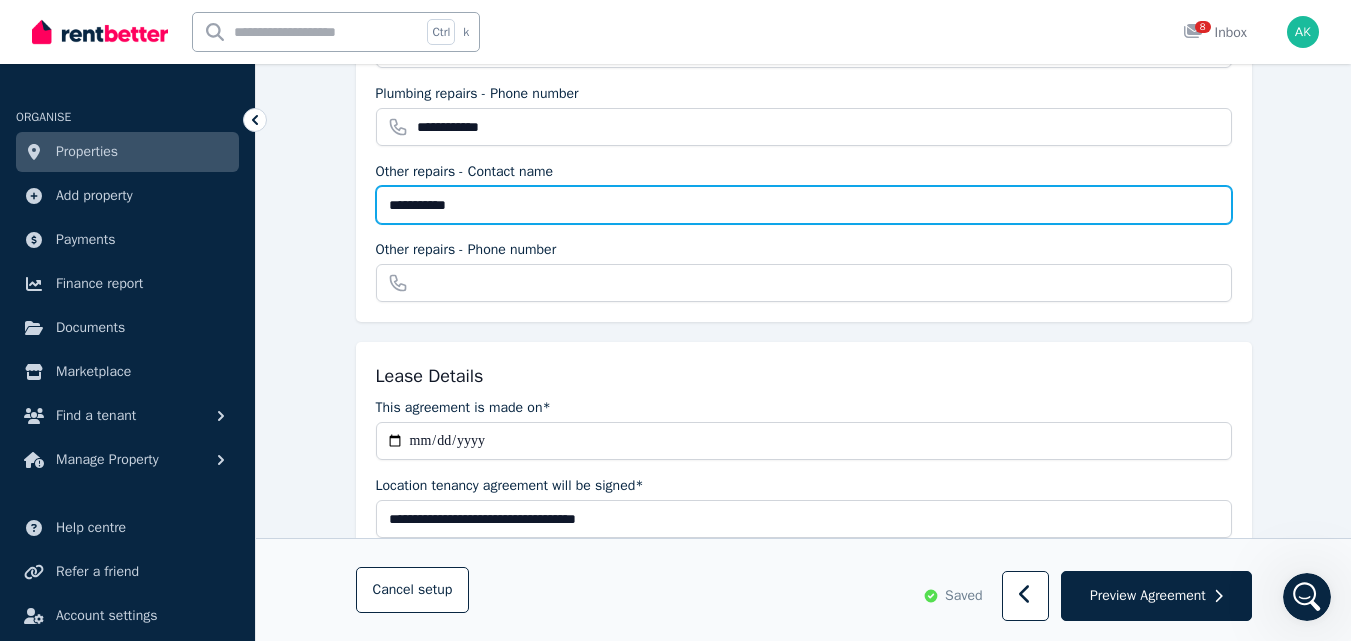 scroll, scrollTop: 547, scrollLeft: 0, axis: vertical 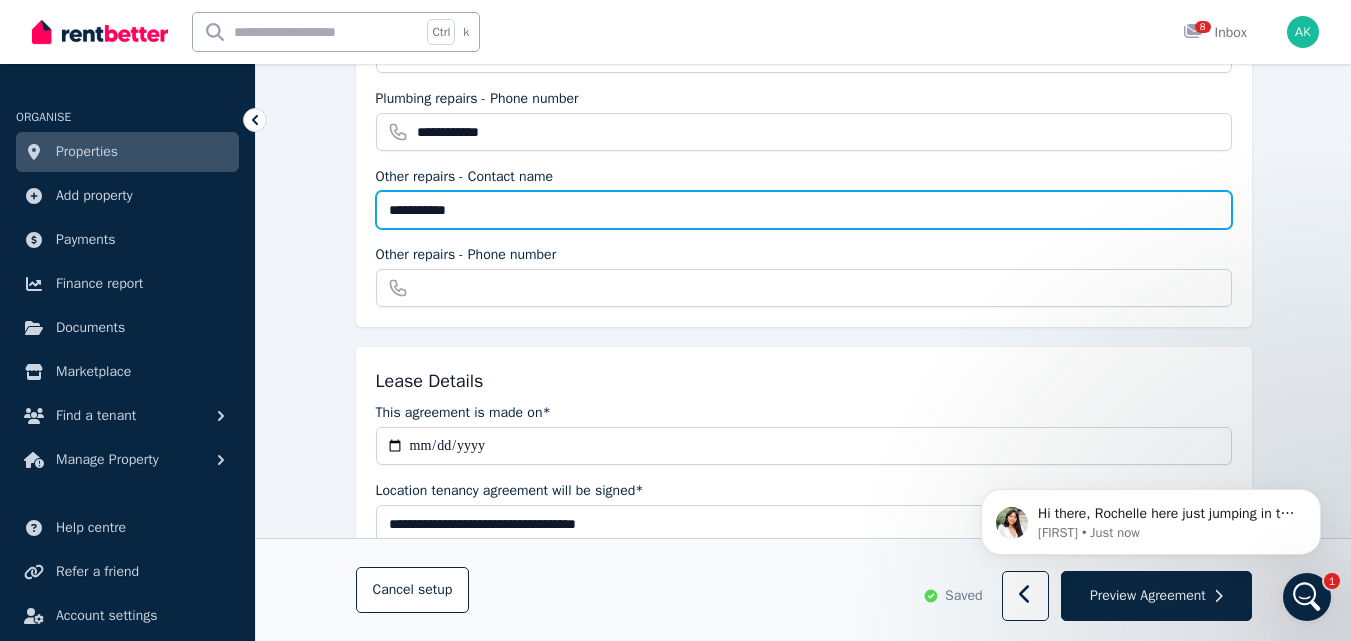 type on "**********" 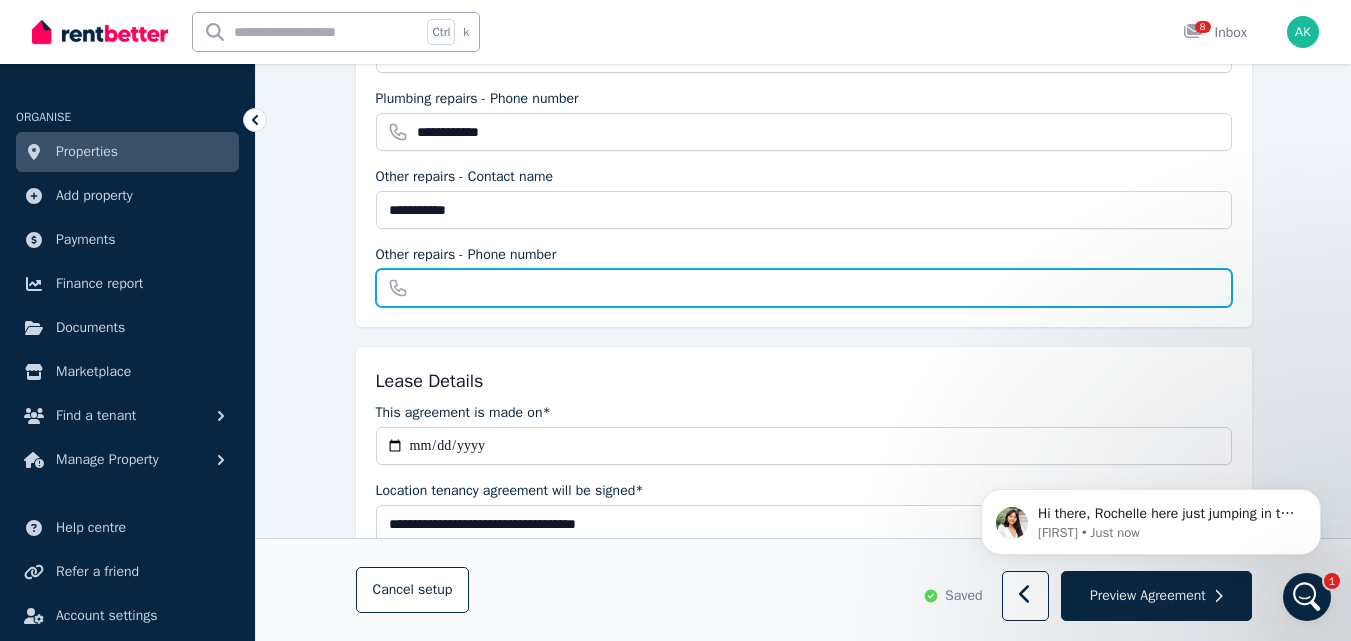 click on "Other repairs - Phone number" at bounding box center [804, 288] 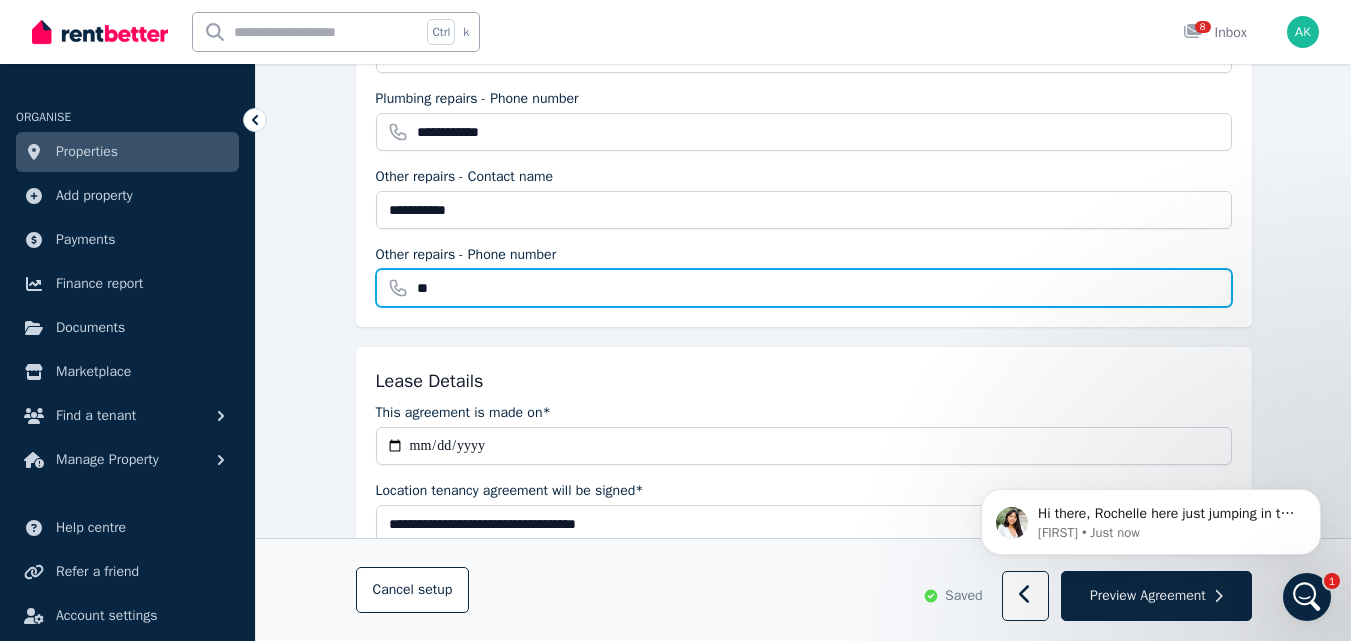 type on "*" 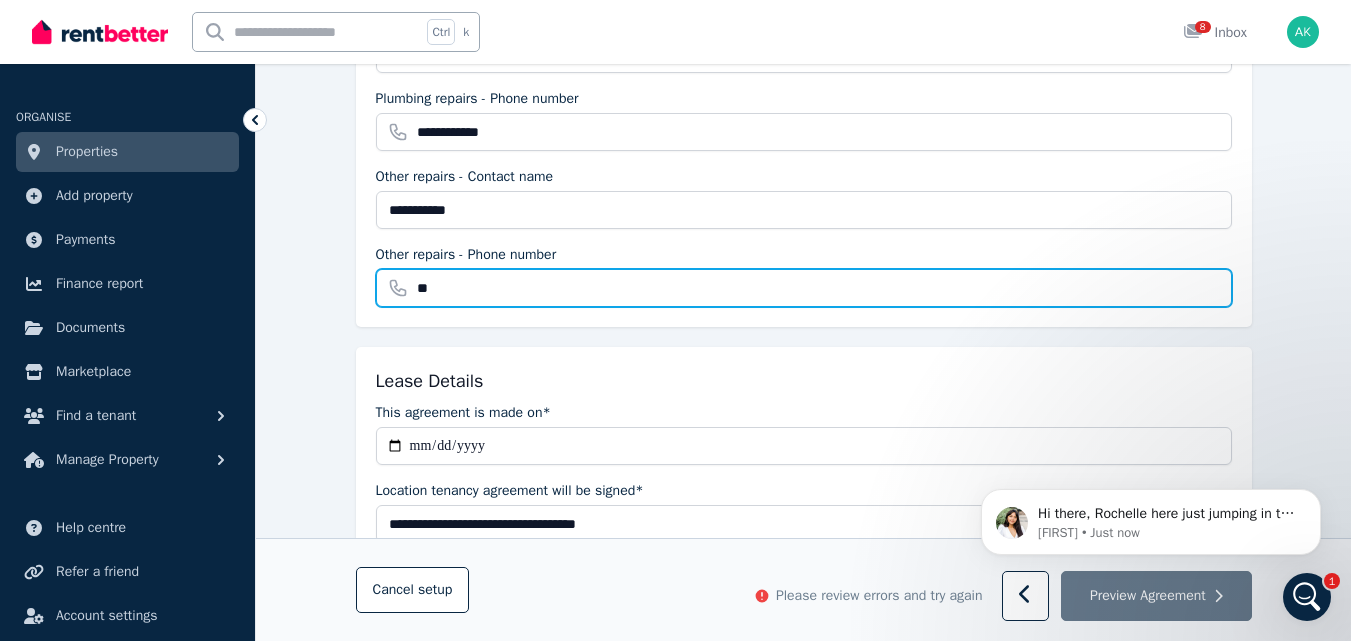 type on "*" 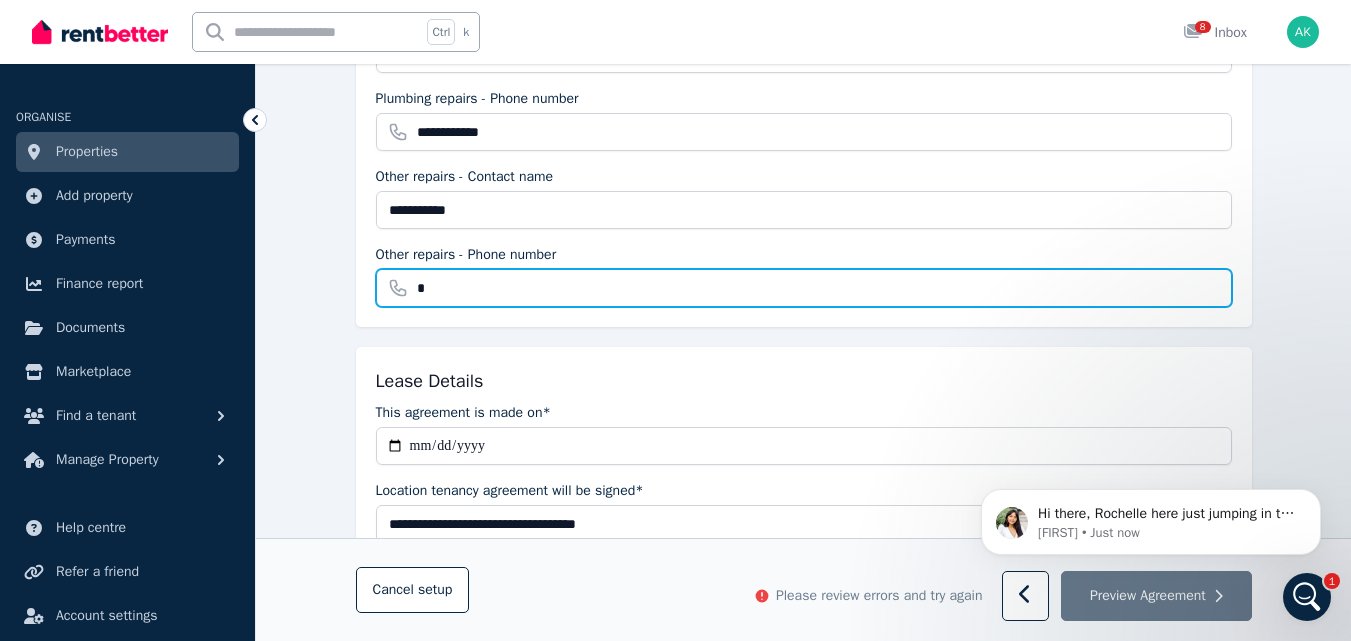 type 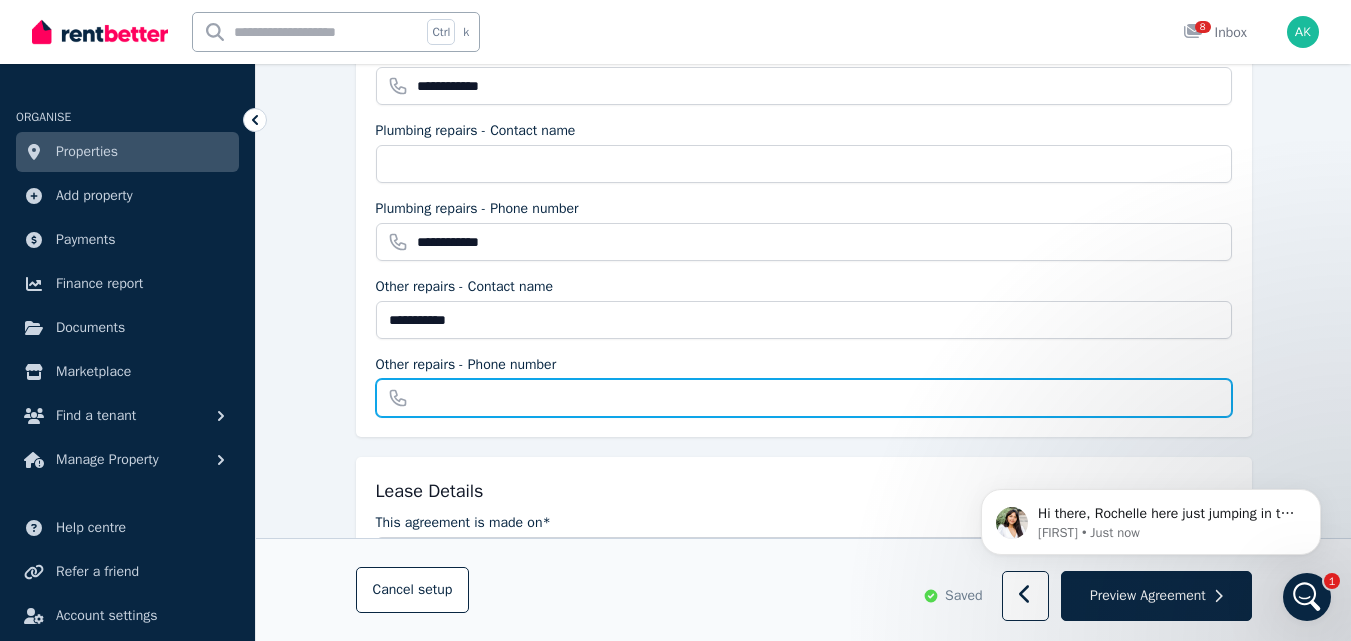 scroll, scrollTop: 413, scrollLeft: 0, axis: vertical 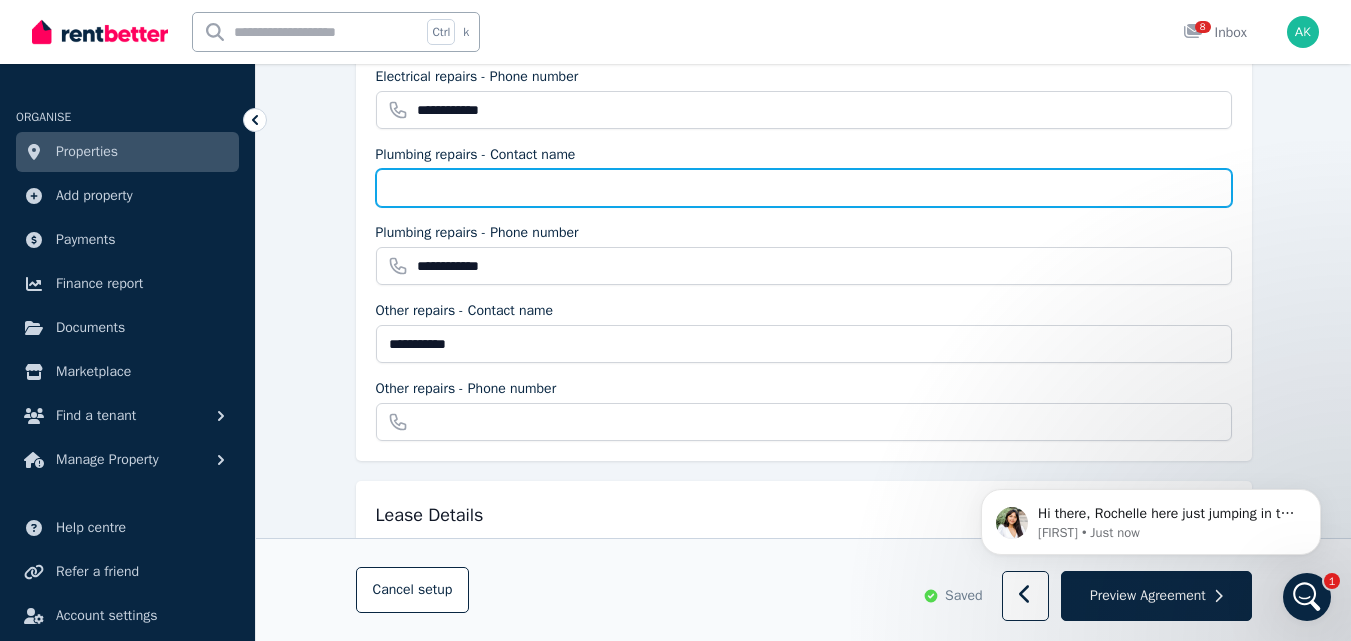 click on "Plumbing repairs - Contact name" at bounding box center (804, 188) 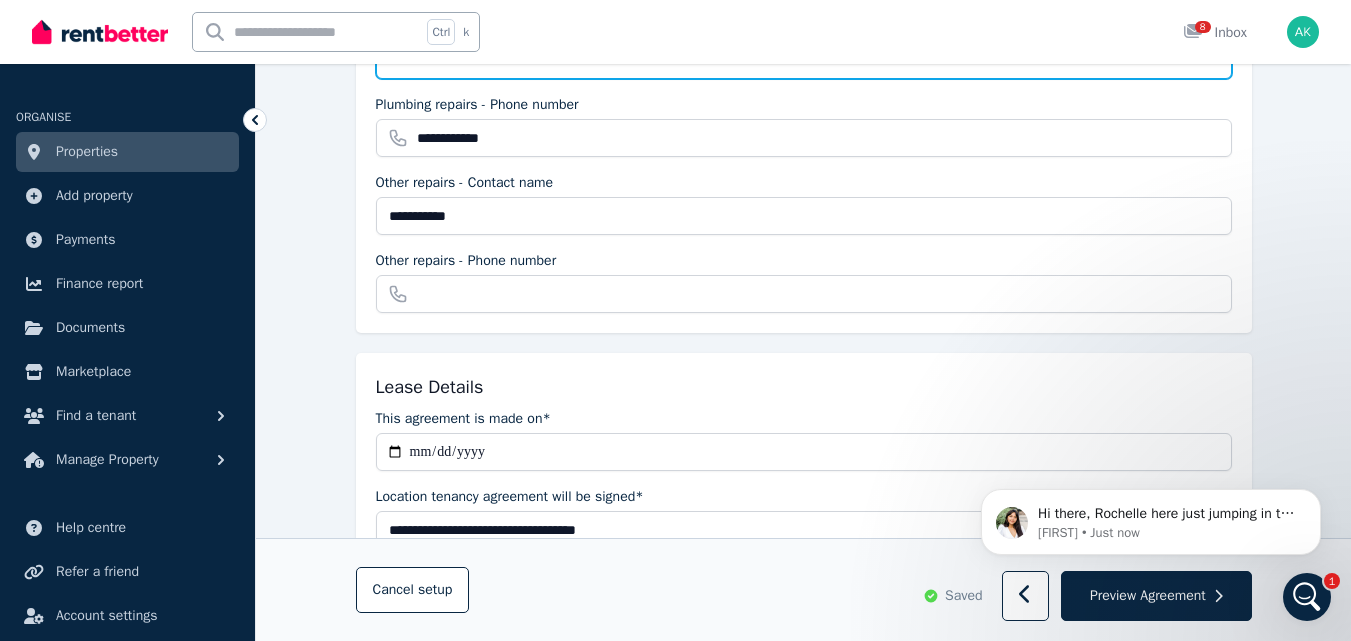scroll, scrollTop: 592, scrollLeft: 0, axis: vertical 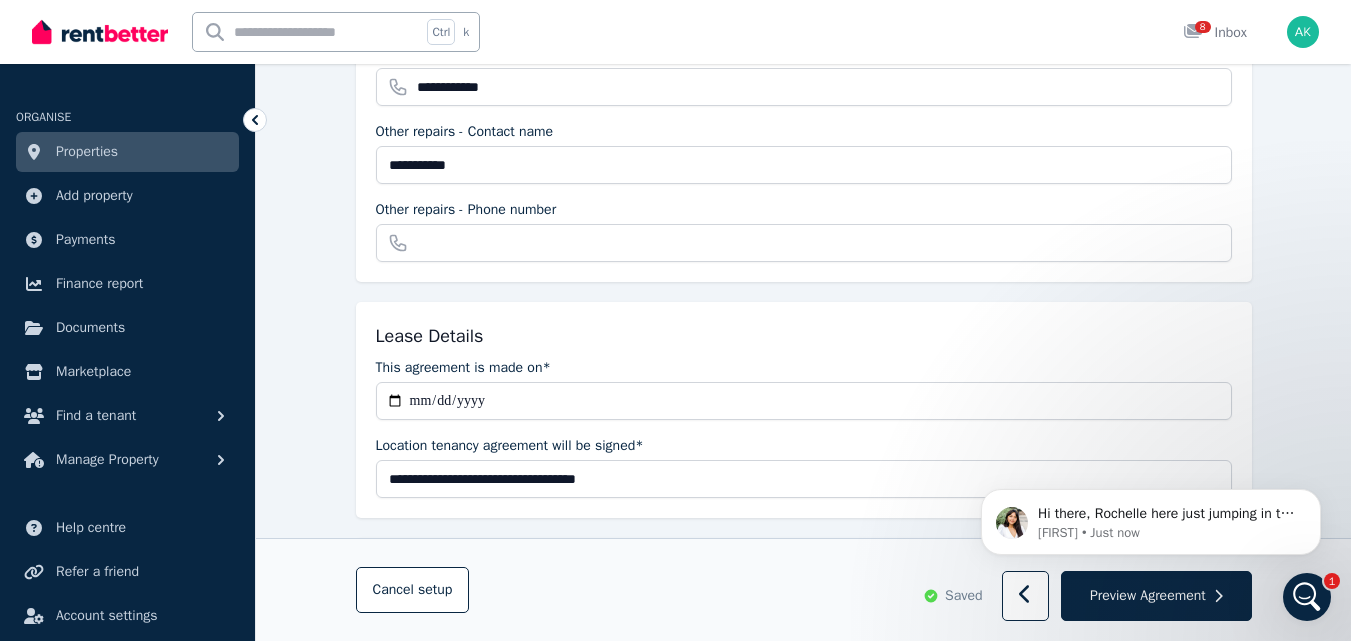 type on "**********" 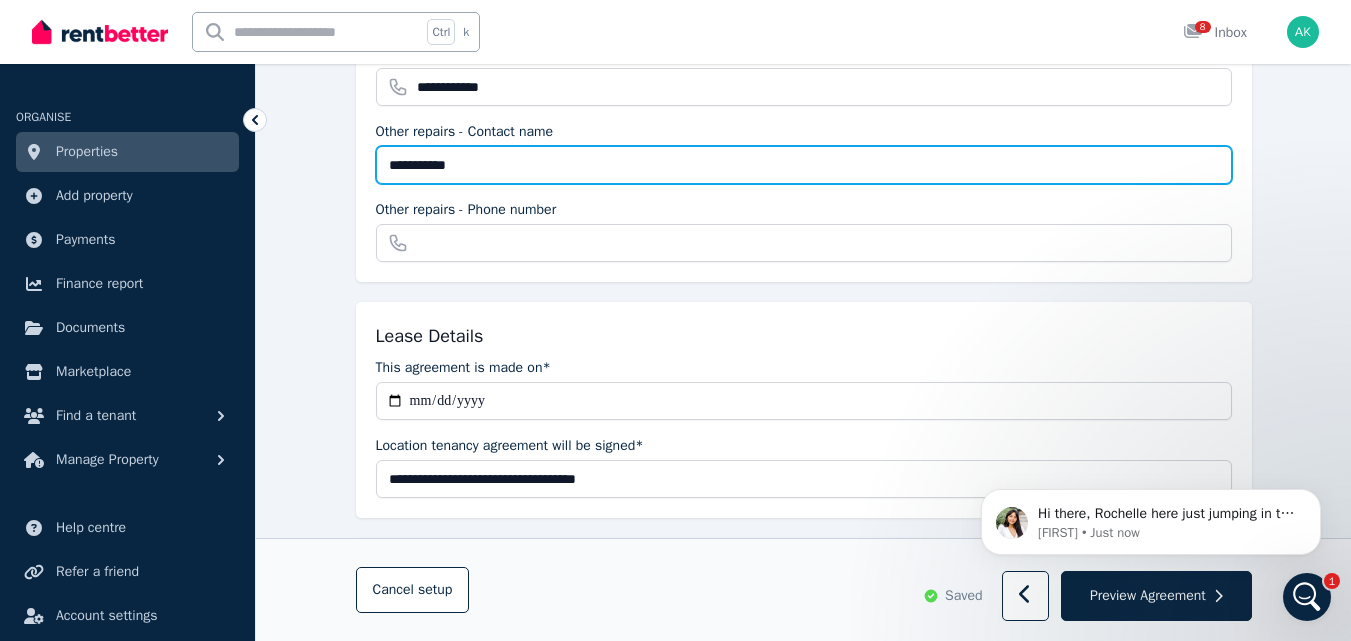 click on "**********" at bounding box center (804, 165) 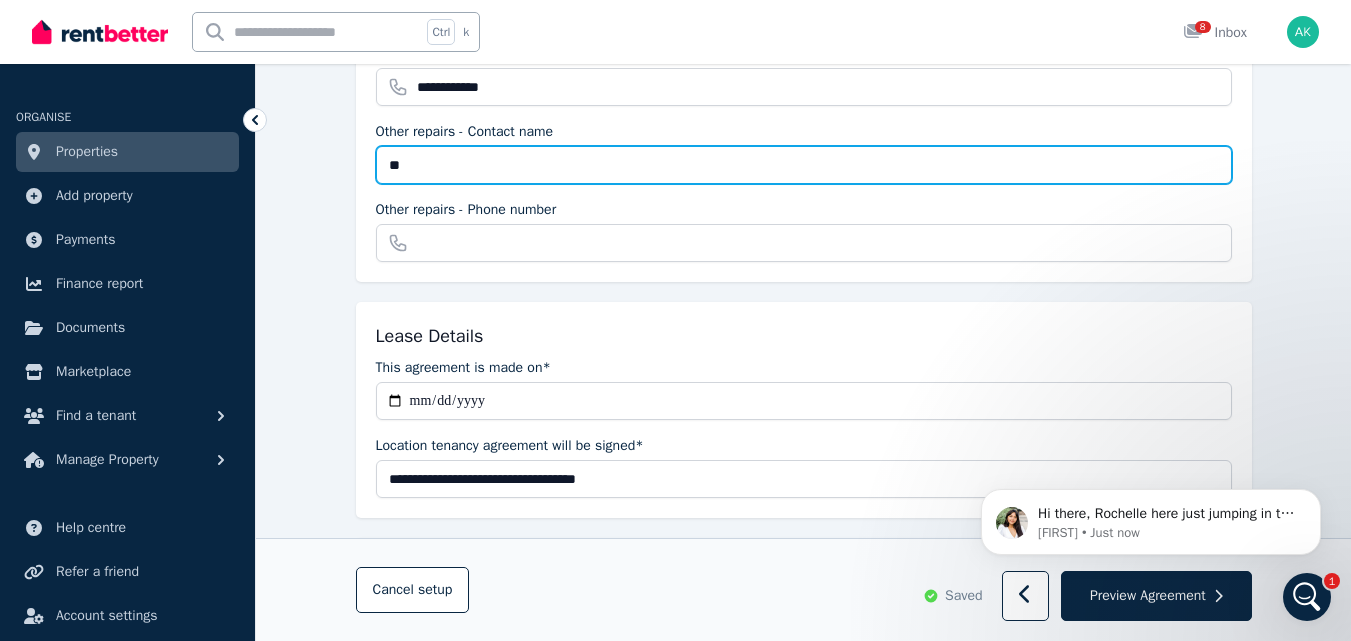 type on "*" 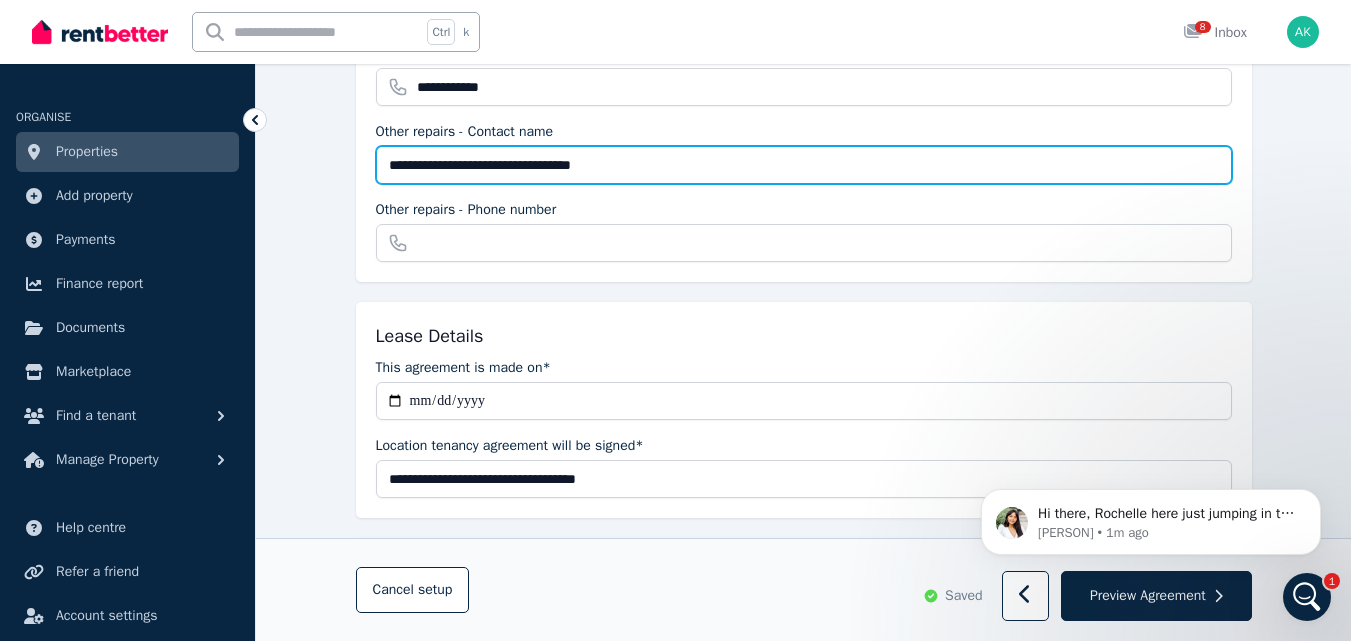 type on "**********" 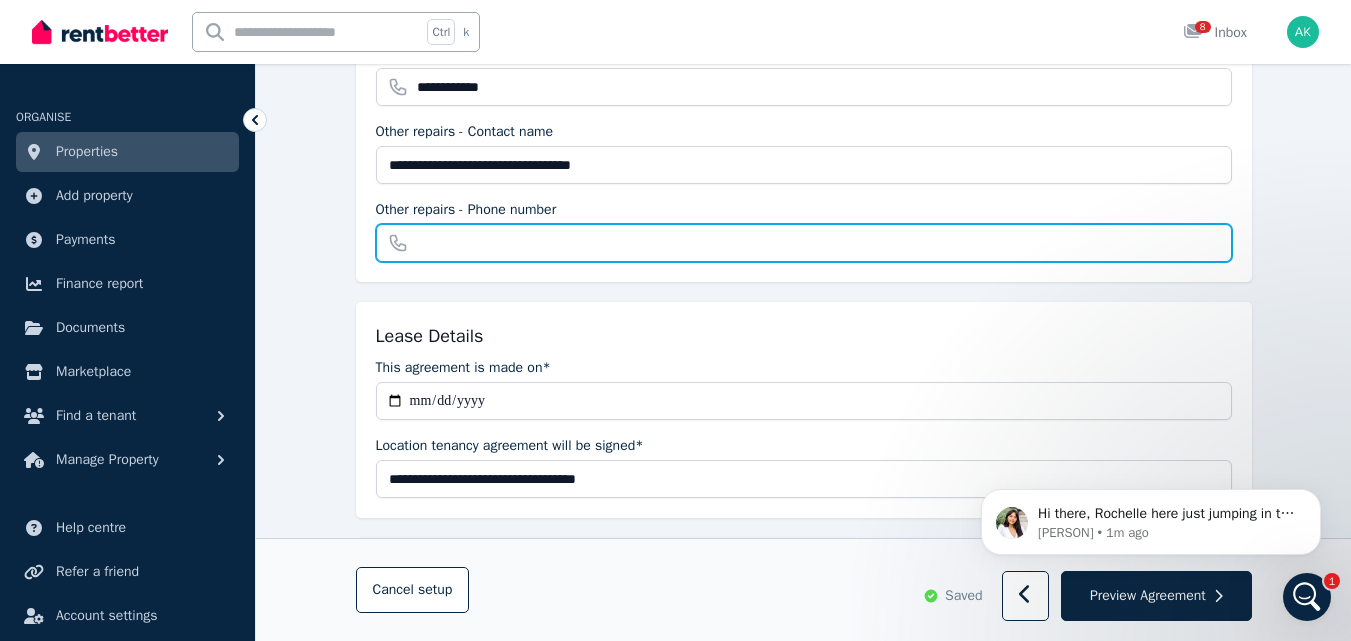 click on "Other repairs - Phone number" at bounding box center (804, 243) 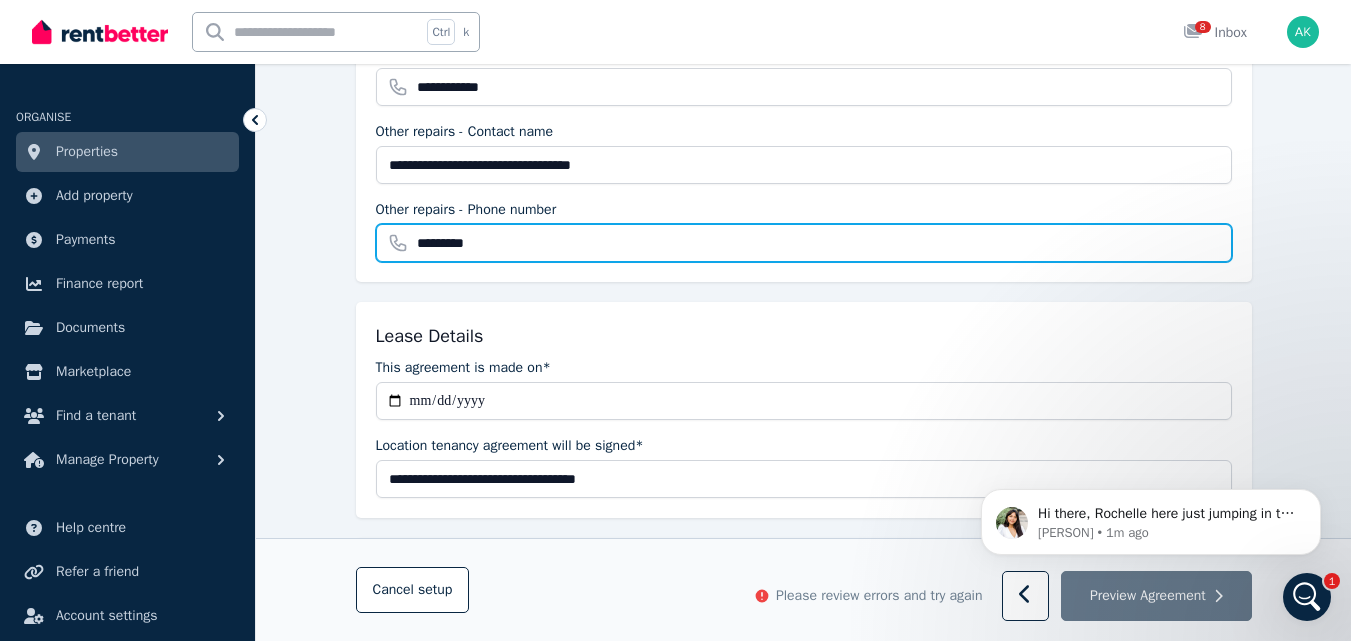 type on "**********" 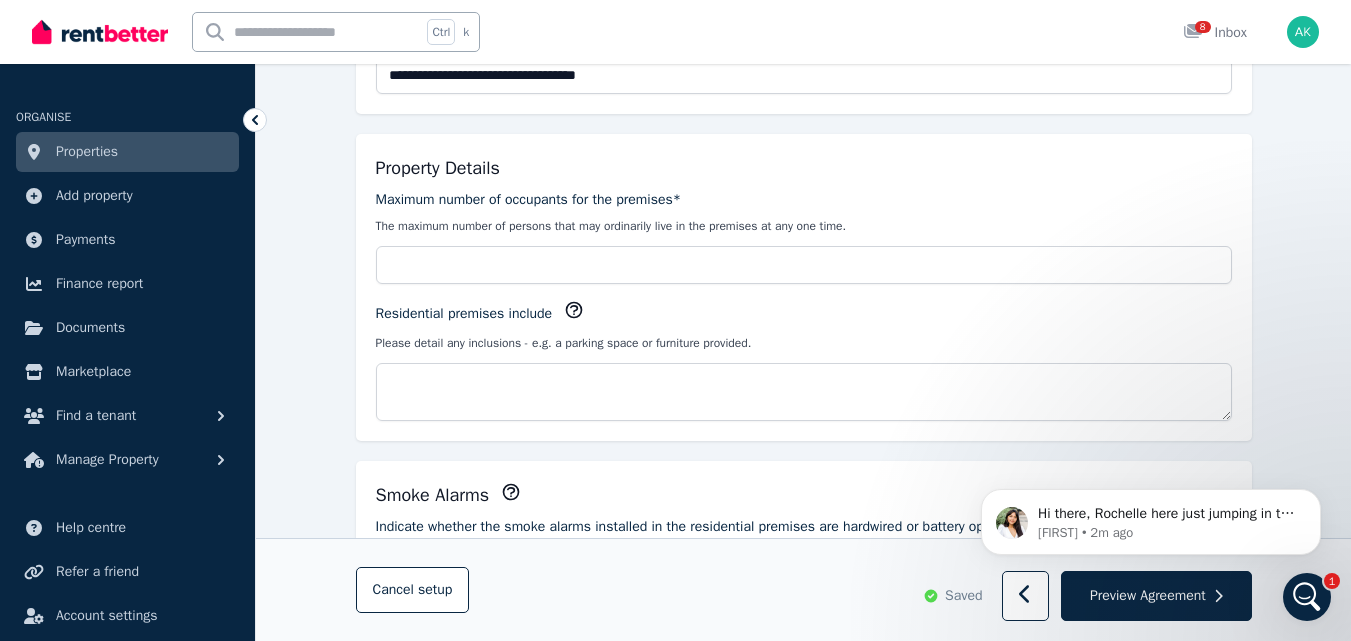 scroll, scrollTop: 1052, scrollLeft: 0, axis: vertical 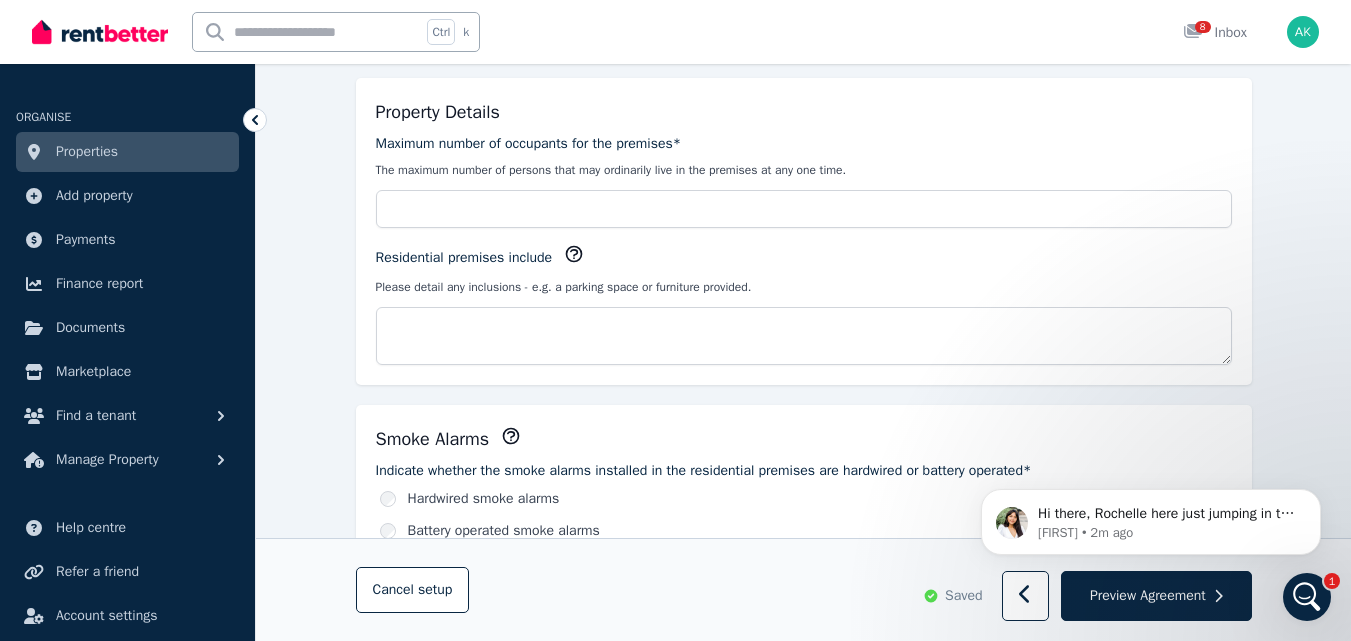 type on "**********" 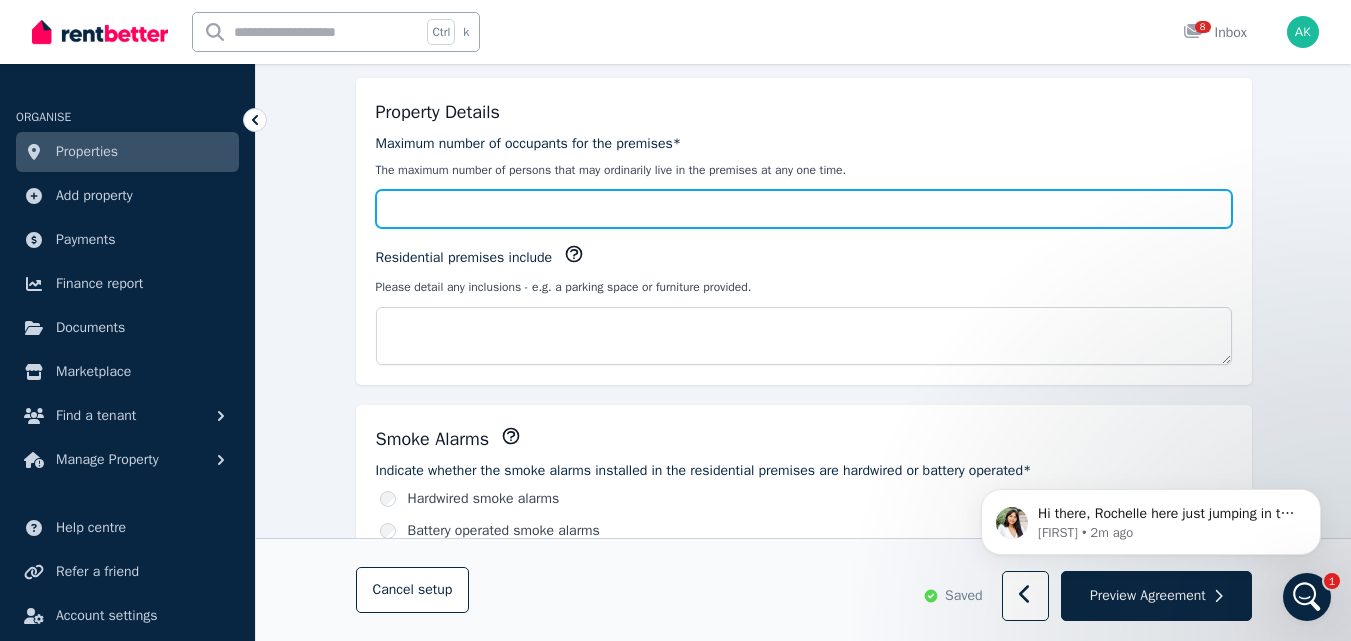 click on "Maximum number of occupants for the premises*" at bounding box center (804, 209) 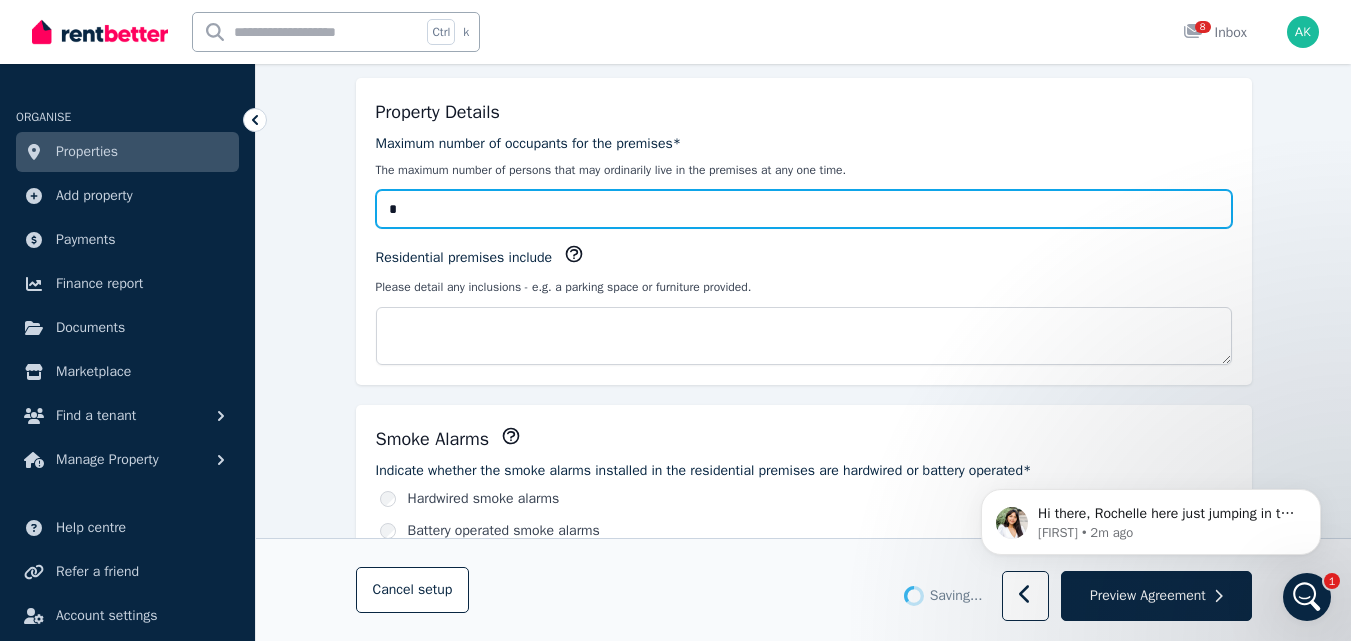 type on "*" 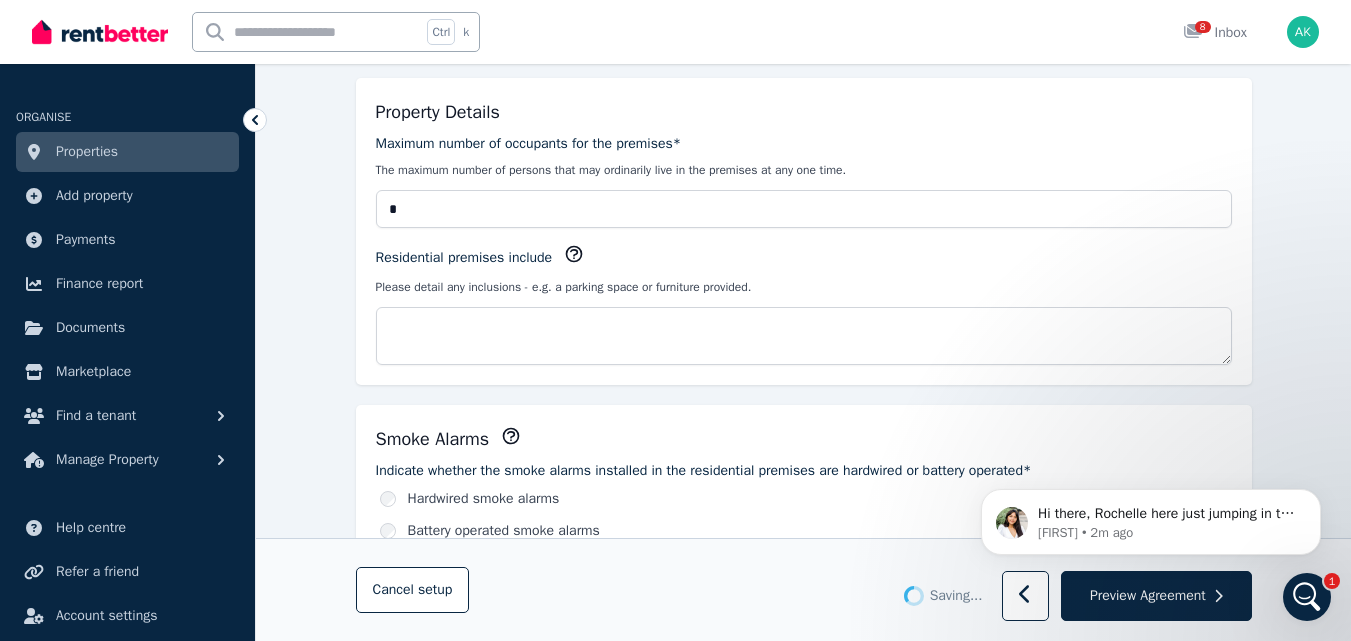 click on "Please detail any inclusions - e.g. a parking space or furniture provided." at bounding box center (804, 287) 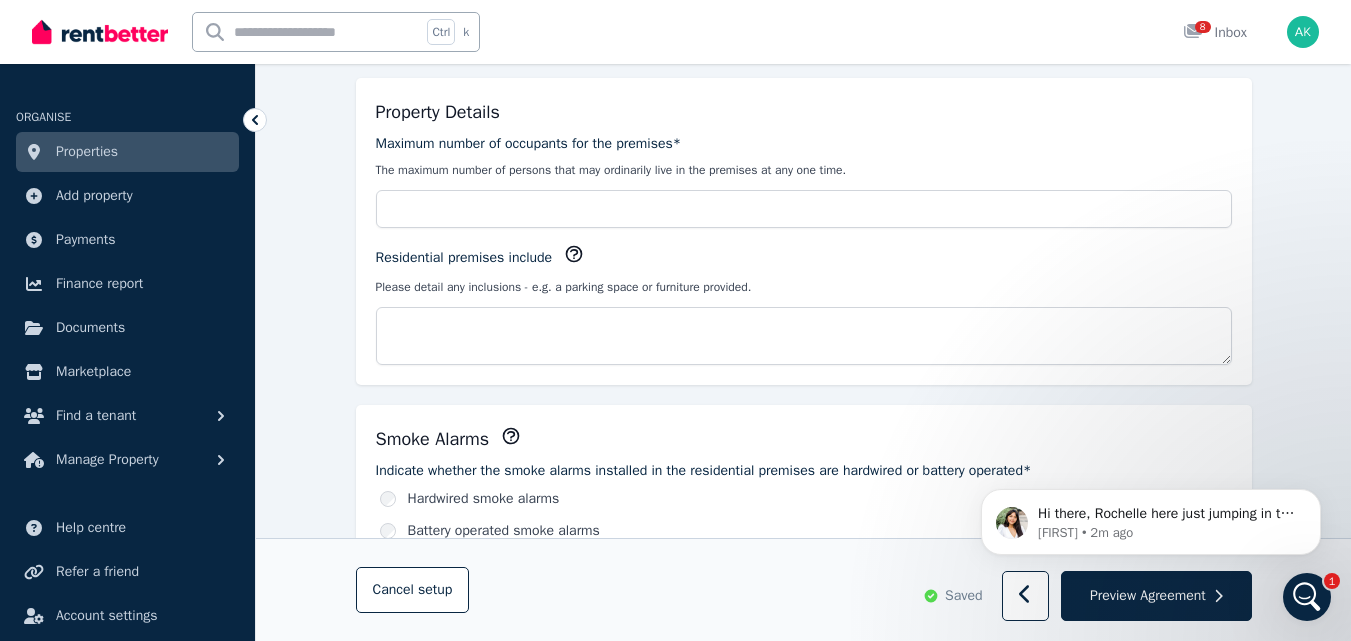 type on "*" 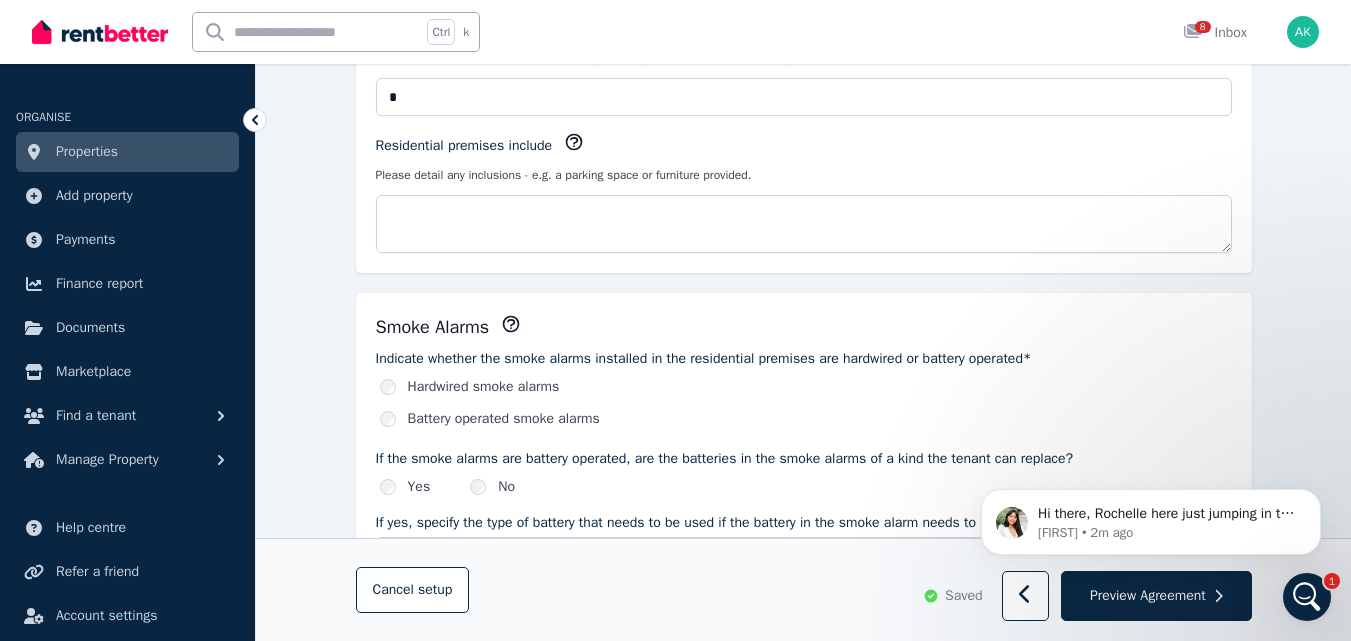 scroll, scrollTop: 1170, scrollLeft: 0, axis: vertical 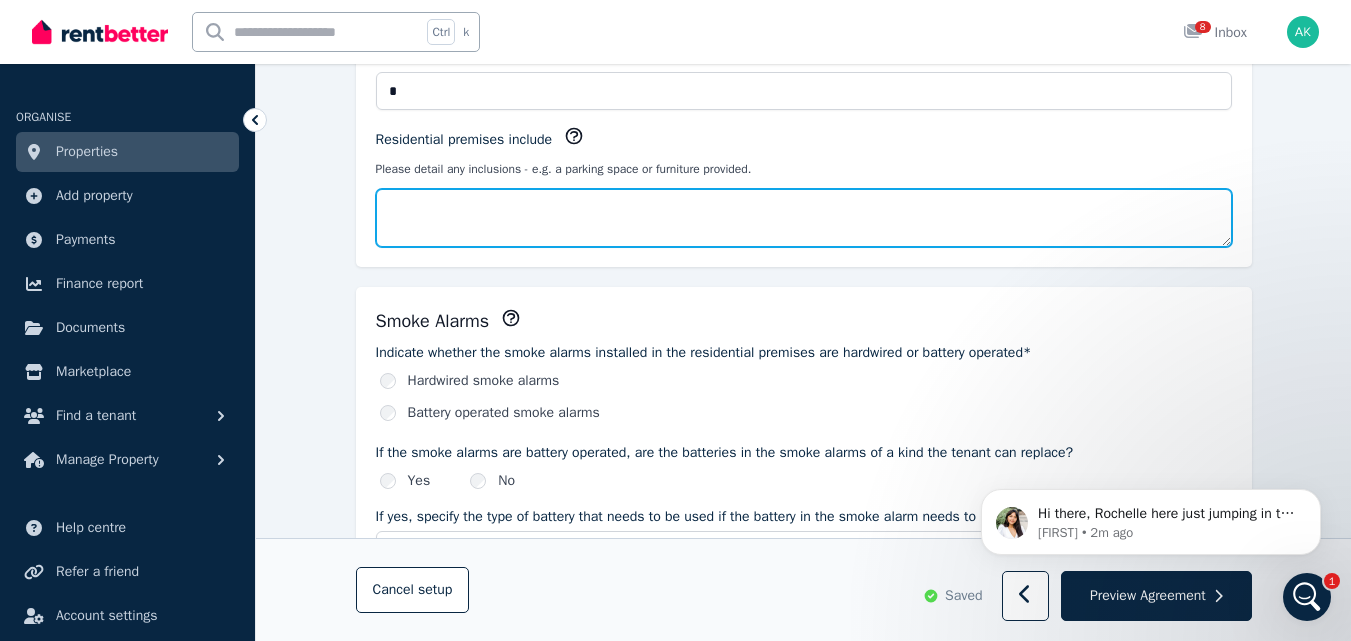 click on "Residential premises include" at bounding box center (804, 218) 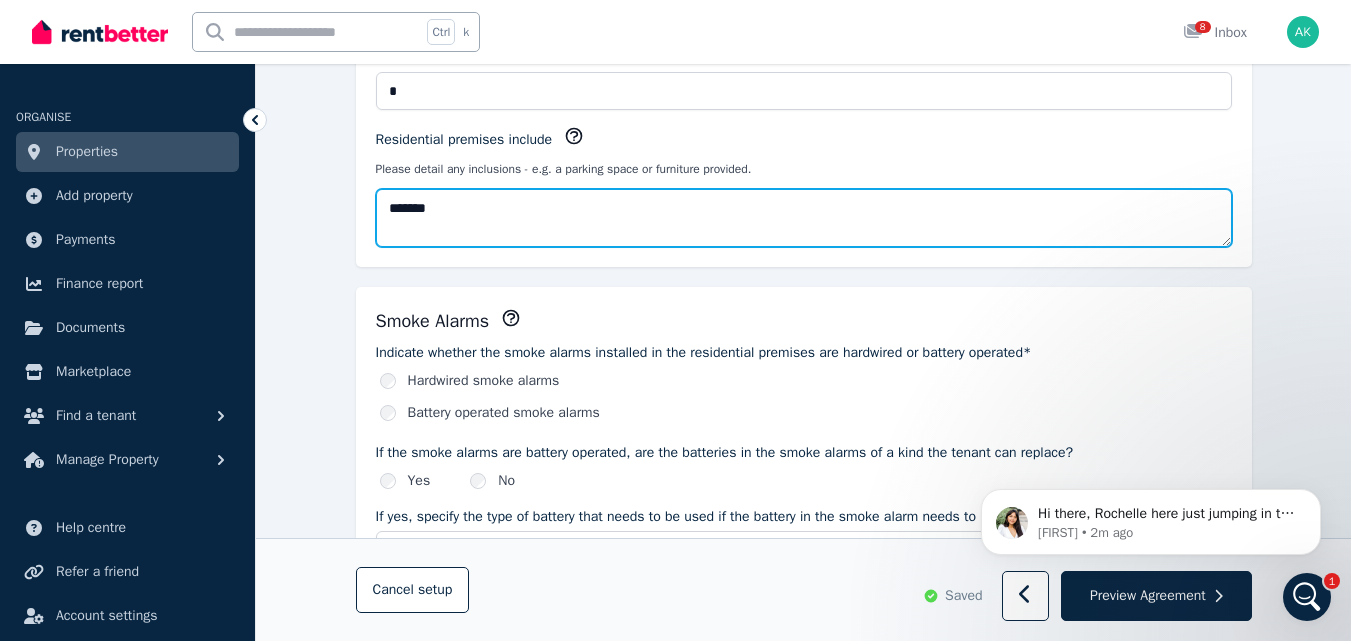 type on "********" 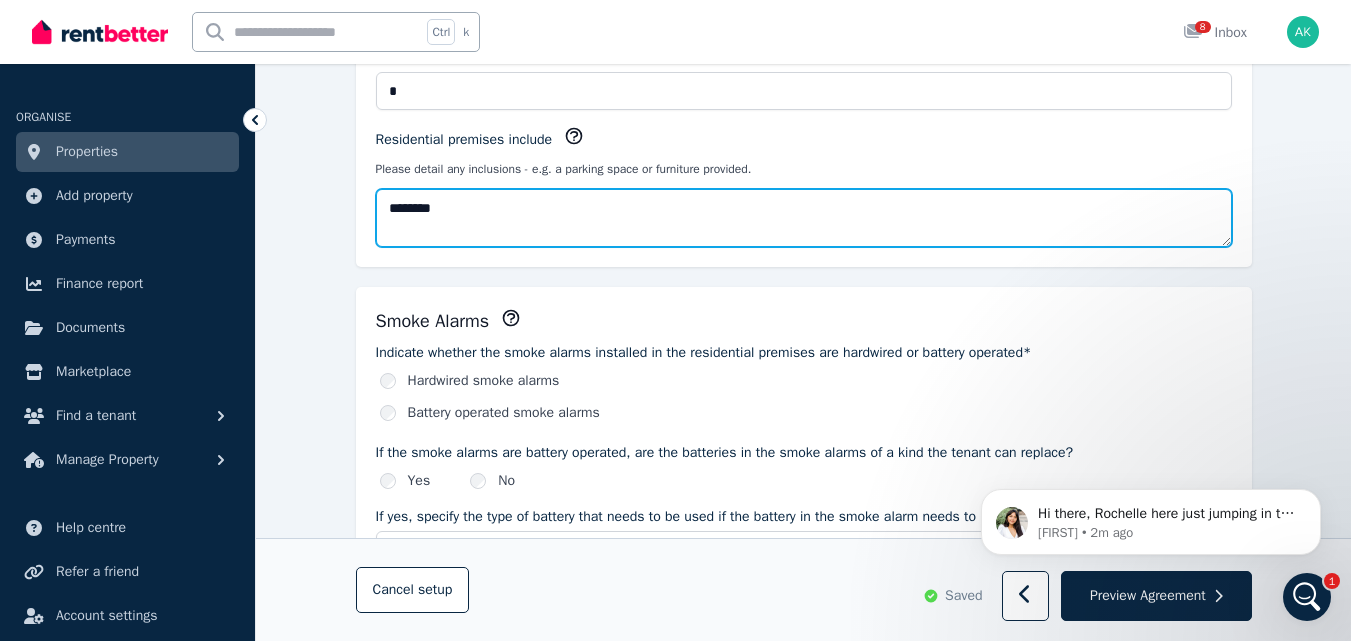 click on "********" at bounding box center [804, 218] 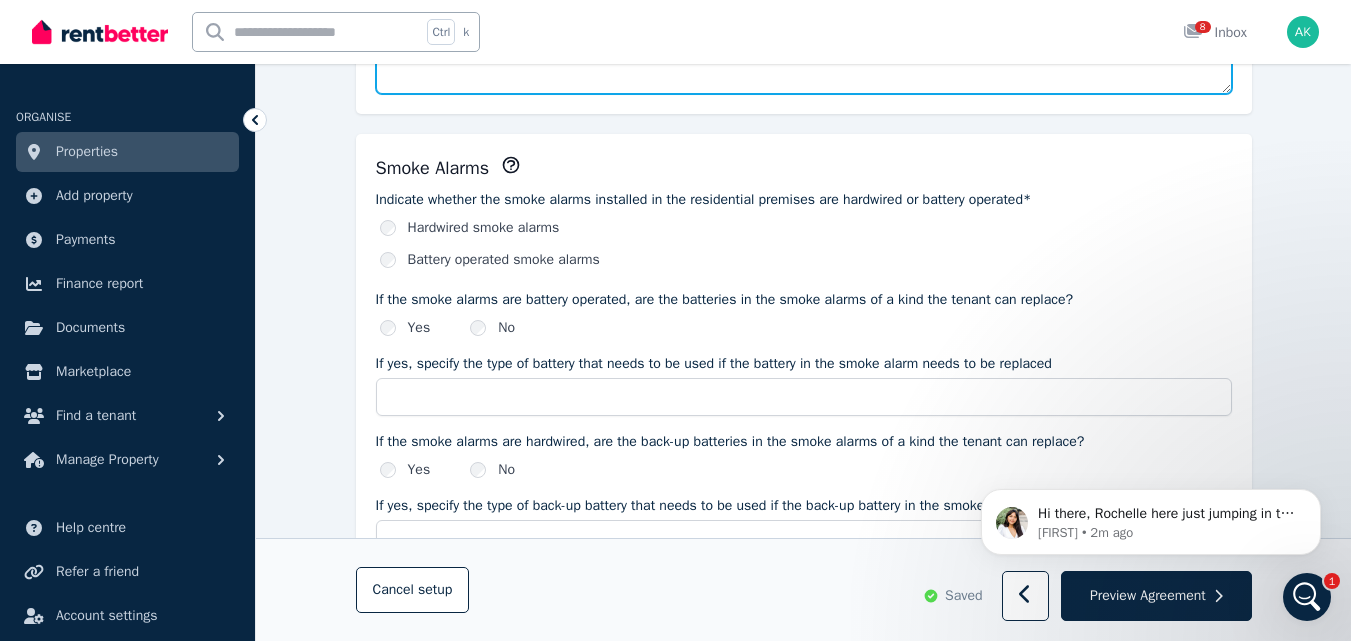 scroll, scrollTop: 1333, scrollLeft: 0, axis: vertical 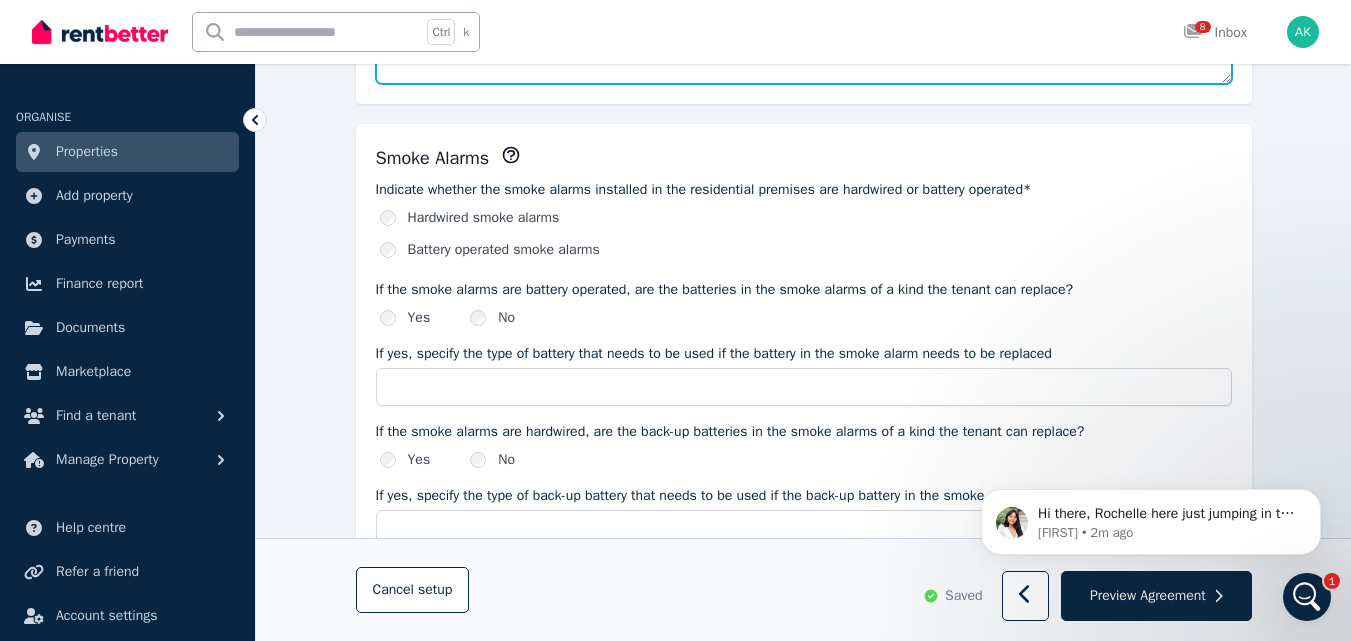 type on "**********" 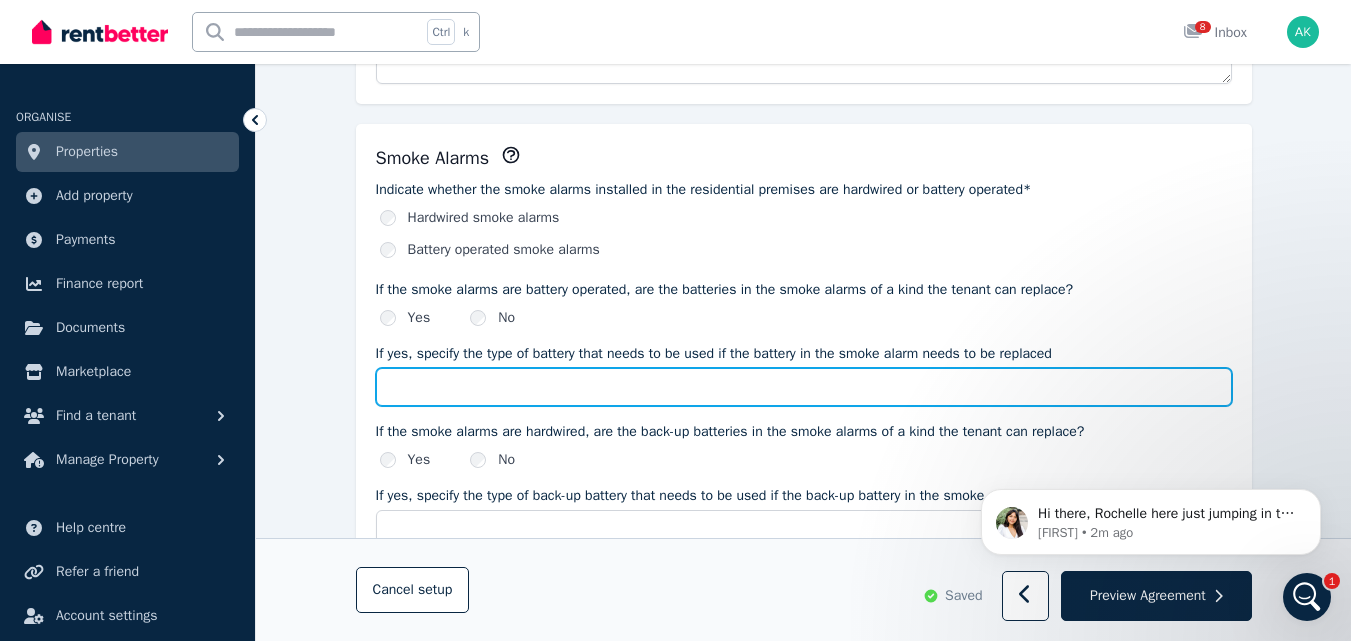 click on "If yes, specify the type of battery that needs to be used if the battery in the smoke alarm needs to be replaced" at bounding box center (804, 387) 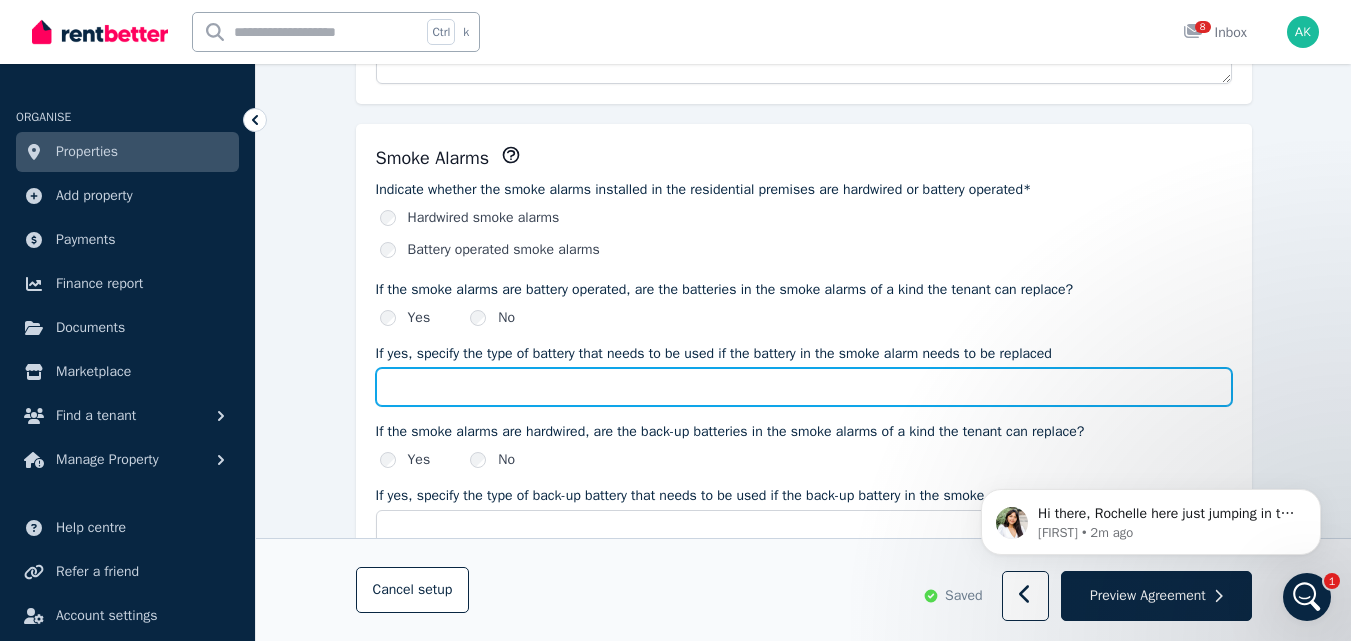 type on "**********" 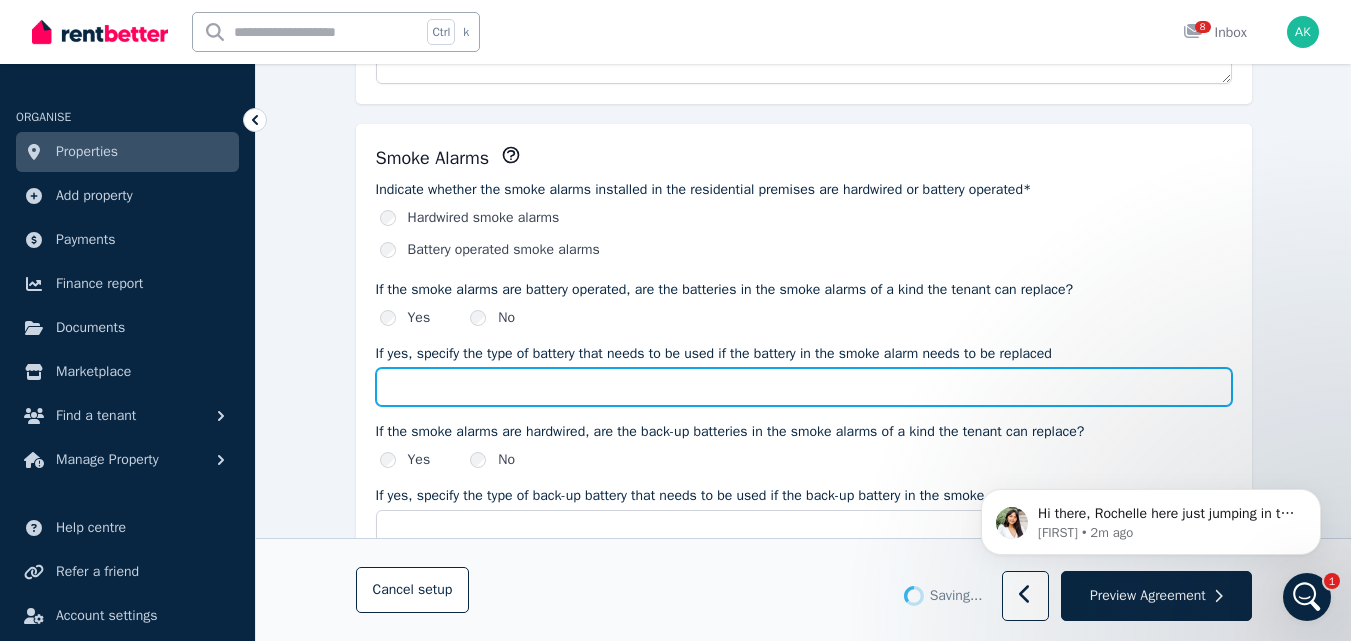 type on "**********" 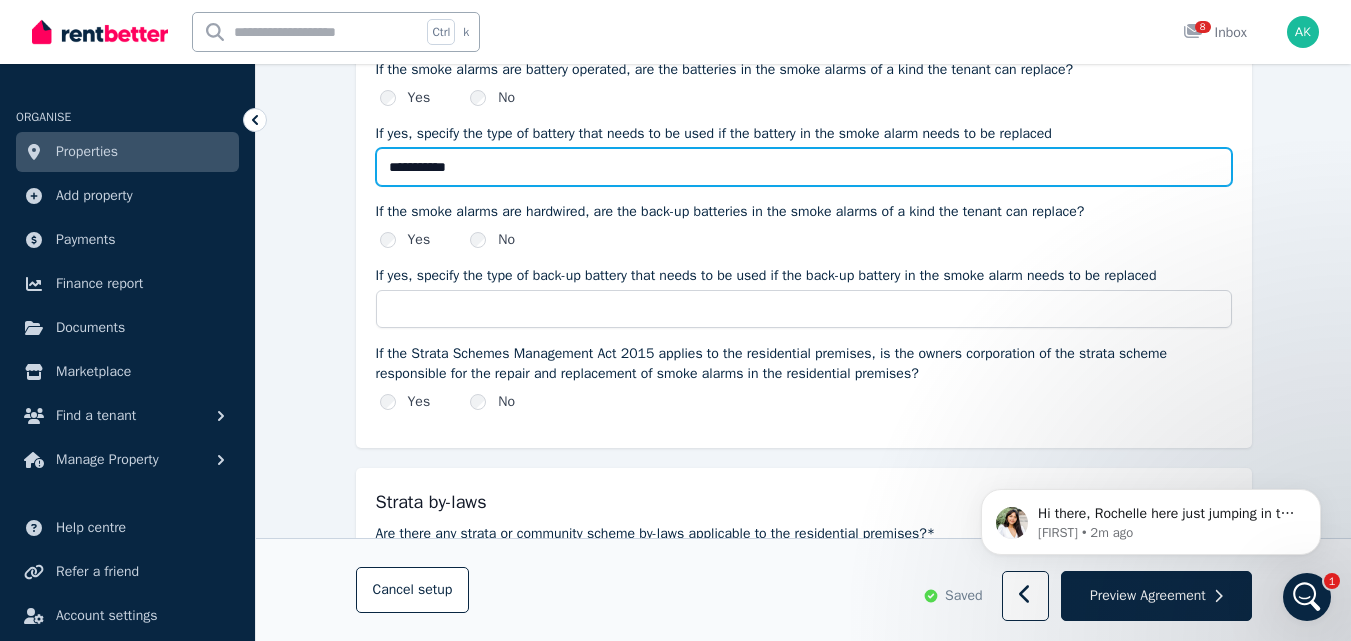 scroll, scrollTop: 1558, scrollLeft: 0, axis: vertical 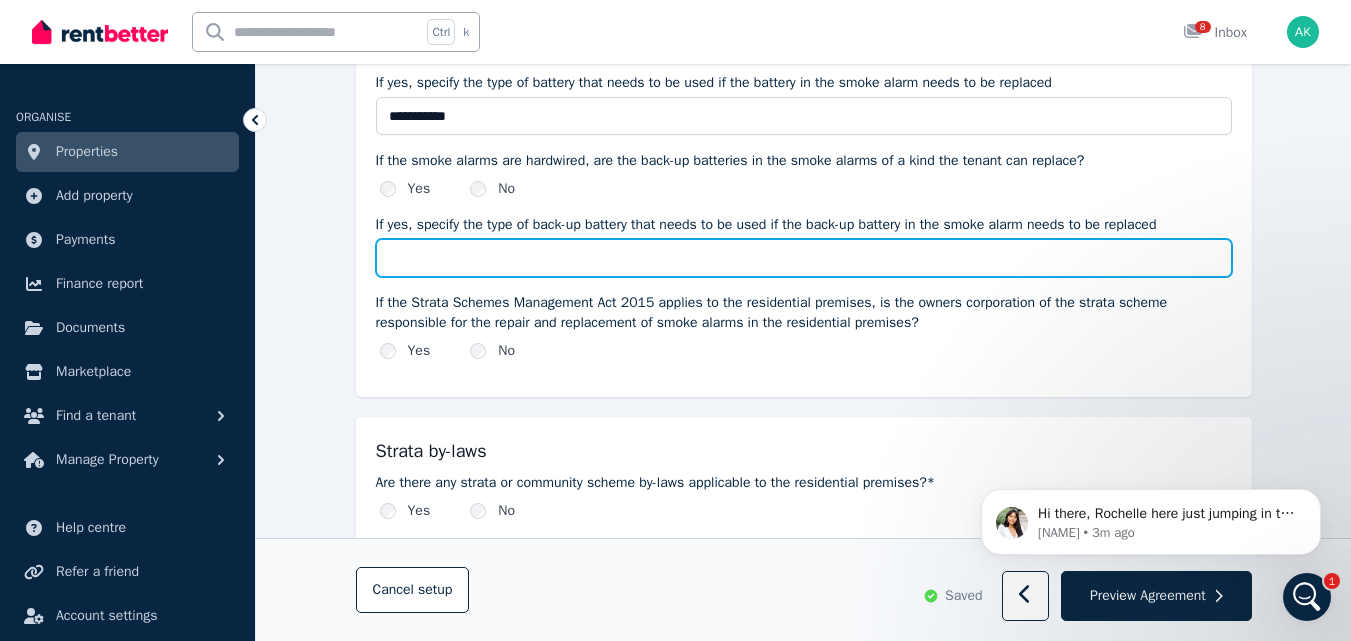 click on "If yes, specify the type of back-up battery that needs to be used if the back-up battery in the smoke alarm needs to be replaced" at bounding box center [804, 258] 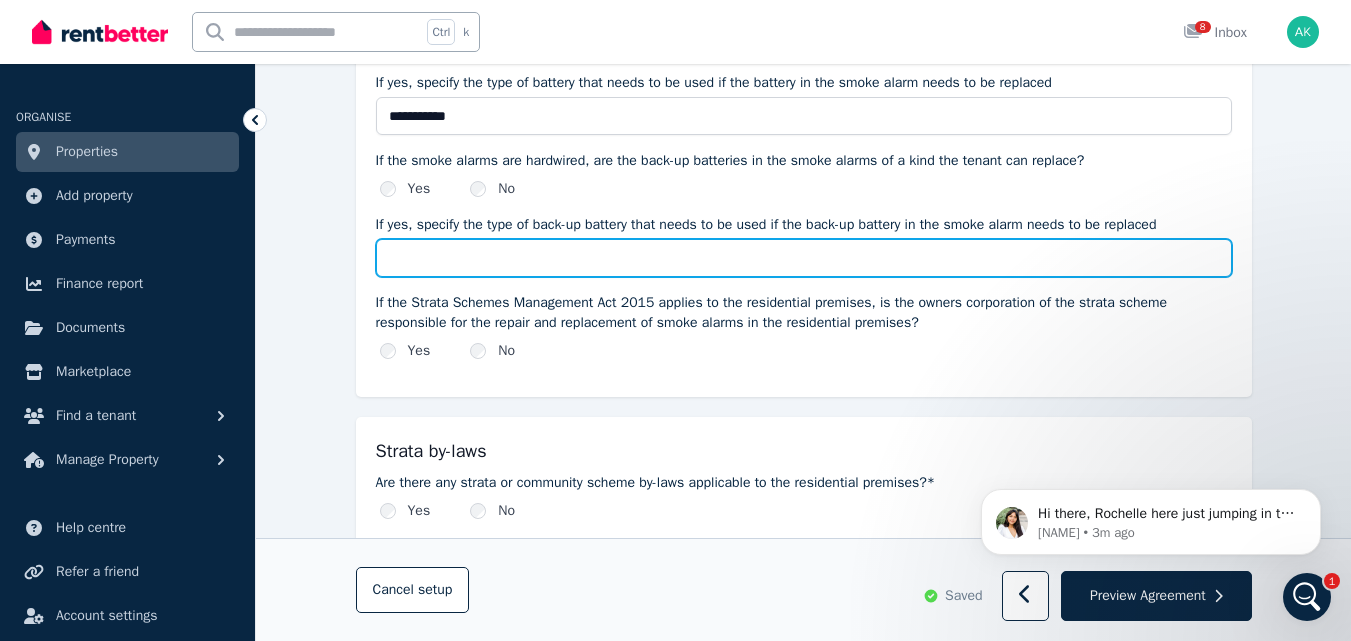 type on "**********" 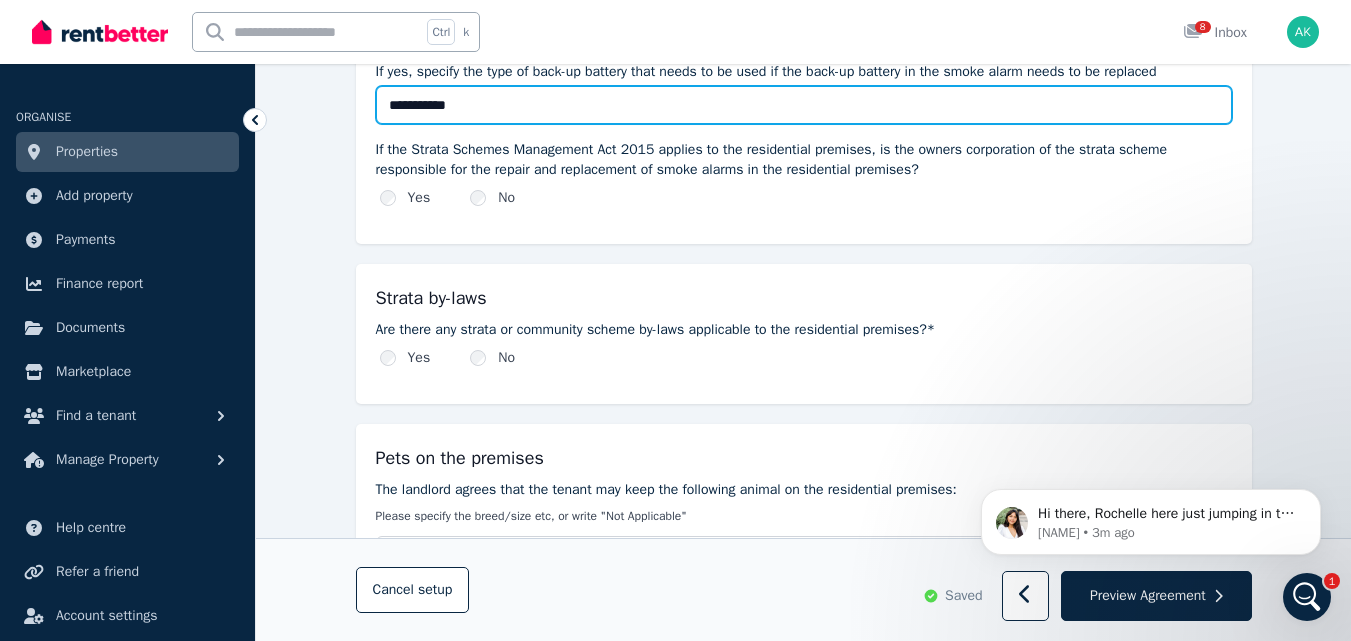 scroll, scrollTop: 1762, scrollLeft: 0, axis: vertical 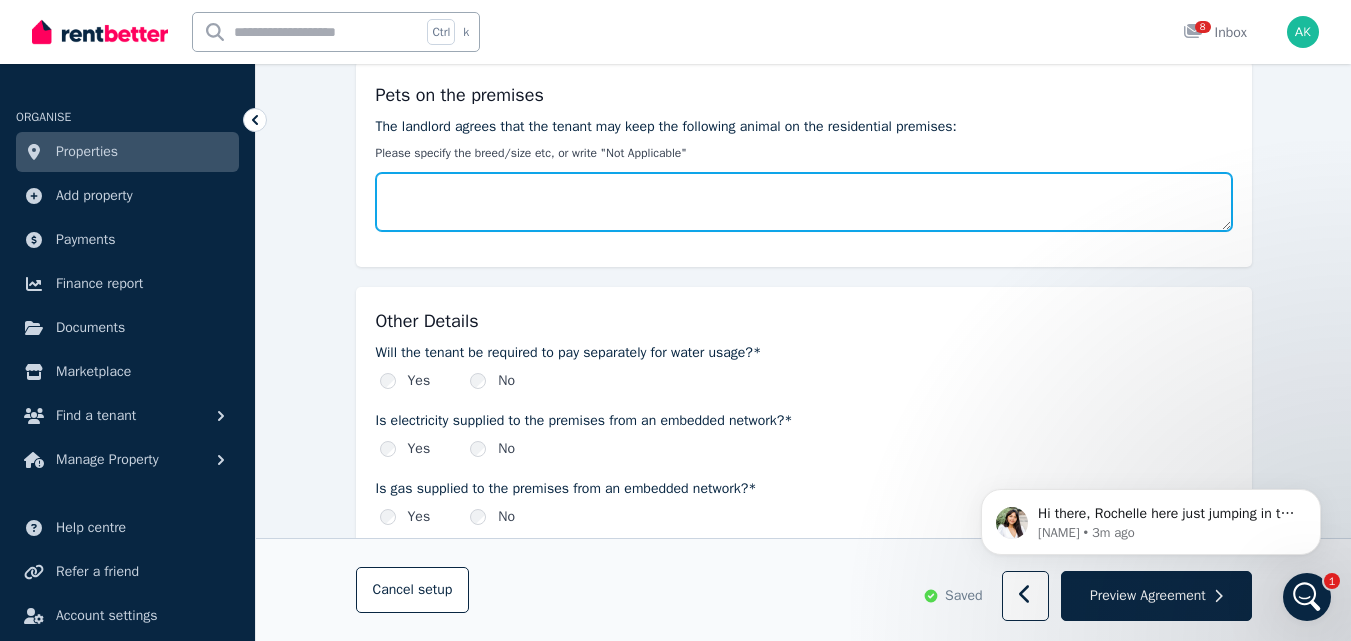 click on "The landlord agrees that the tenant may keep the following animal on the residential premises:" at bounding box center [804, 202] 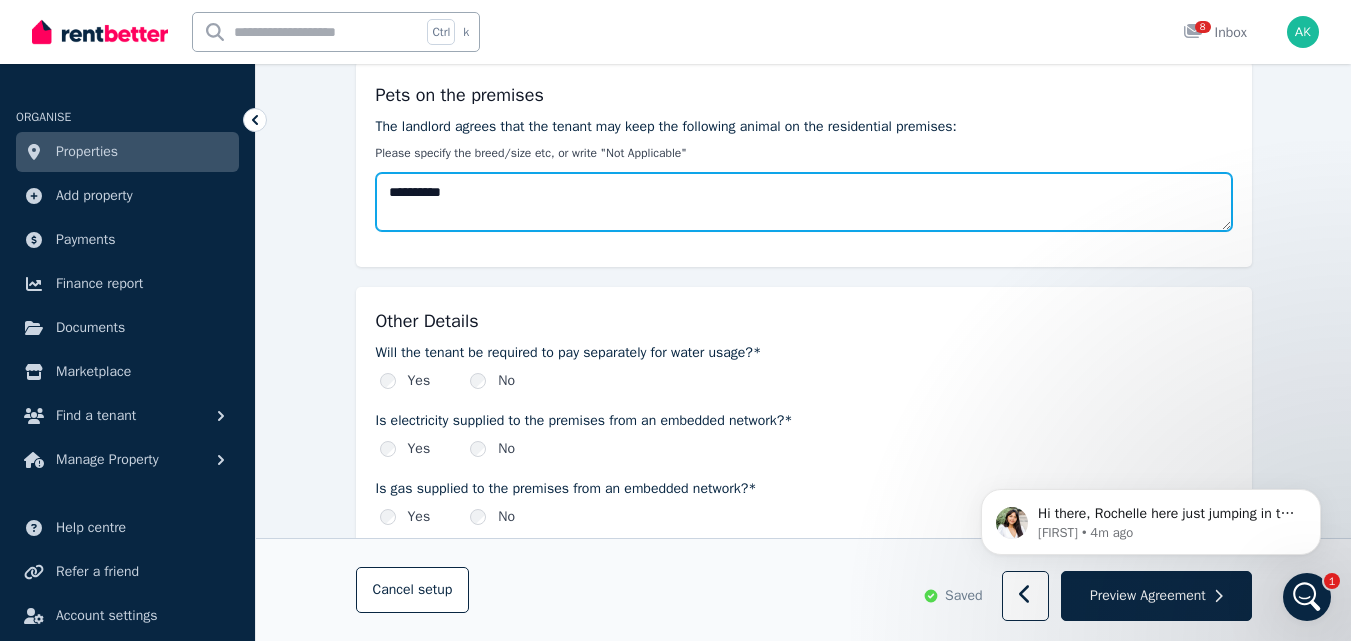 type on "**********" 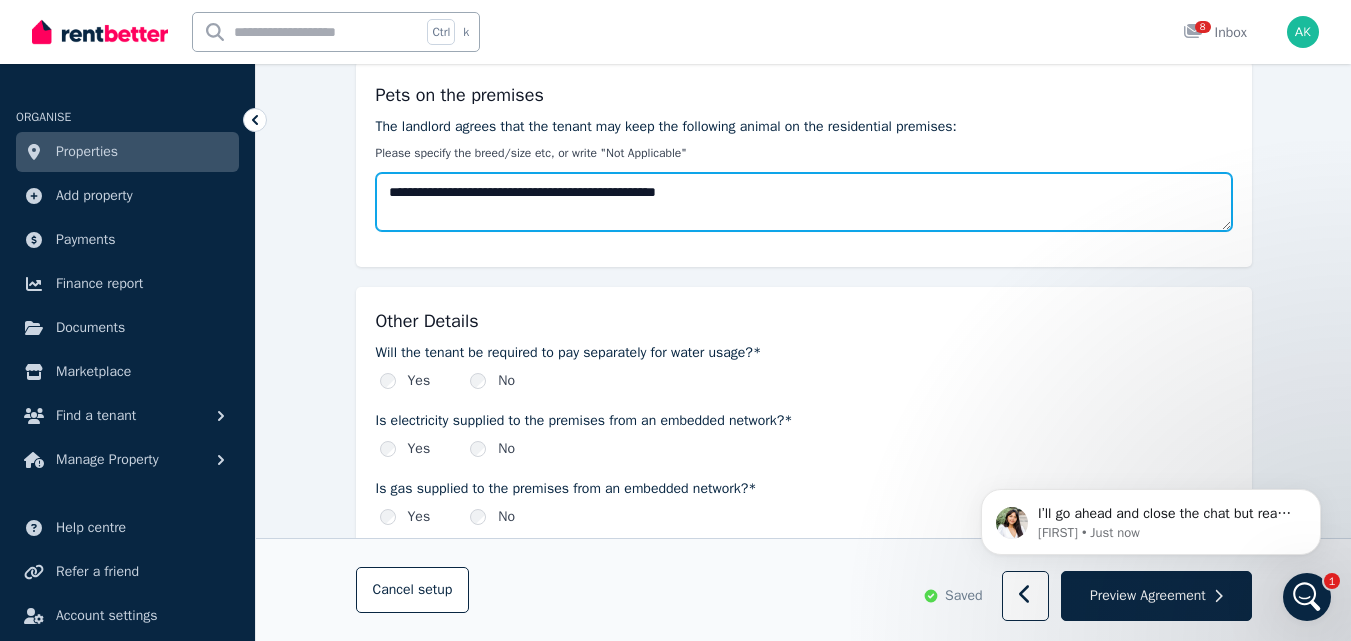 click on "**********" at bounding box center [804, 202] 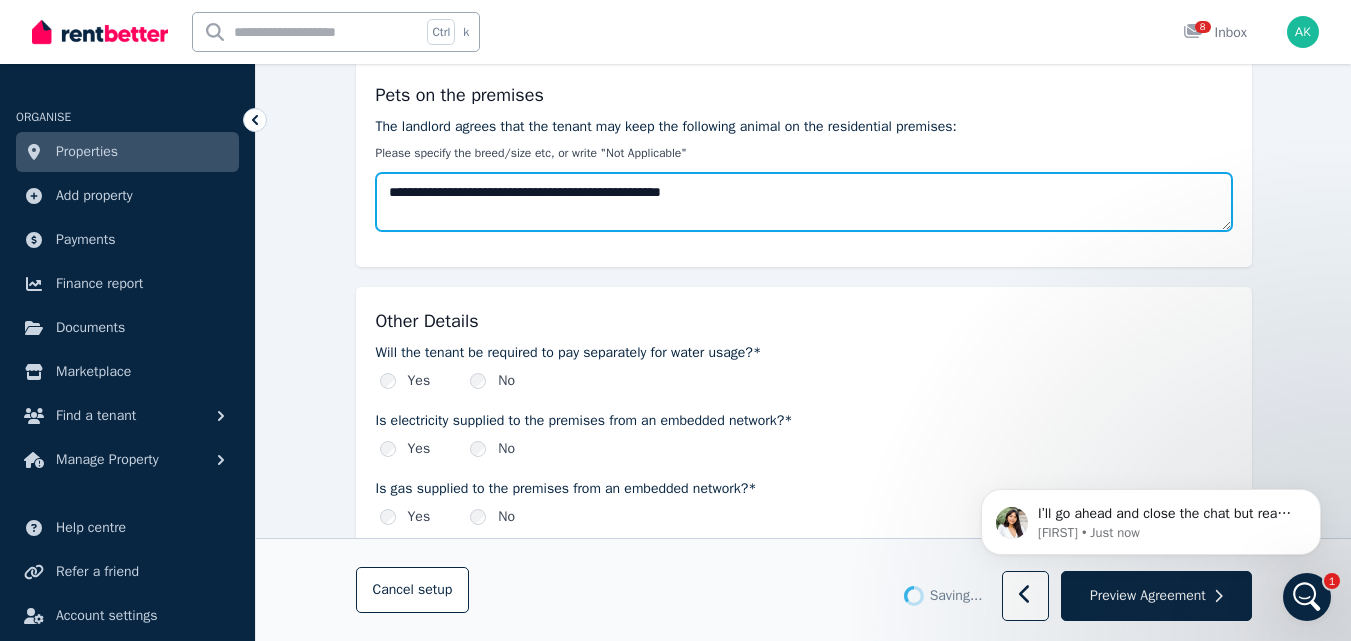 click on "**********" at bounding box center [804, 202] 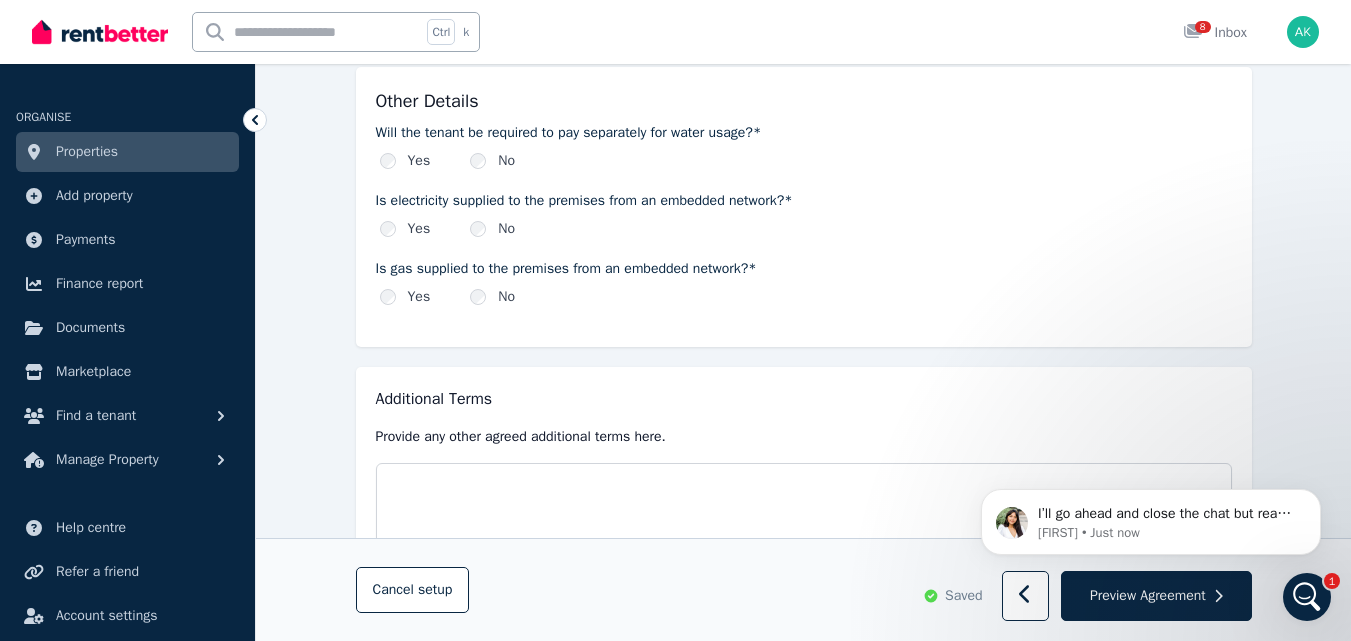 scroll, scrollTop: 2345, scrollLeft: 0, axis: vertical 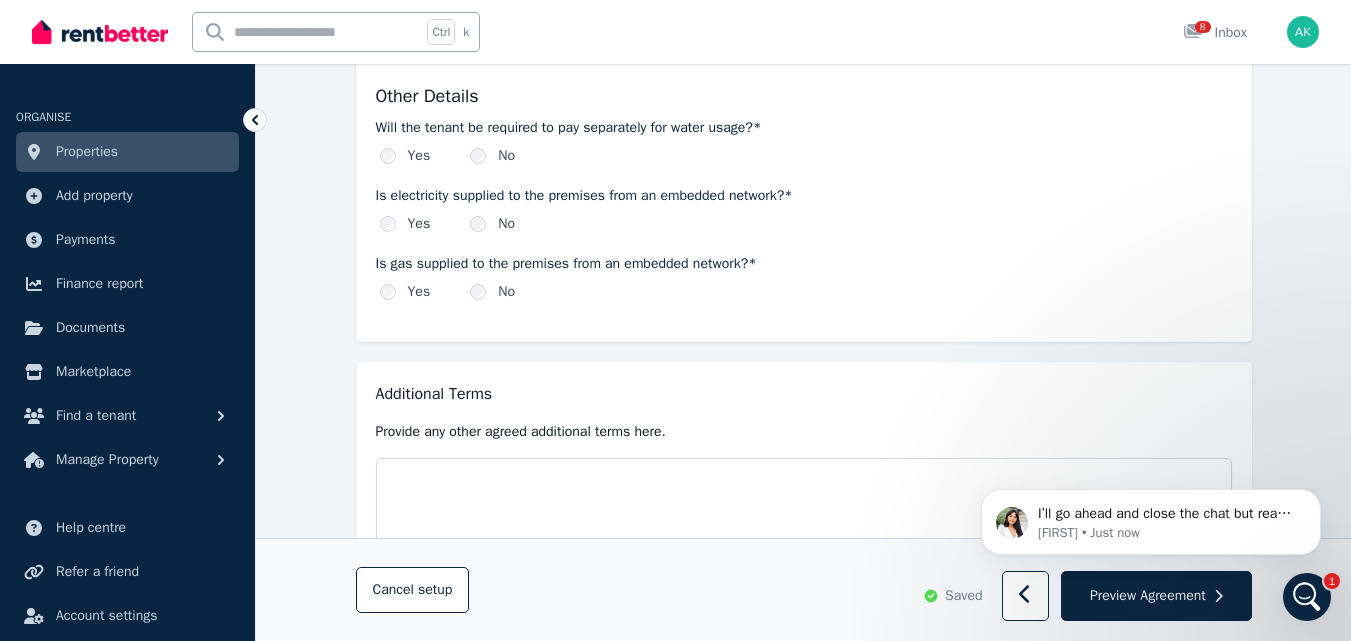 type on "**********" 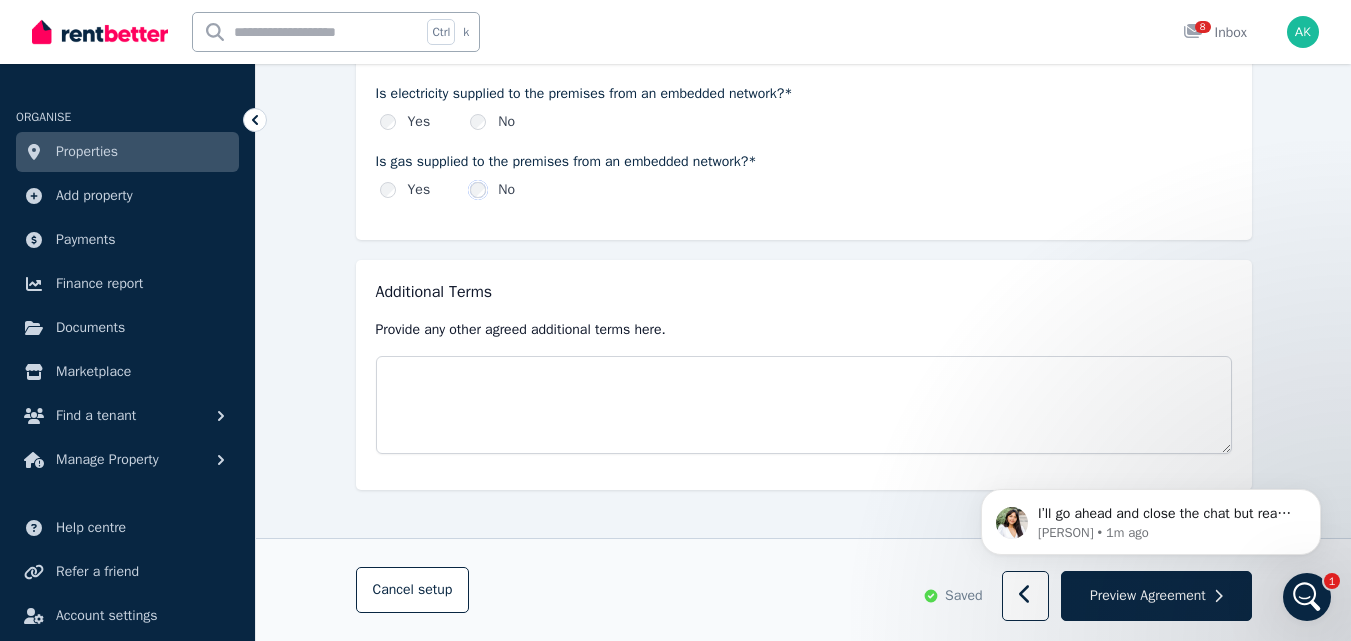 scroll, scrollTop: 2453, scrollLeft: 0, axis: vertical 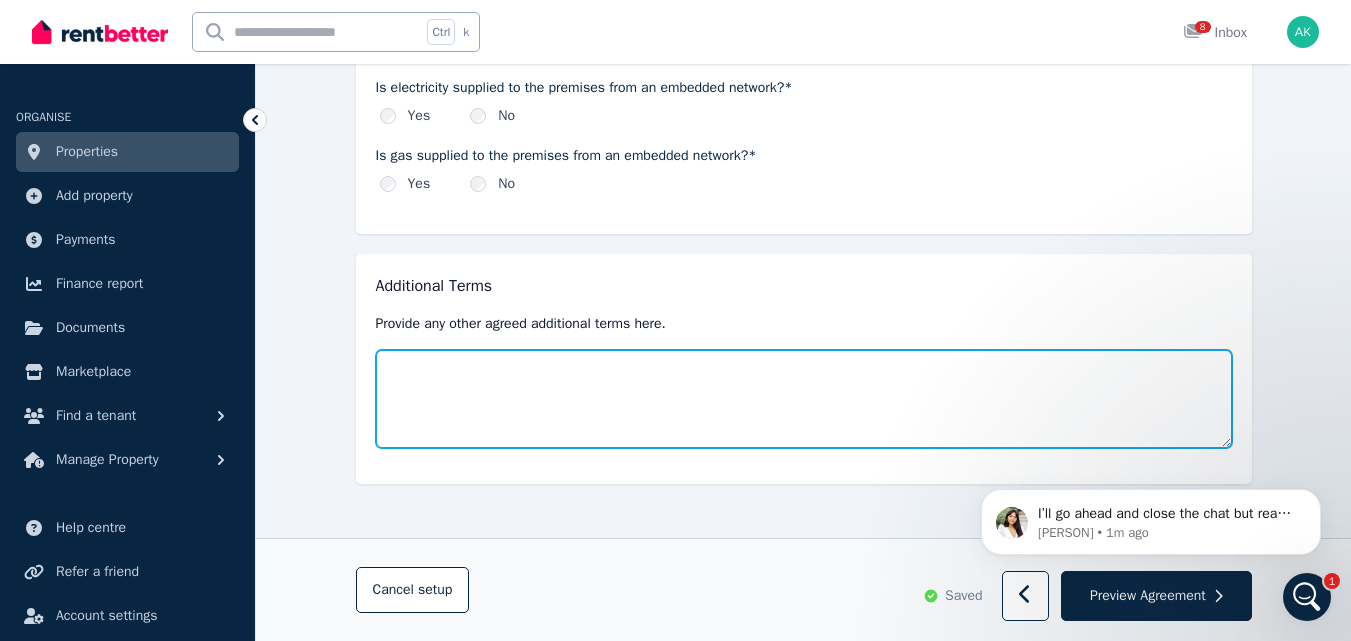 click at bounding box center [804, 399] 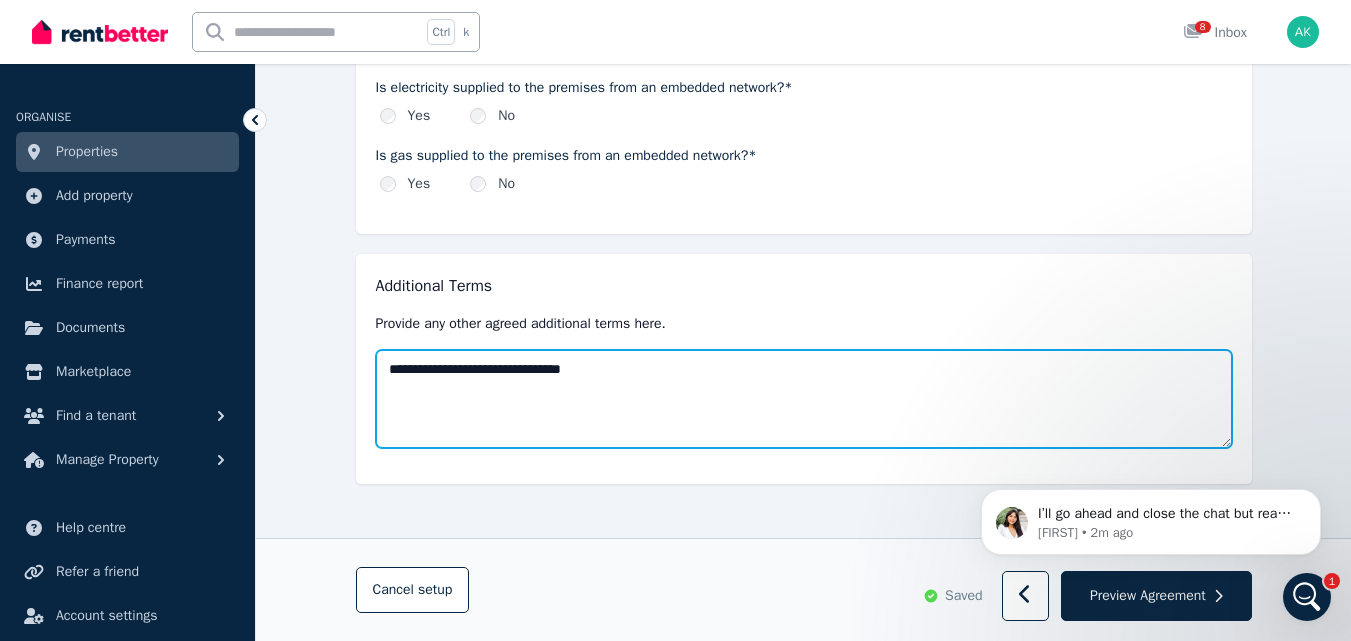 type on "**********" 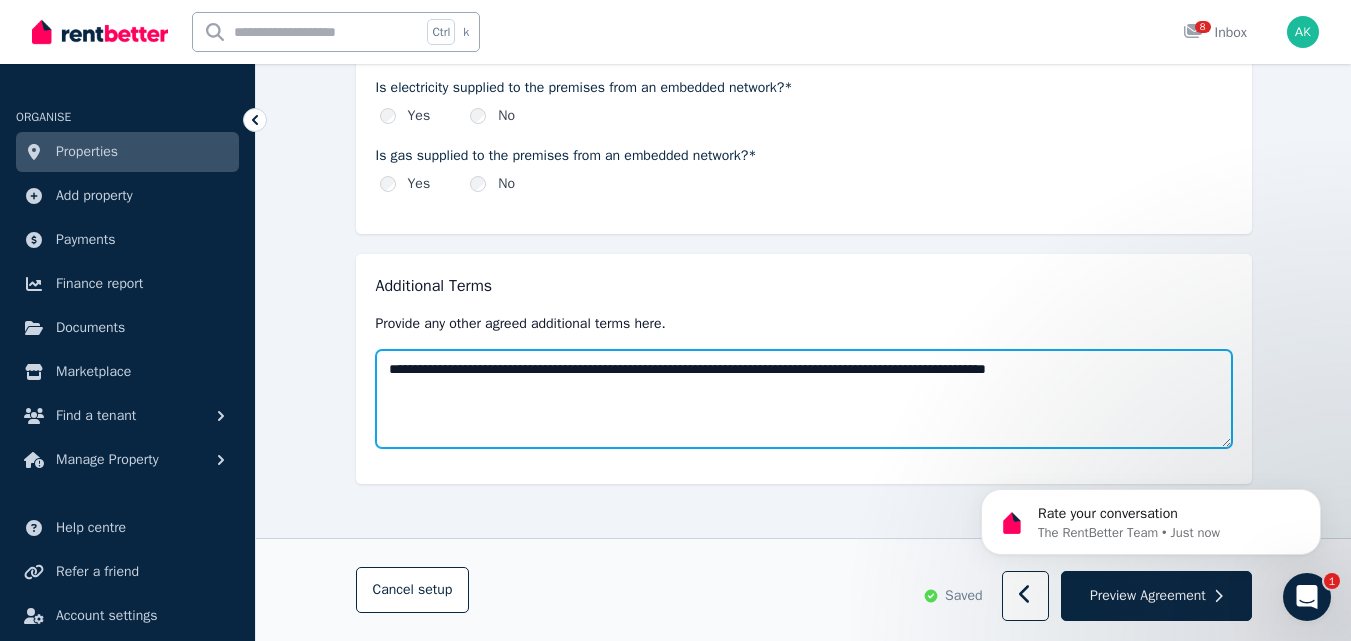 click on "**********" at bounding box center [804, 399] 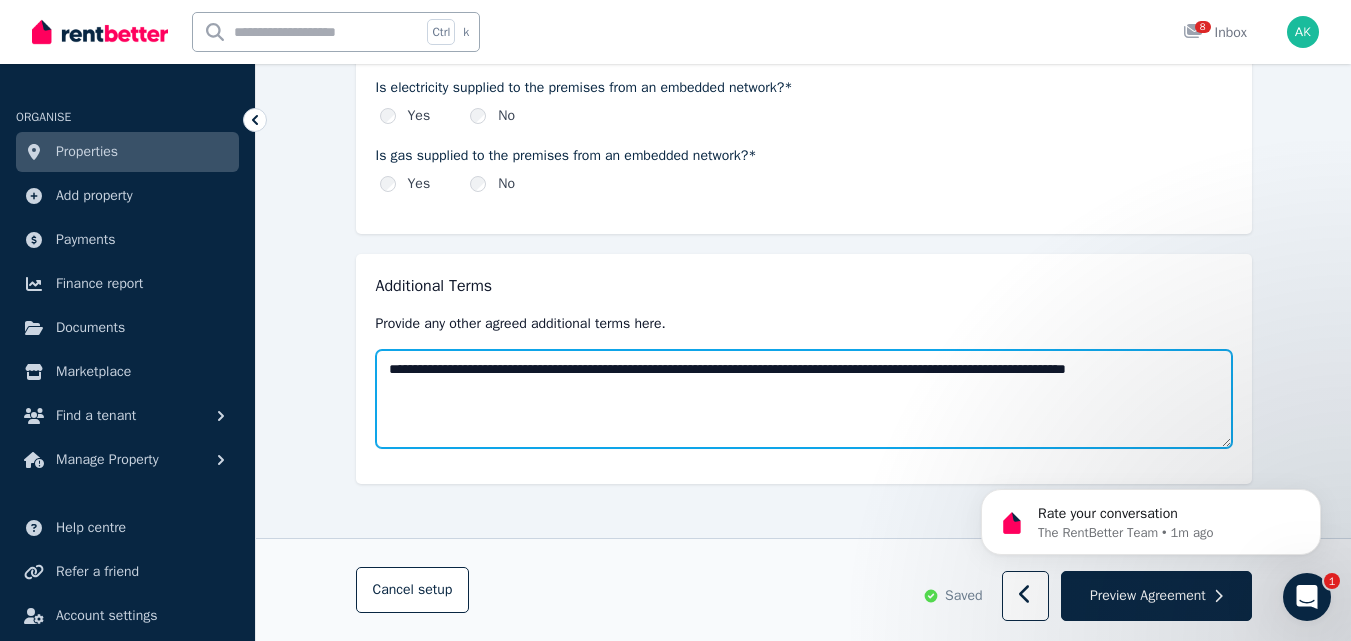 click on "**********" at bounding box center (804, 399) 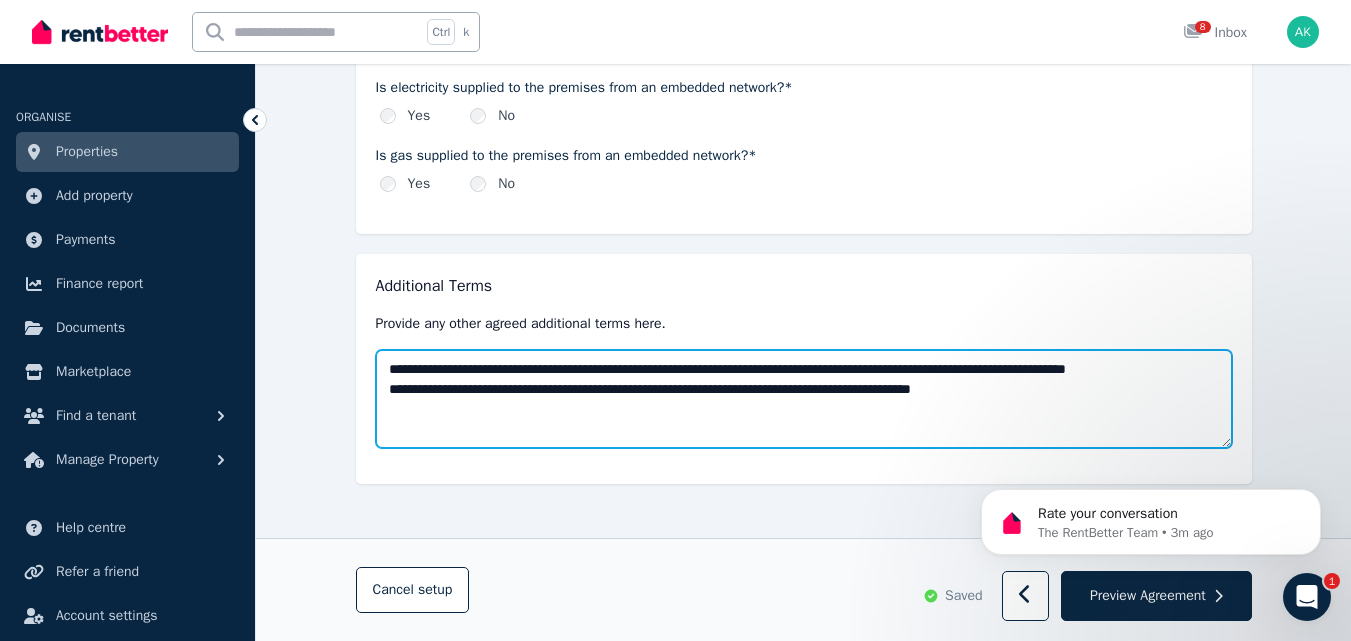 click on "**********" at bounding box center (804, 399) 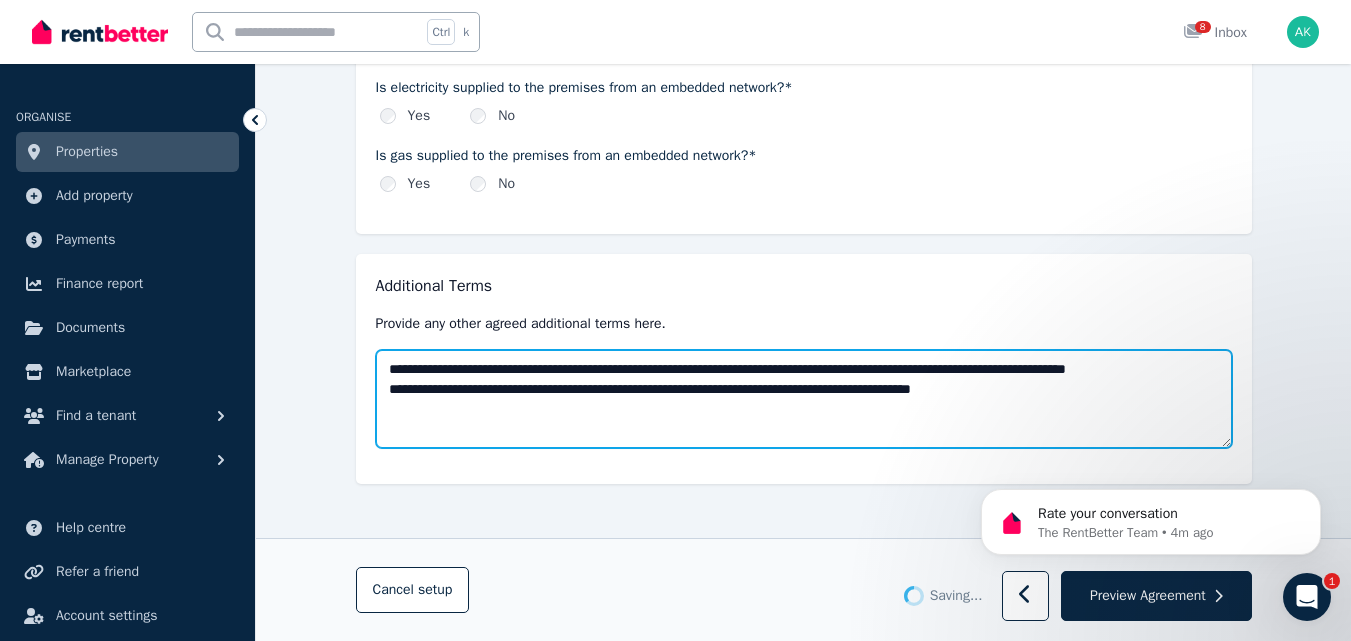 click on "**********" at bounding box center (804, 399) 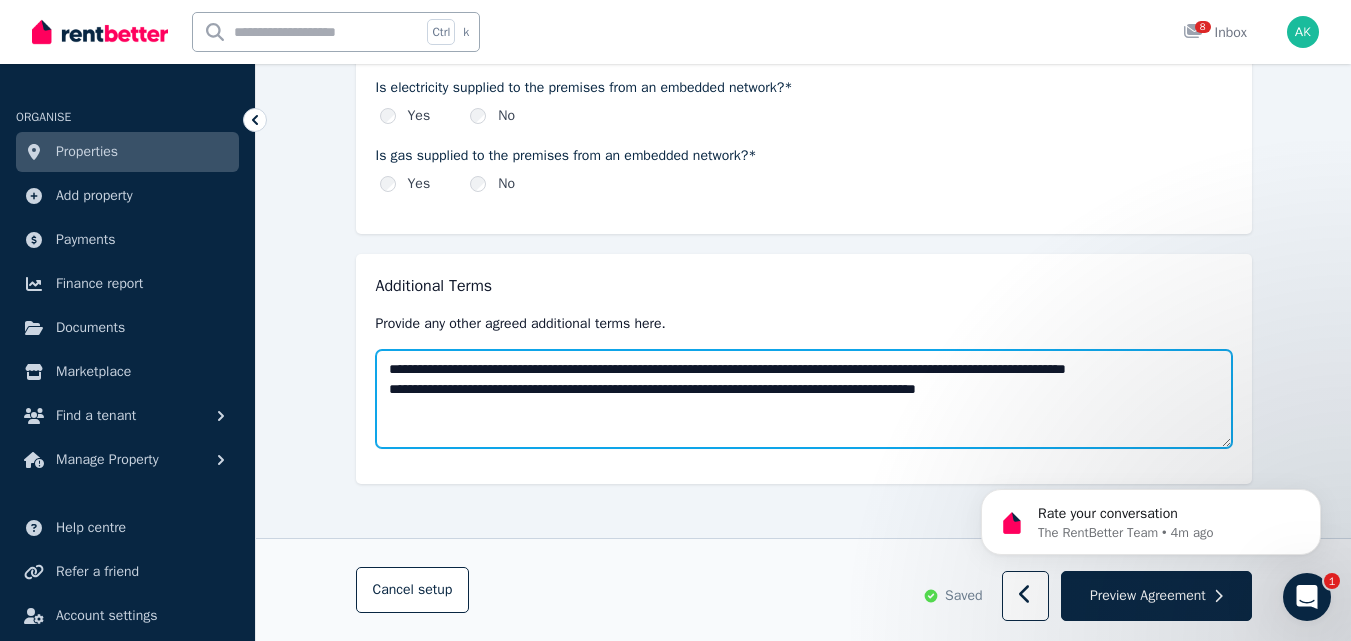 click on "**********" at bounding box center [804, 399] 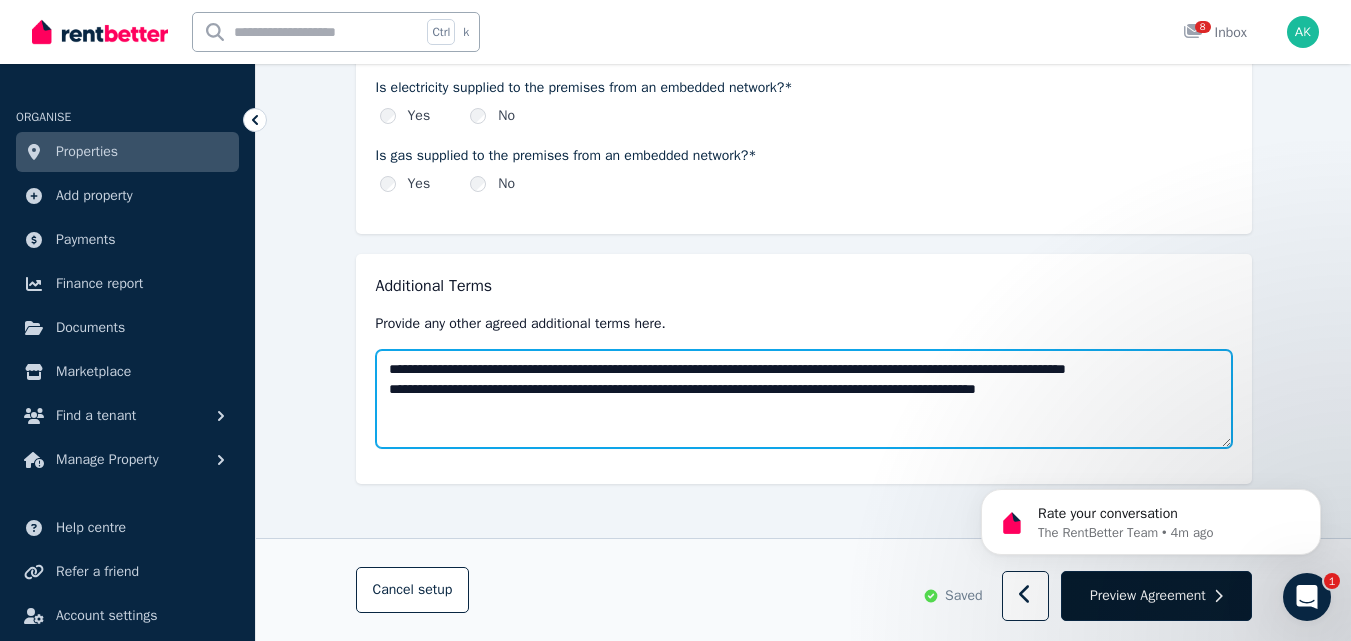type on "**********" 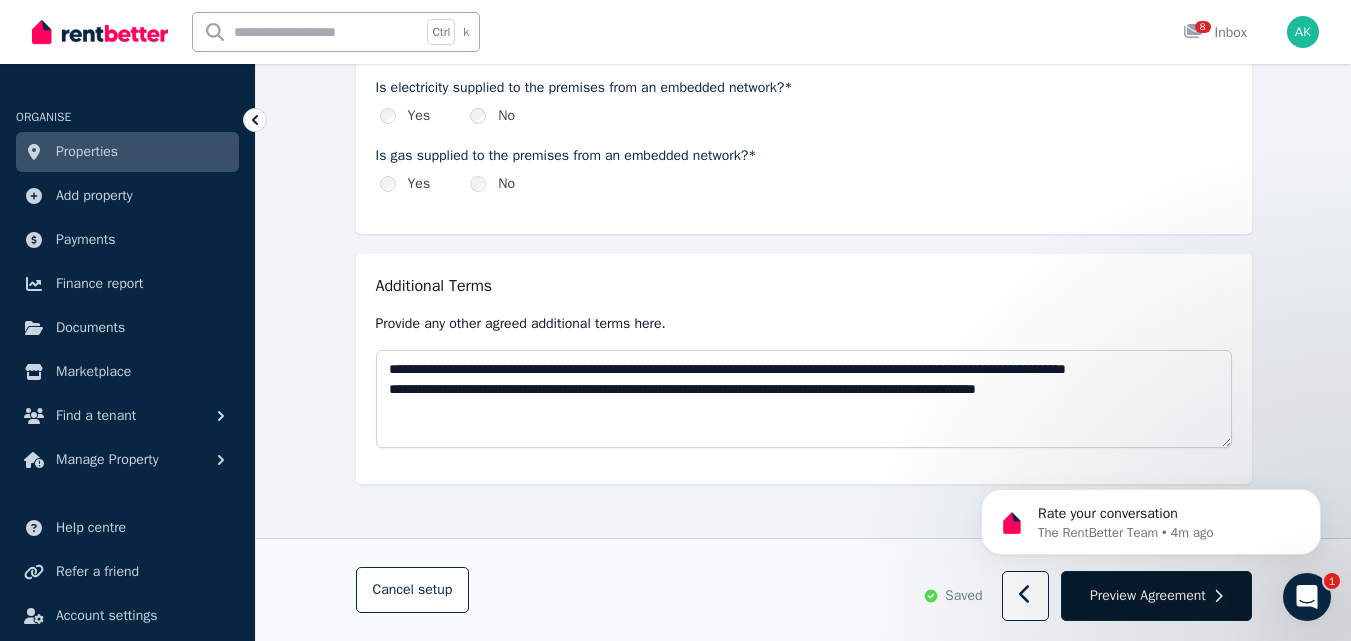 click on "Preview Agreement" at bounding box center (1148, 596) 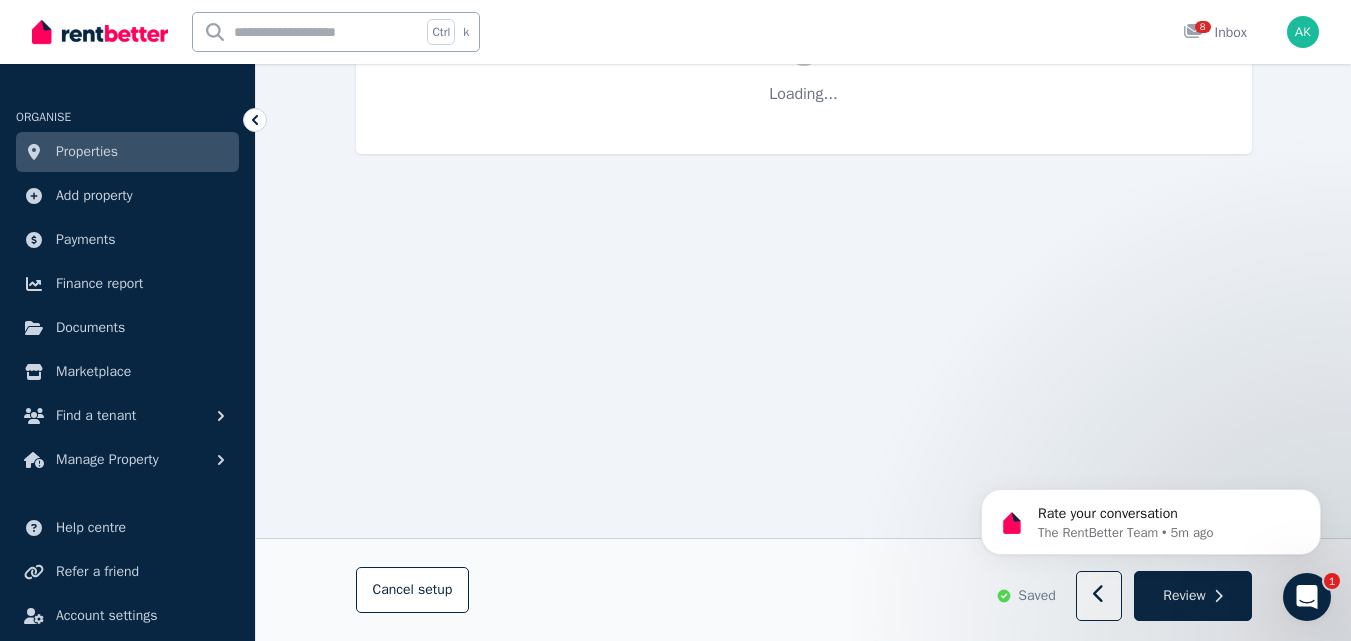 scroll, scrollTop: 0, scrollLeft: 0, axis: both 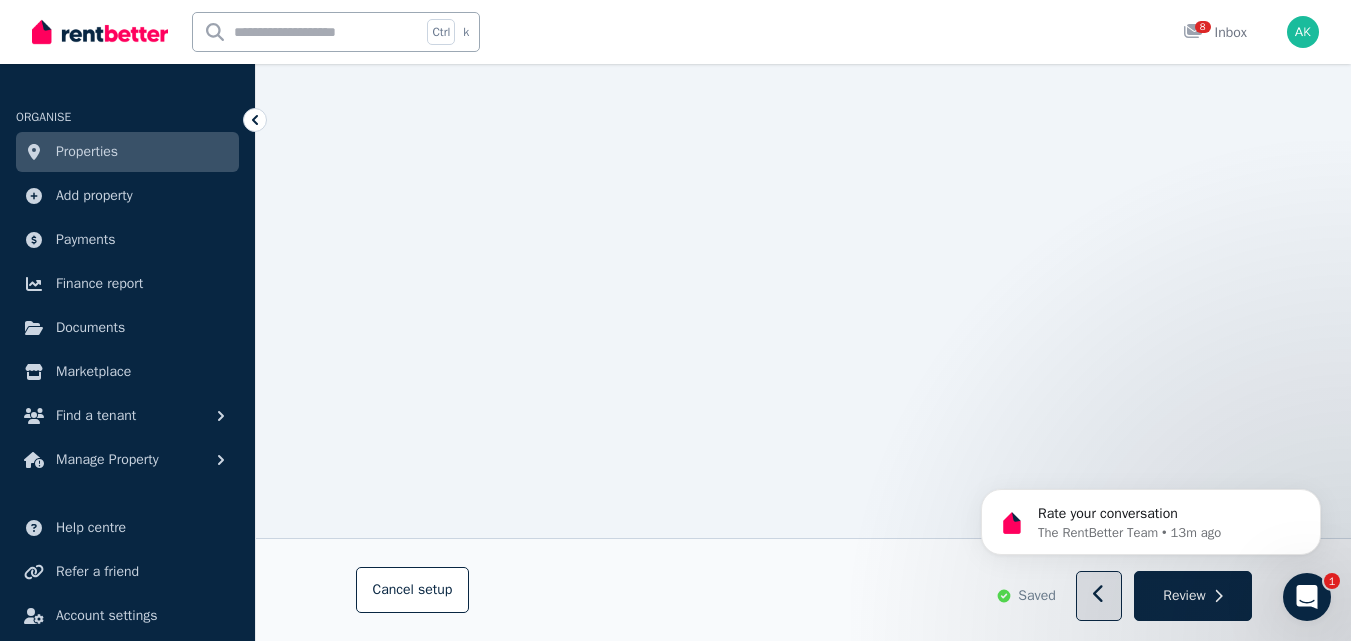 click at bounding box center (1099, 597) 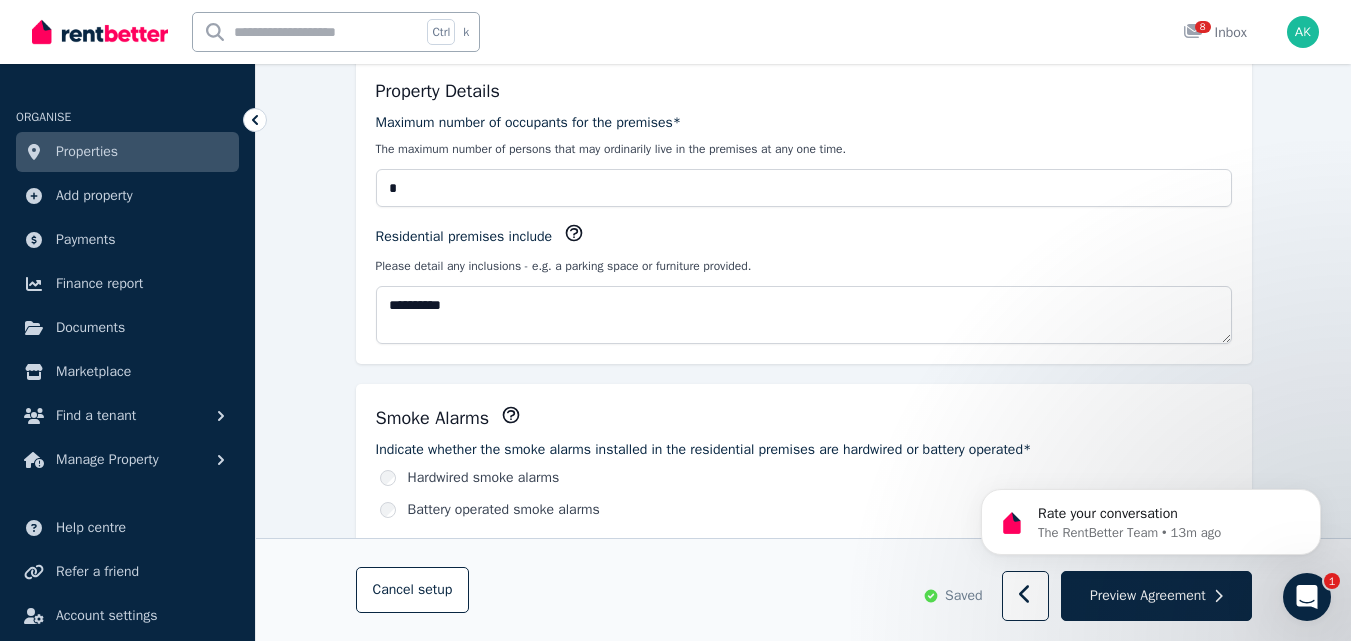 scroll, scrollTop: 1099, scrollLeft: 0, axis: vertical 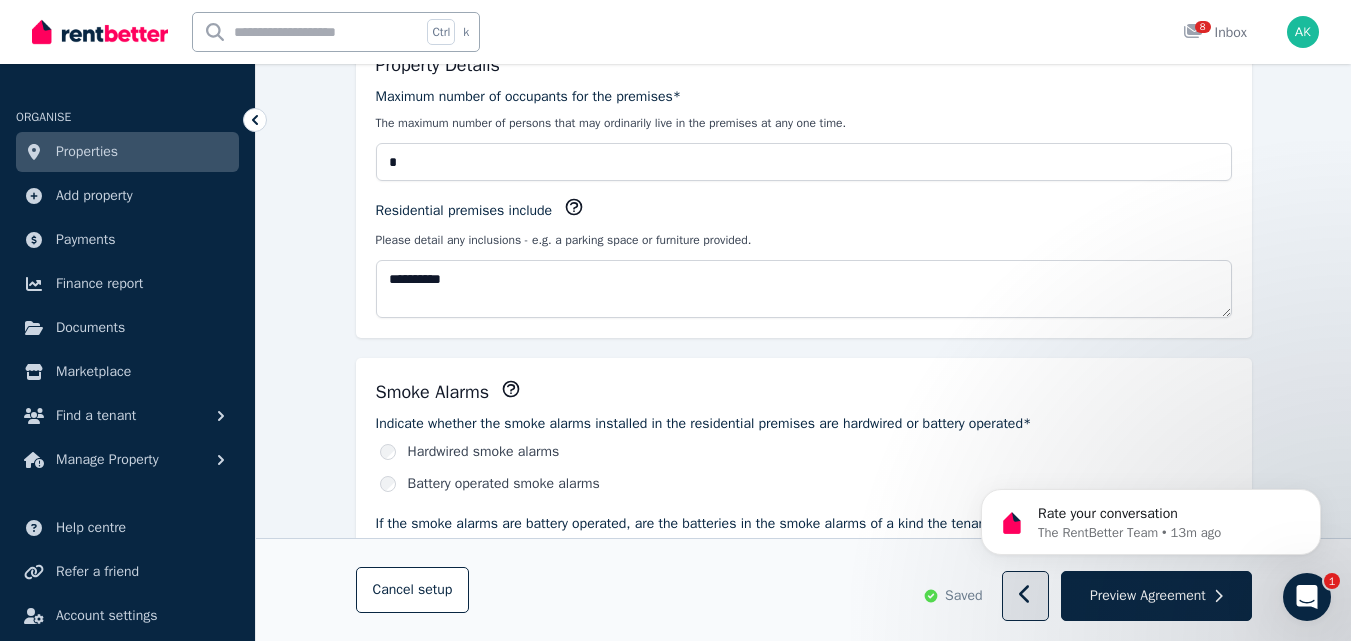 click 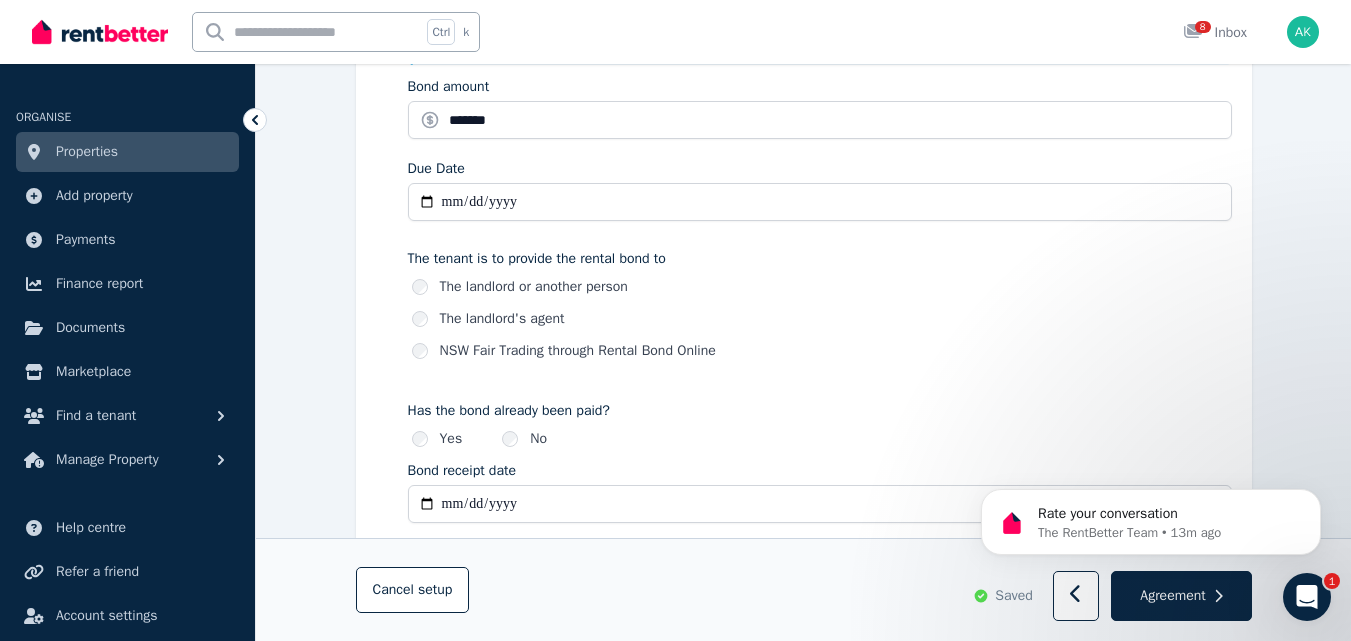 scroll, scrollTop: 0, scrollLeft: 0, axis: both 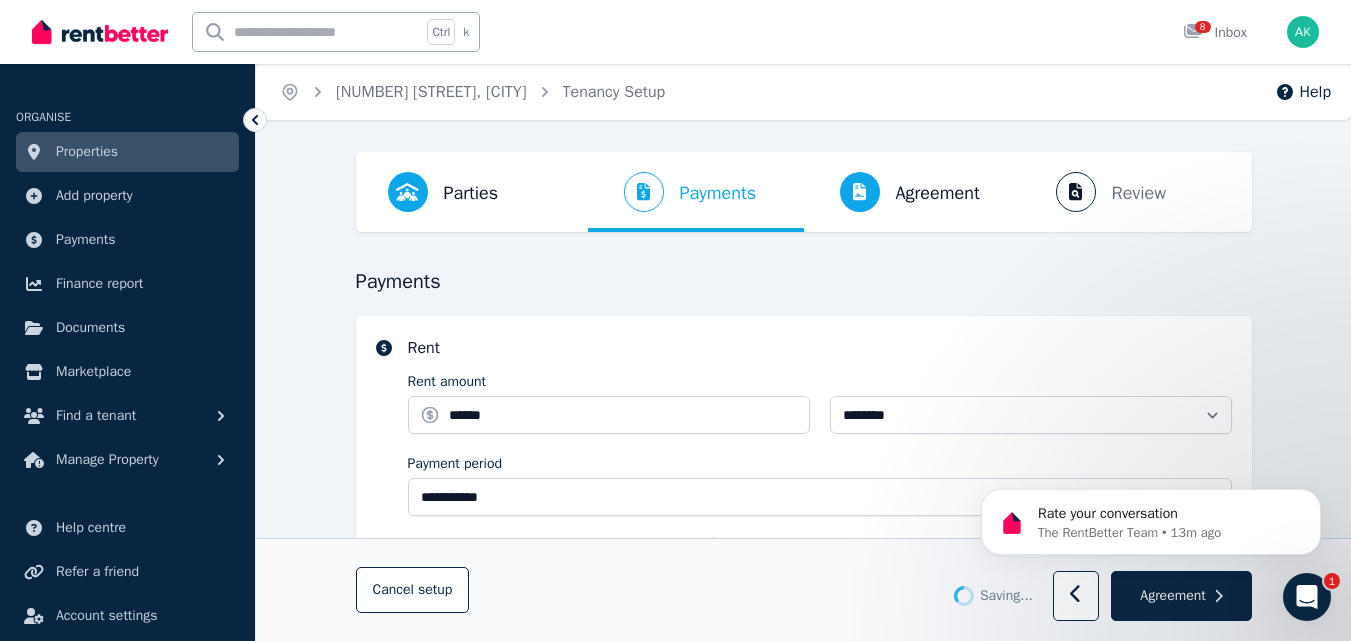 select on "**********" 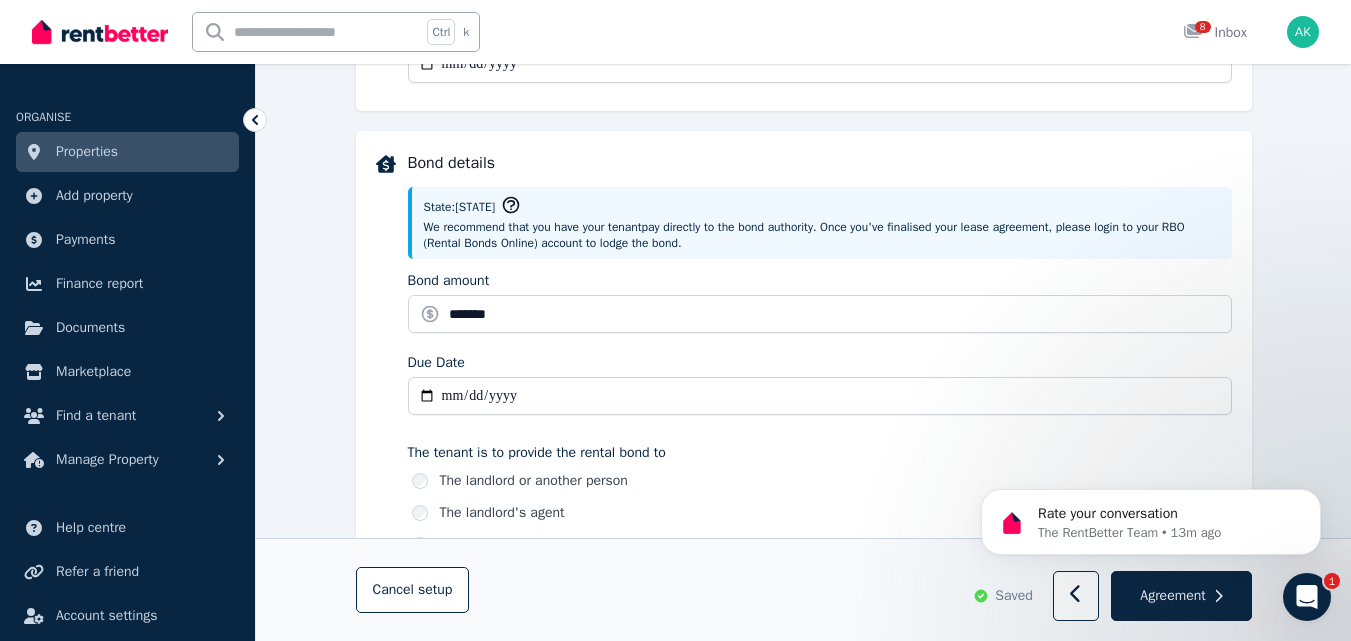 scroll, scrollTop: 0, scrollLeft: 0, axis: both 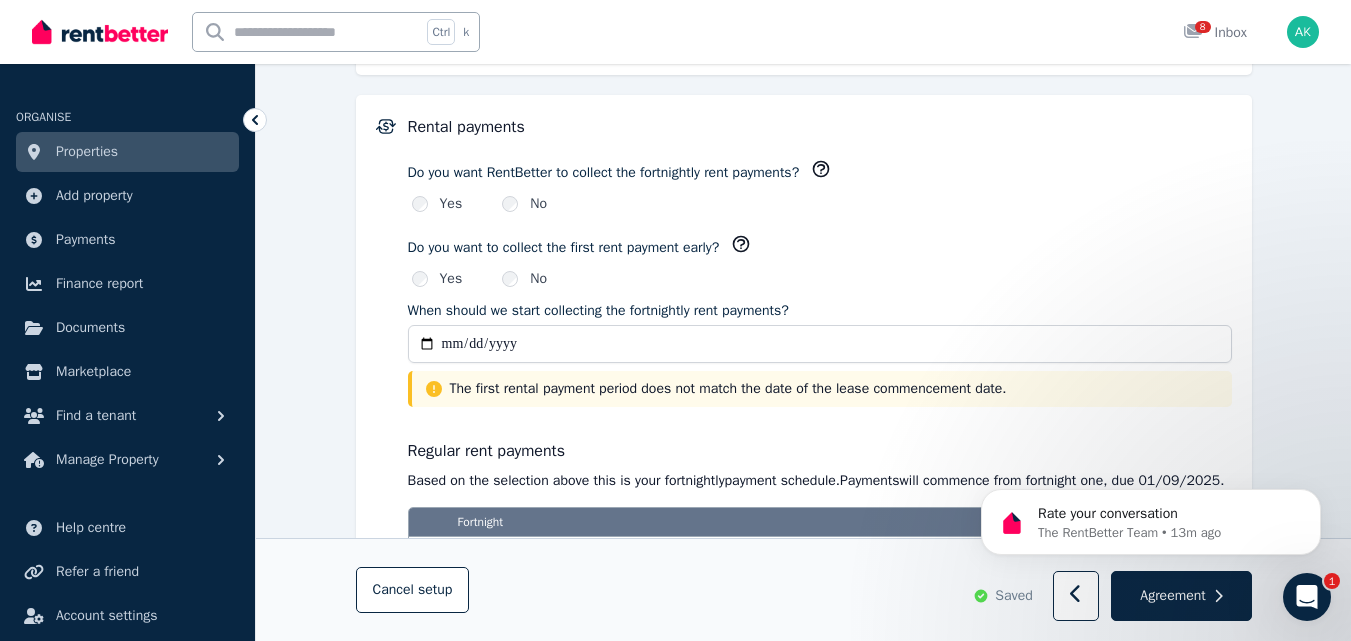 click on "**********" at bounding box center [820, 344] 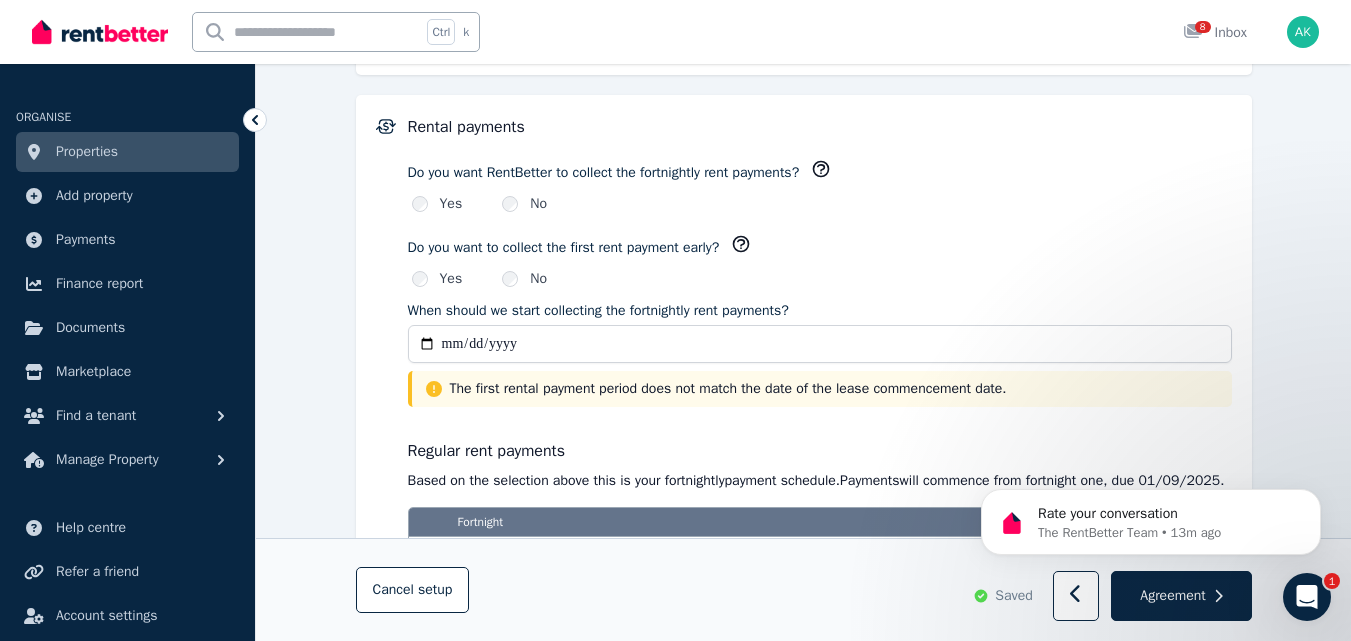 type on "**********" 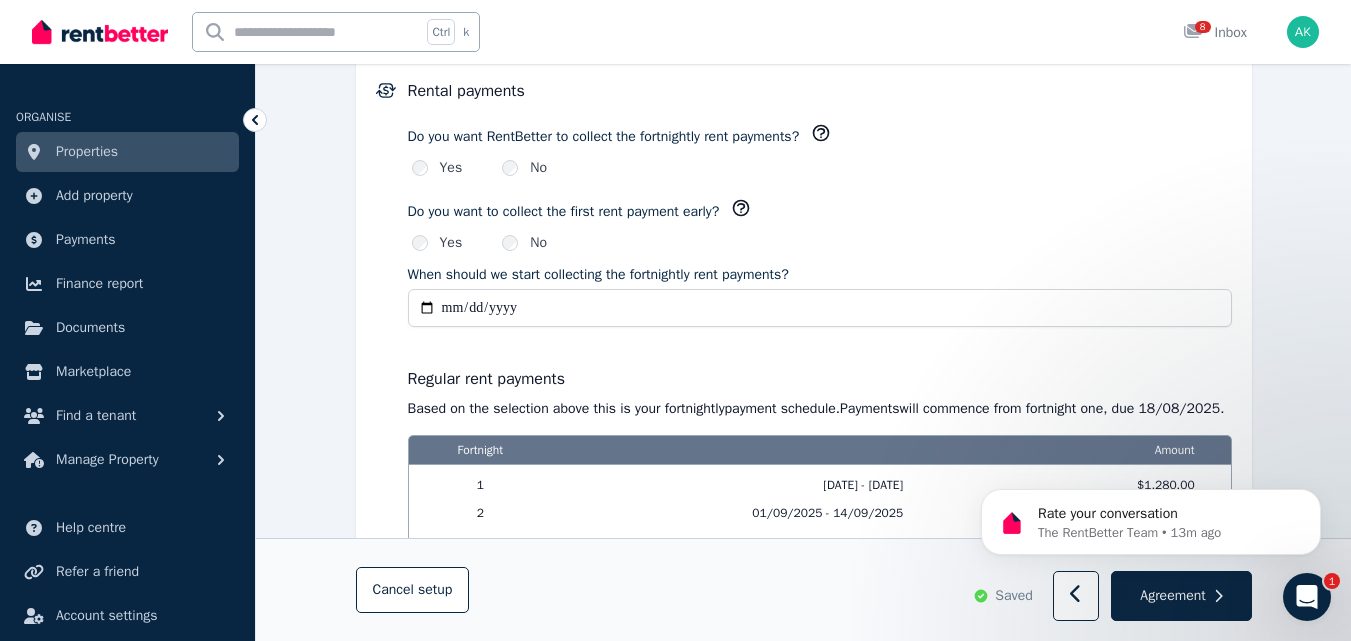 scroll, scrollTop: 1539, scrollLeft: 0, axis: vertical 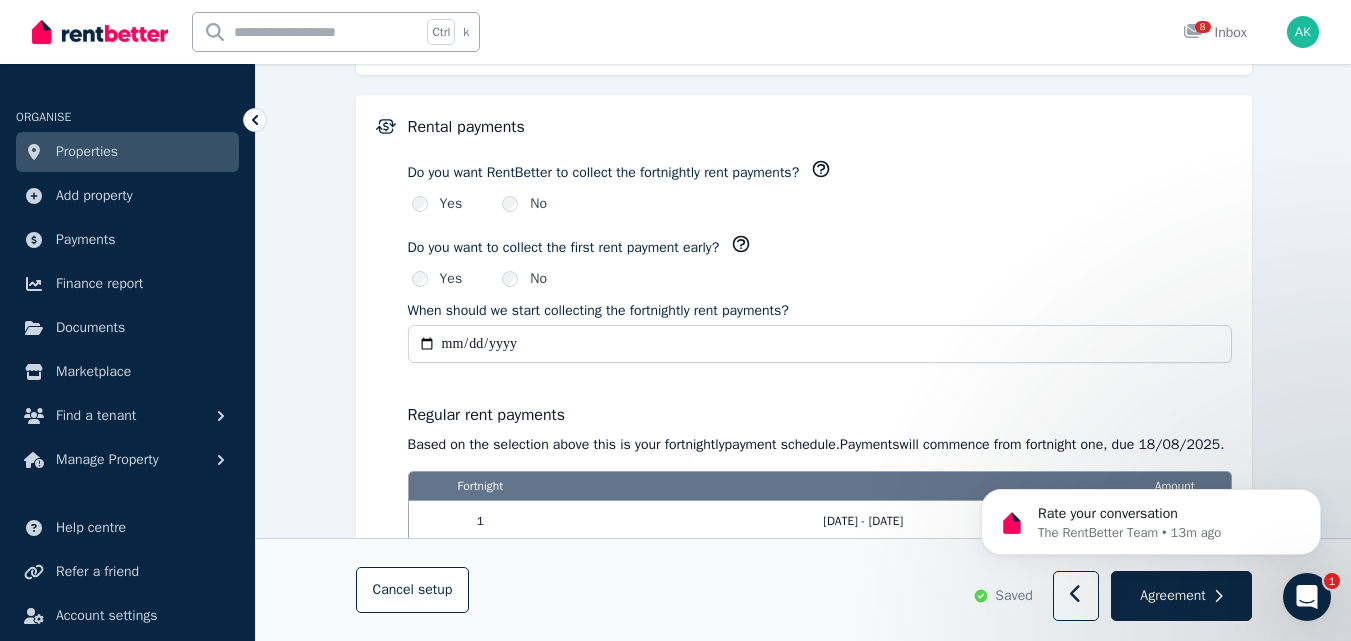 click on "**********" at bounding box center [820, 344] 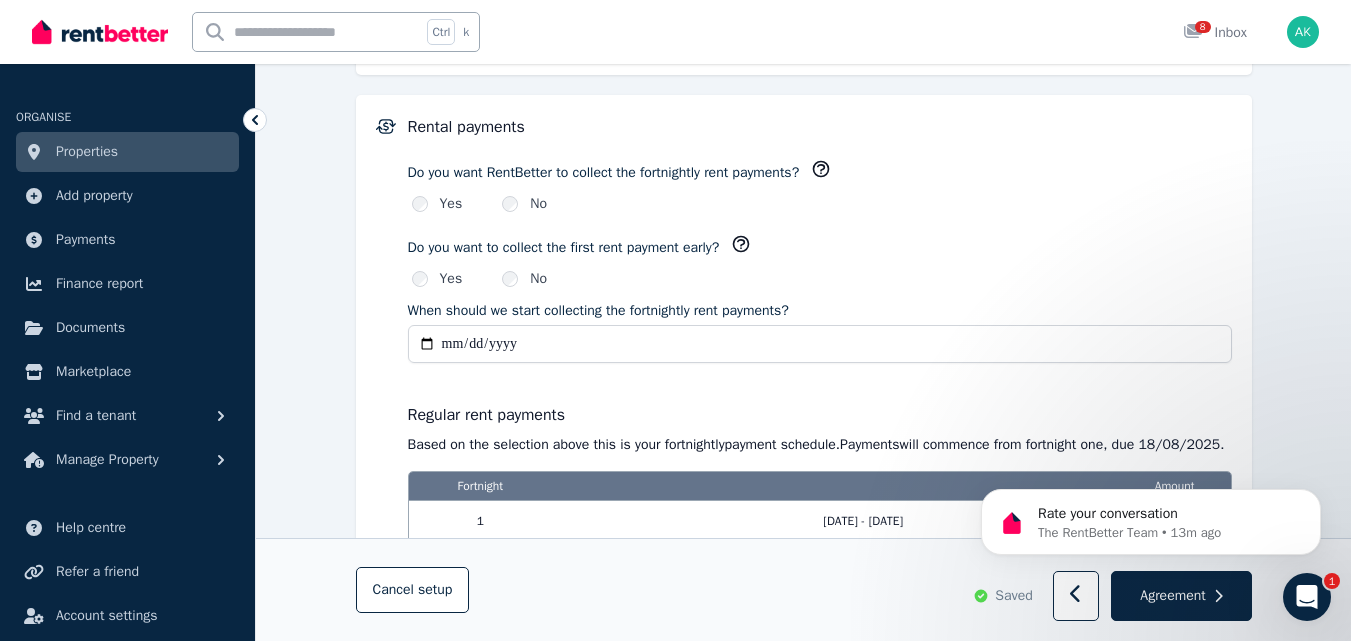 type on "**********" 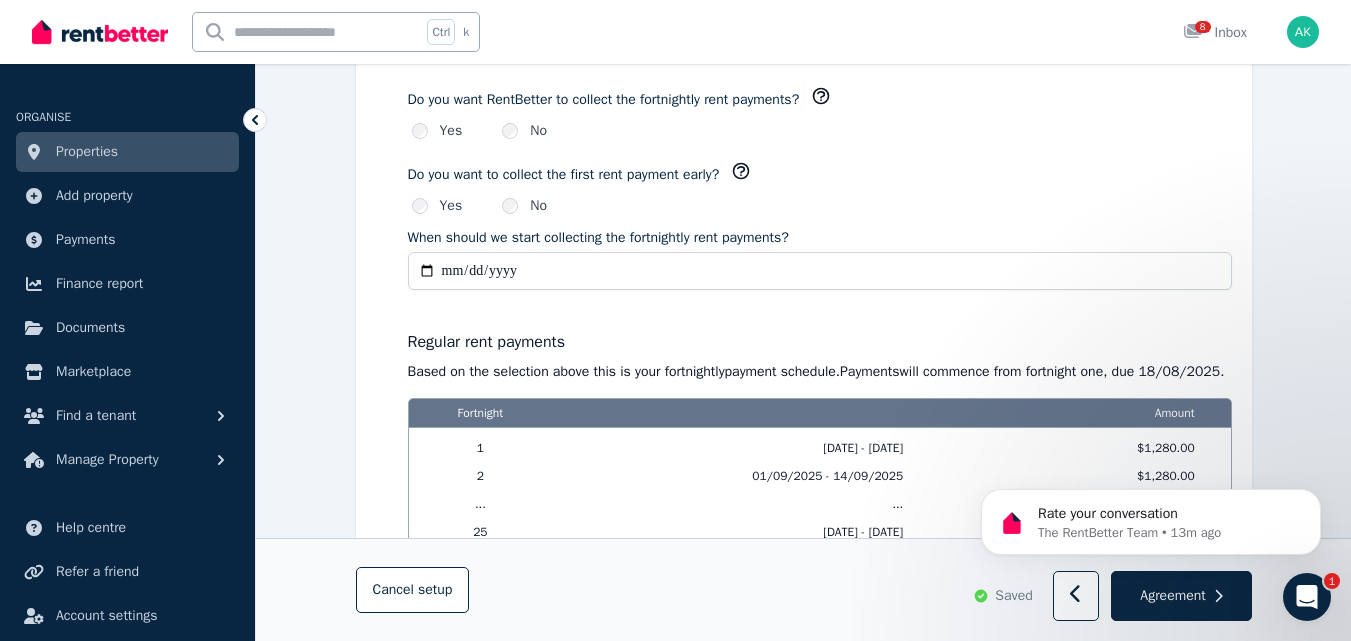 scroll, scrollTop: 1634, scrollLeft: 0, axis: vertical 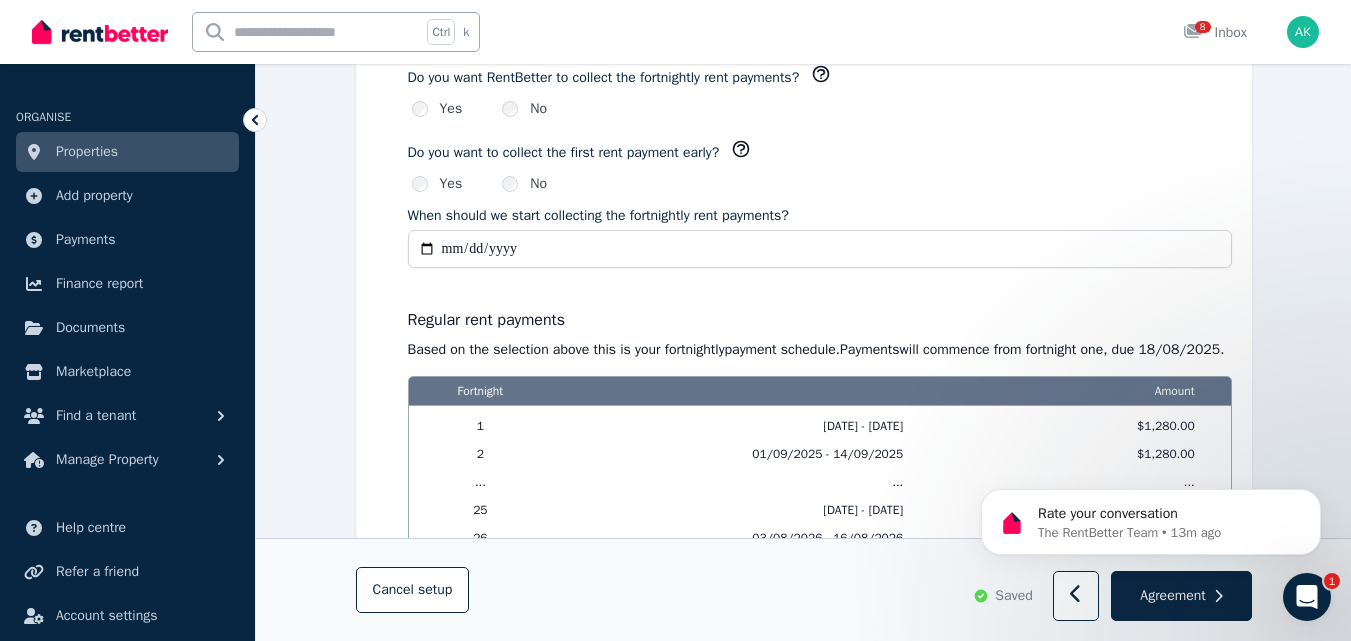 click on "Regular rent payments Based on the selection above this is your   fortnightly  payment schedule.  Payments  will commence from   fortnight   one , due   [DATE] . Fortnight Amount 1 [DATE] - [DATE] $1,280.00 2 [DATE] - [DATE] $1,280.00 ... ... ... 25 [DATE] - [DATE] $1,280.00 26 [DATE] - [DATE] $1,280.00" at bounding box center (820, 423) 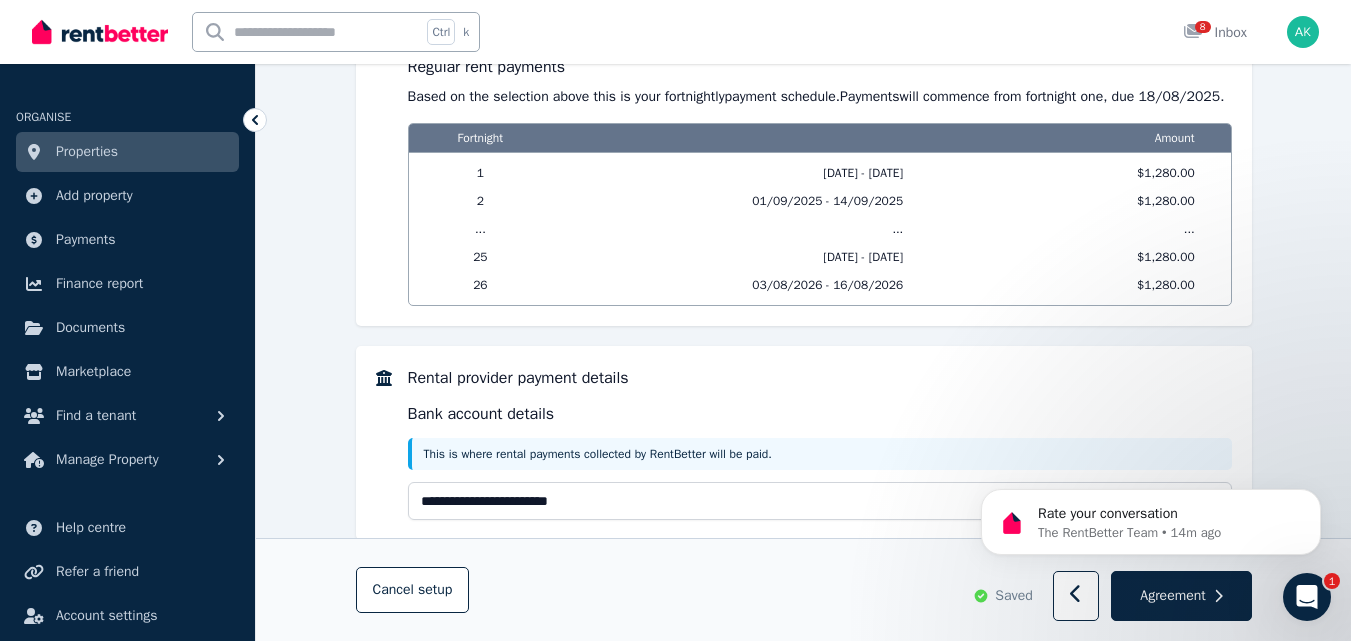 scroll, scrollTop: 1959, scrollLeft: 0, axis: vertical 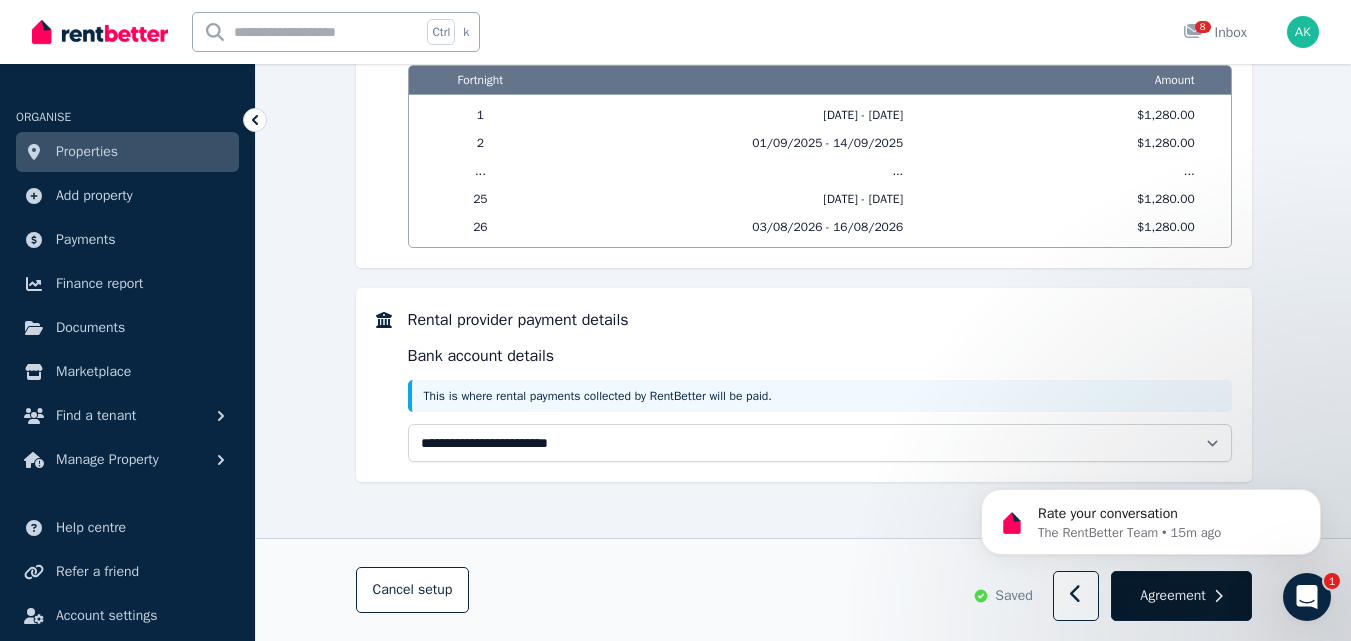 click on "Agreement" at bounding box center (1172, 596) 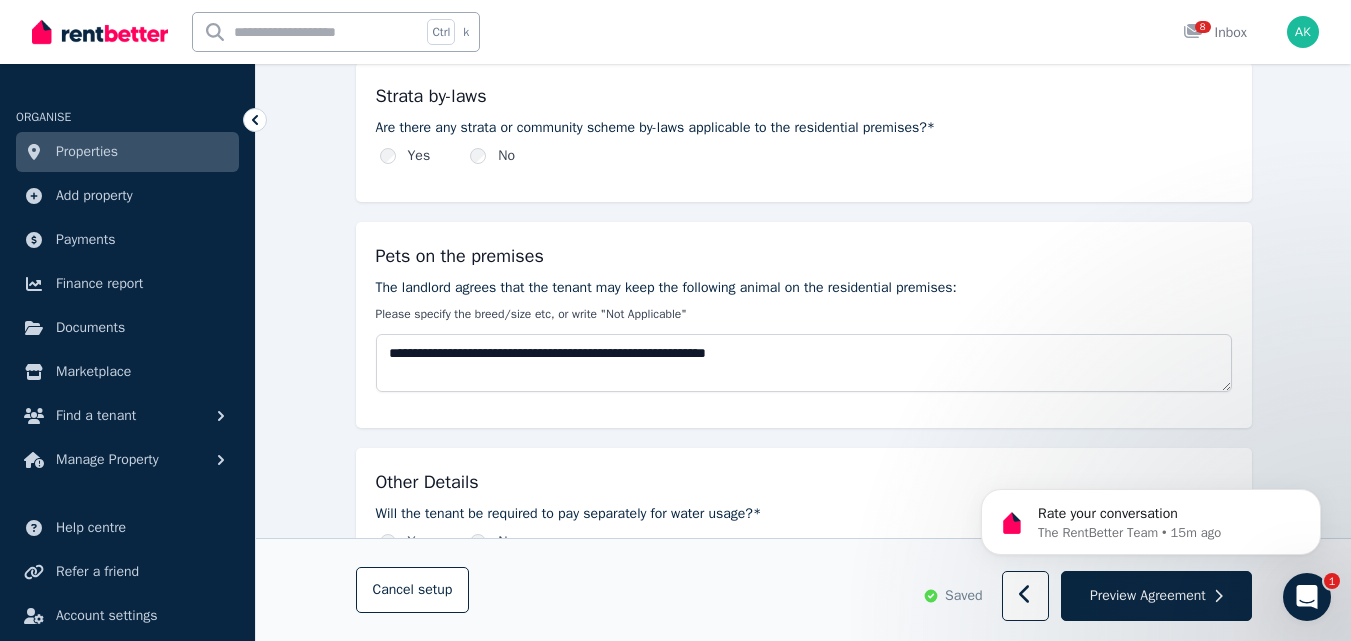 scroll, scrollTop: 0, scrollLeft: 0, axis: both 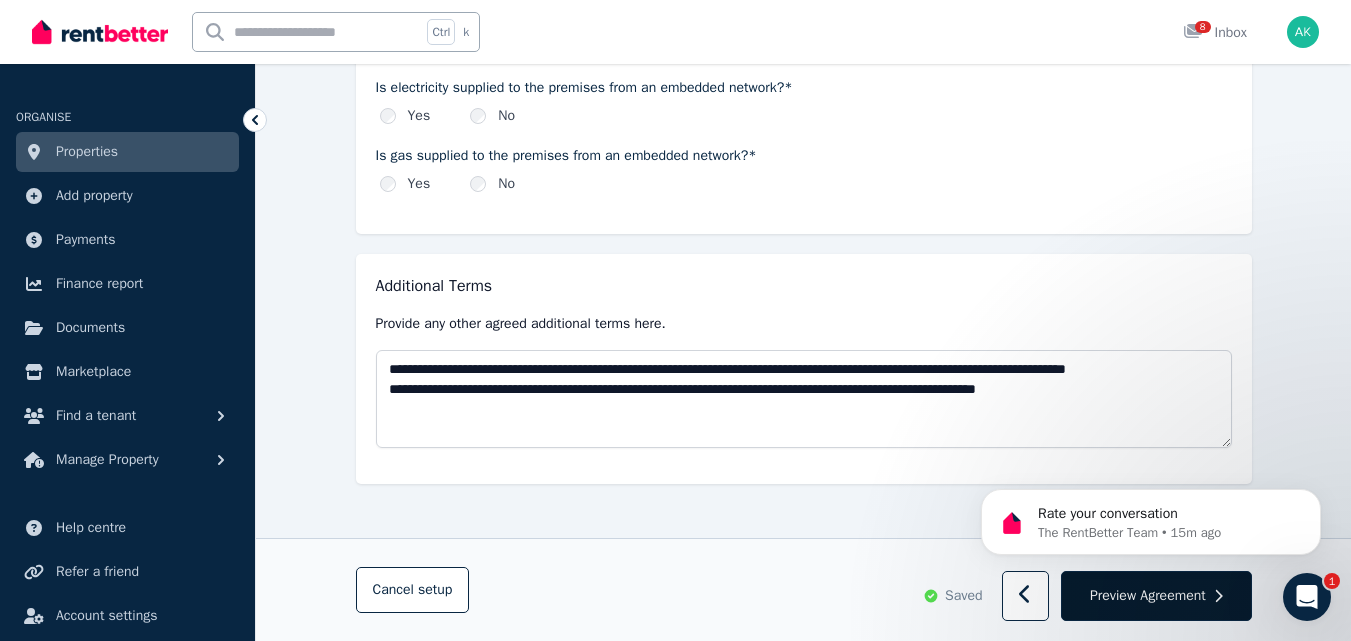 click on "Preview Agreement" at bounding box center [1148, 596] 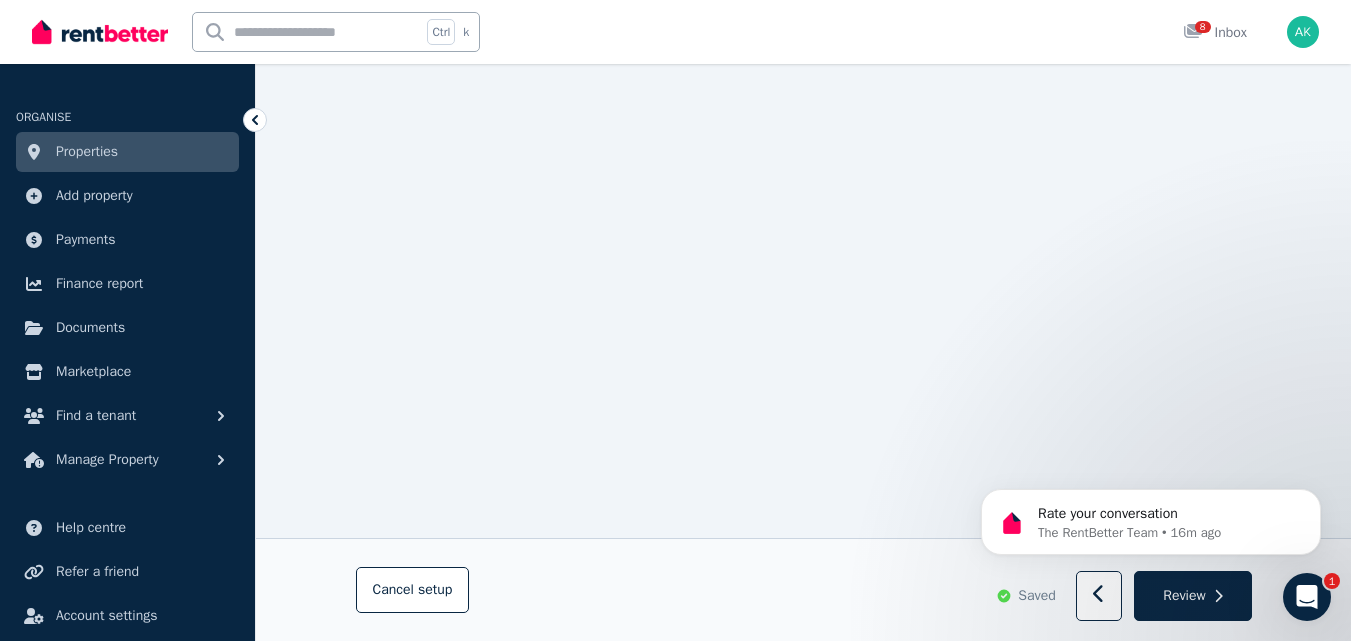 scroll, scrollTop: 2925, scrollLeft: 0, axis: vertical 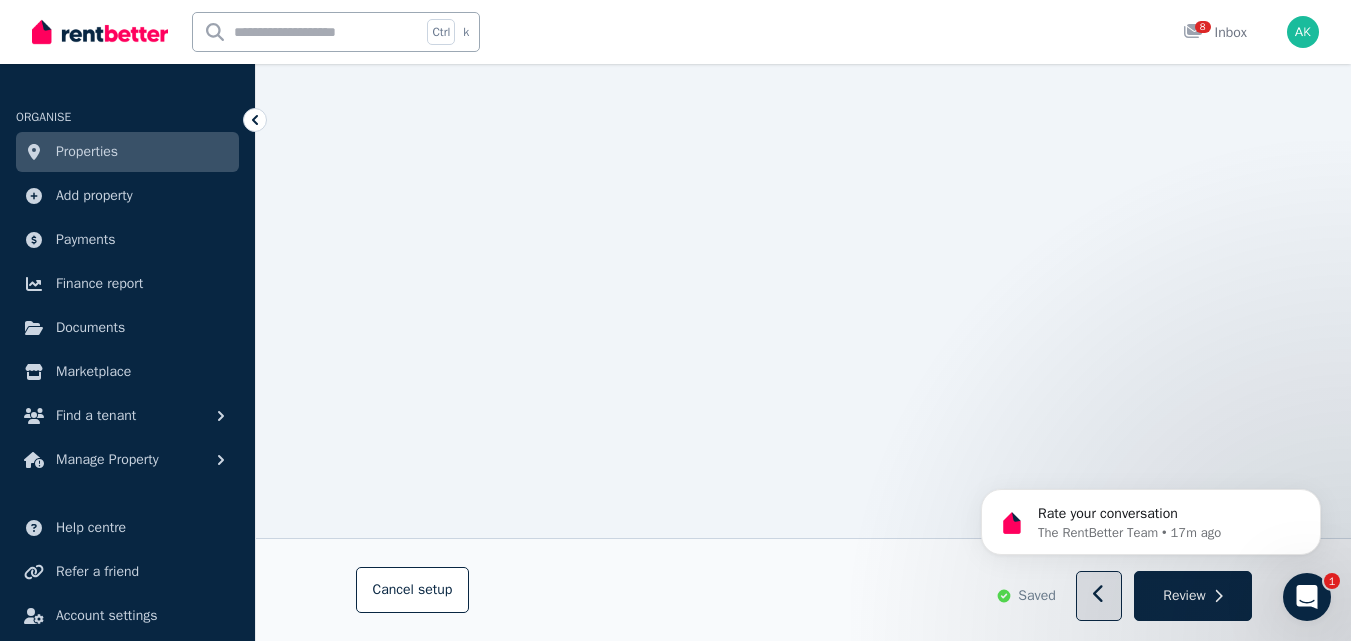click 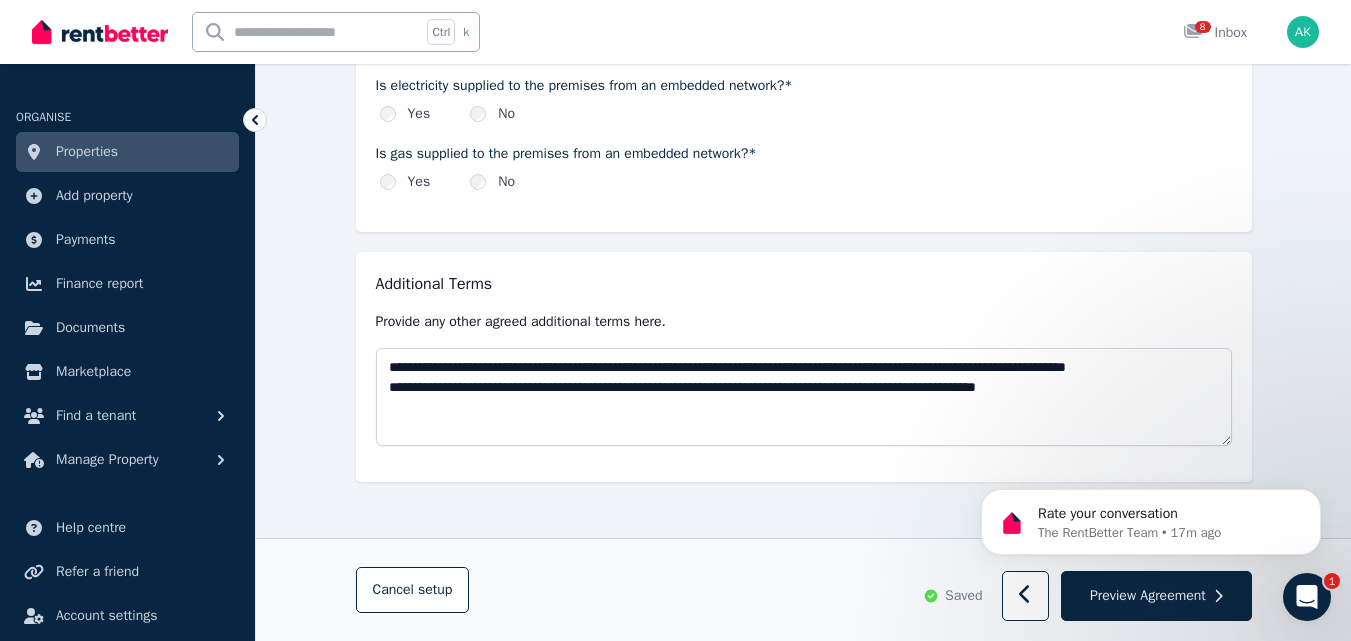 scroll, scrollTop: 0, scrollLeft: 0, axis: both 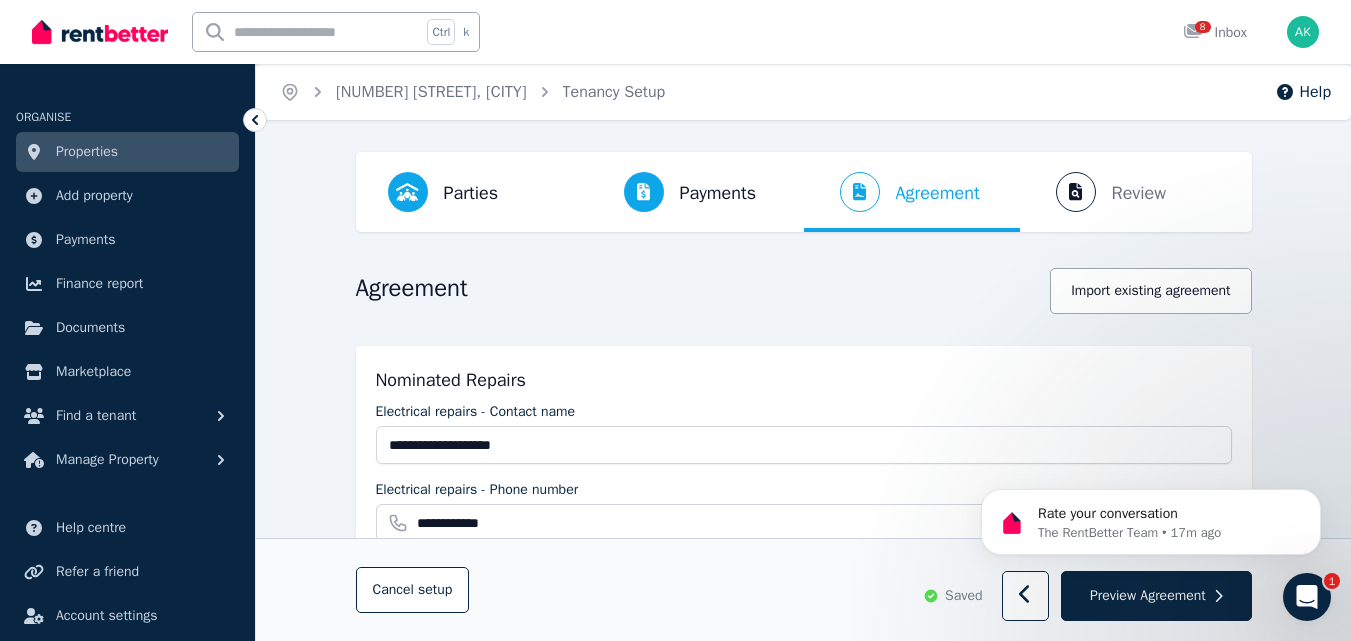 click on "Preview Agreement" at bounding box center [1148, 596] 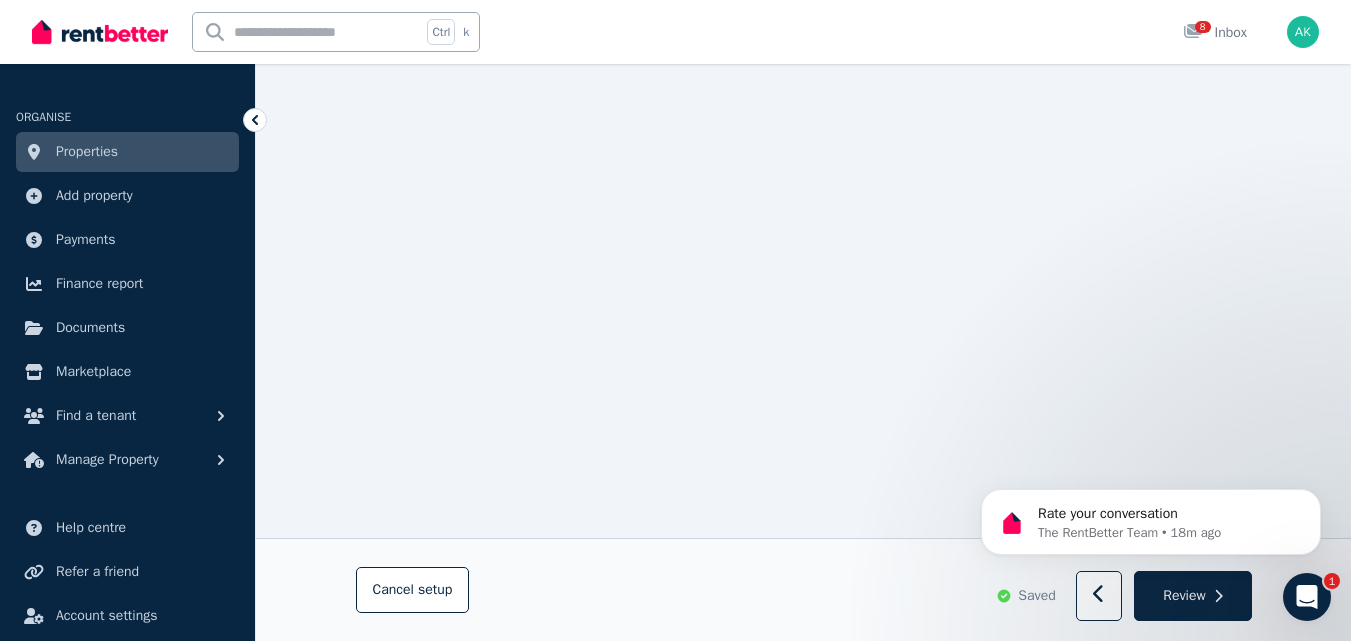 scroll, scrollTop: 574, scrollLeft: 0, axis: vertical 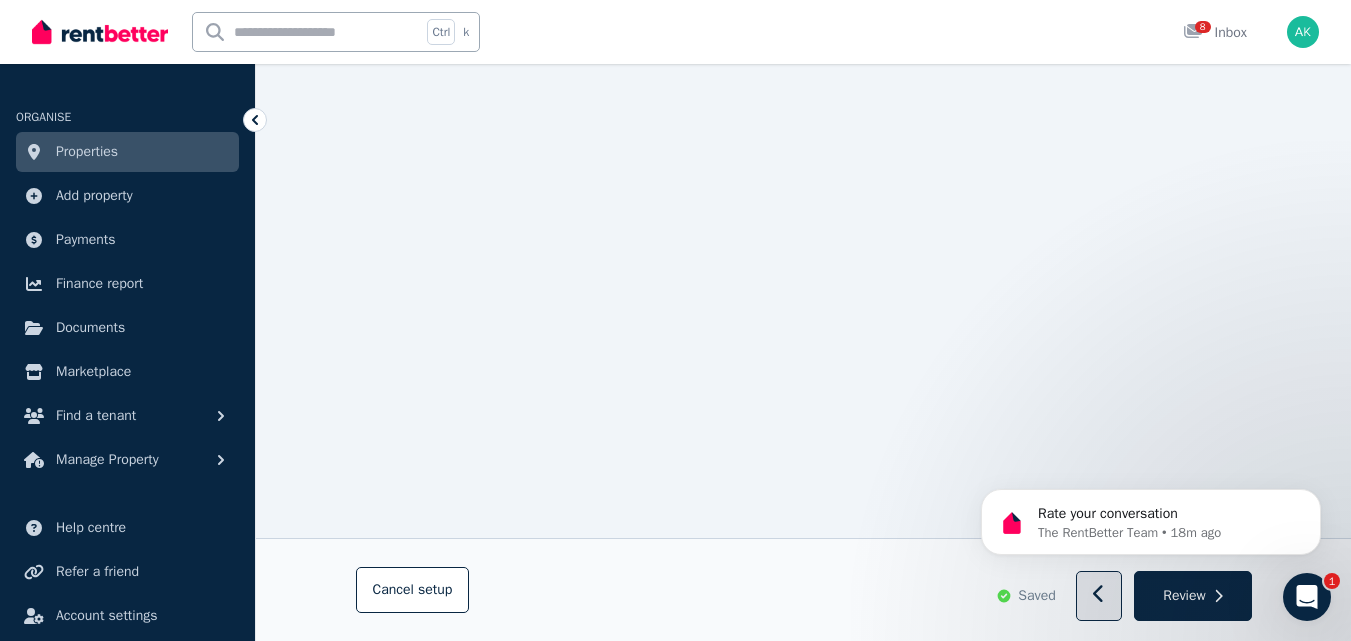 click at bounding box center (1099, 597) 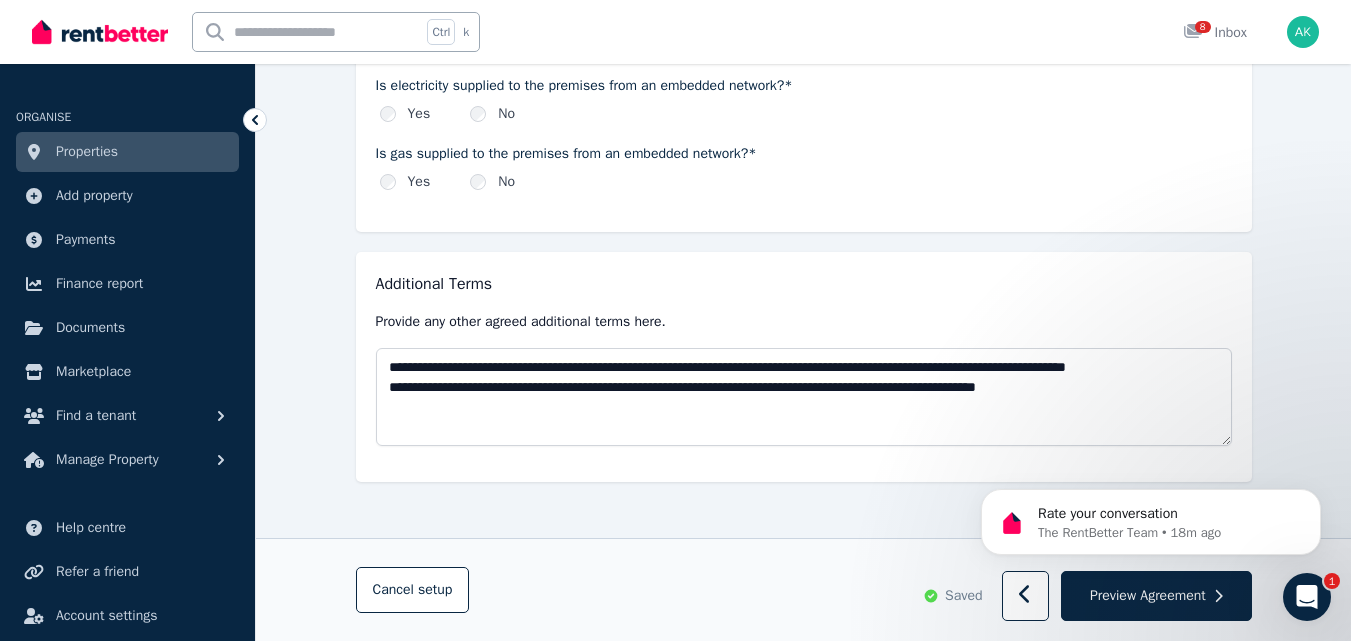 scroll, scrollTop: 0, scrollLeft: 0, axis: both 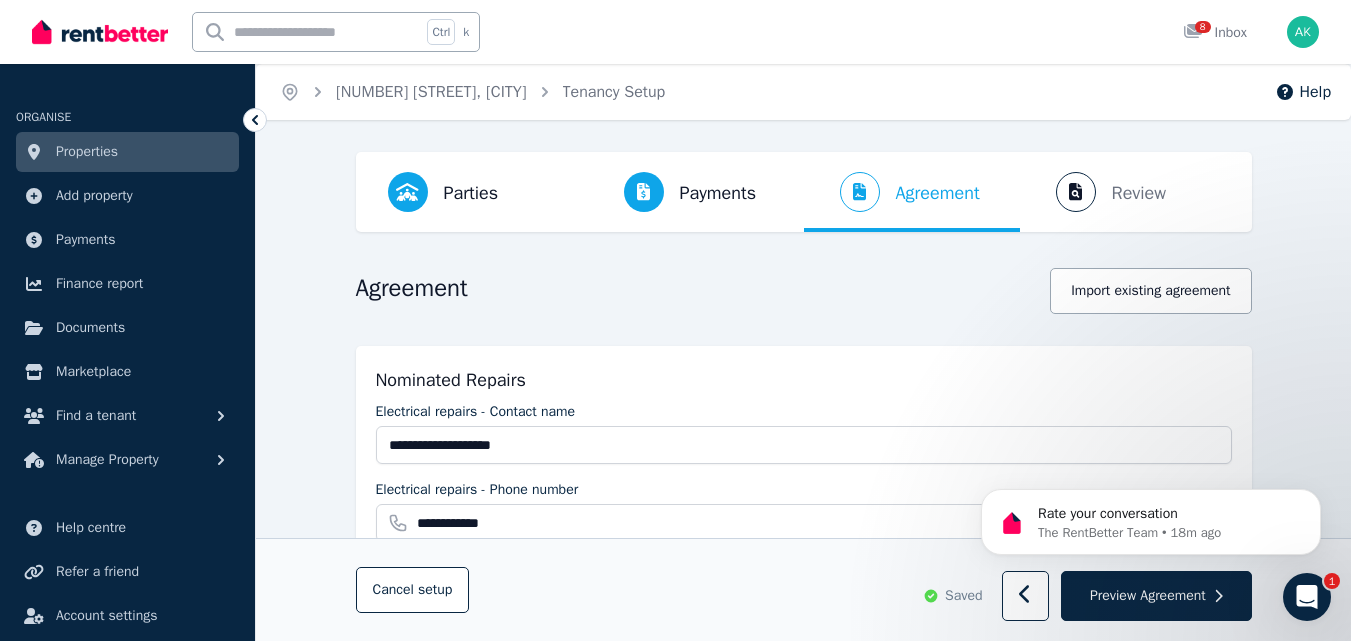 click on "Preview Agreement" at bounding box center [1148, 596] 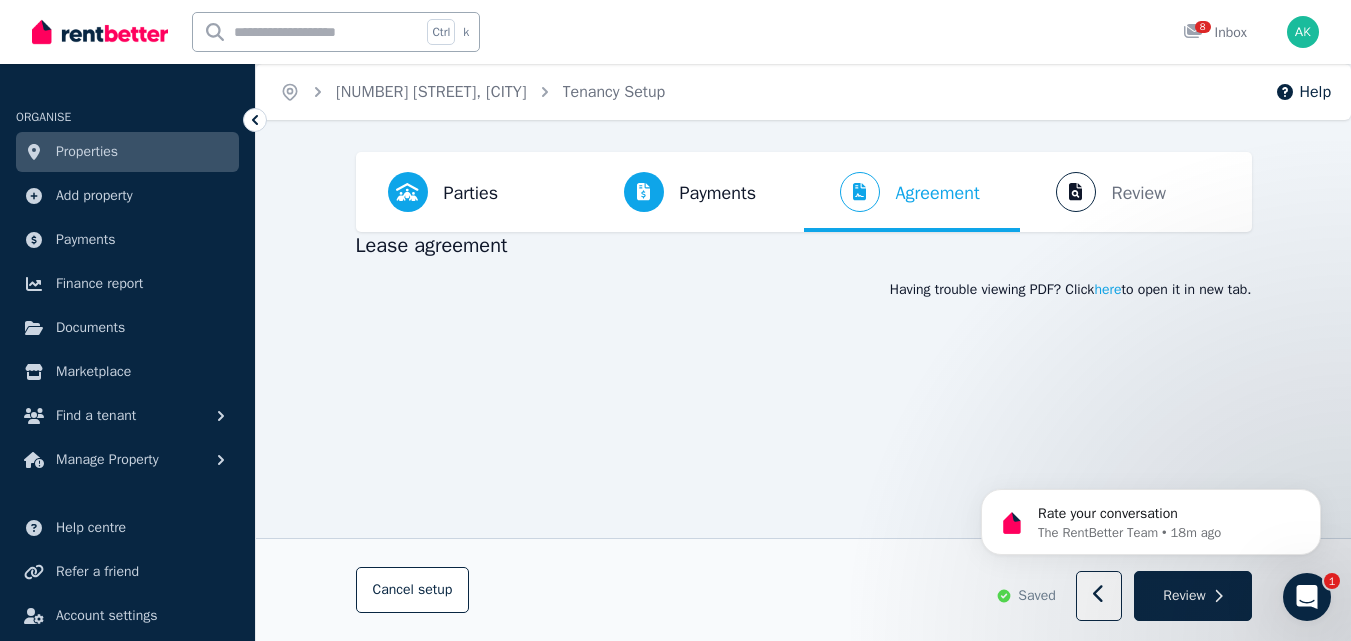 click at bounding box center [1099, 597] 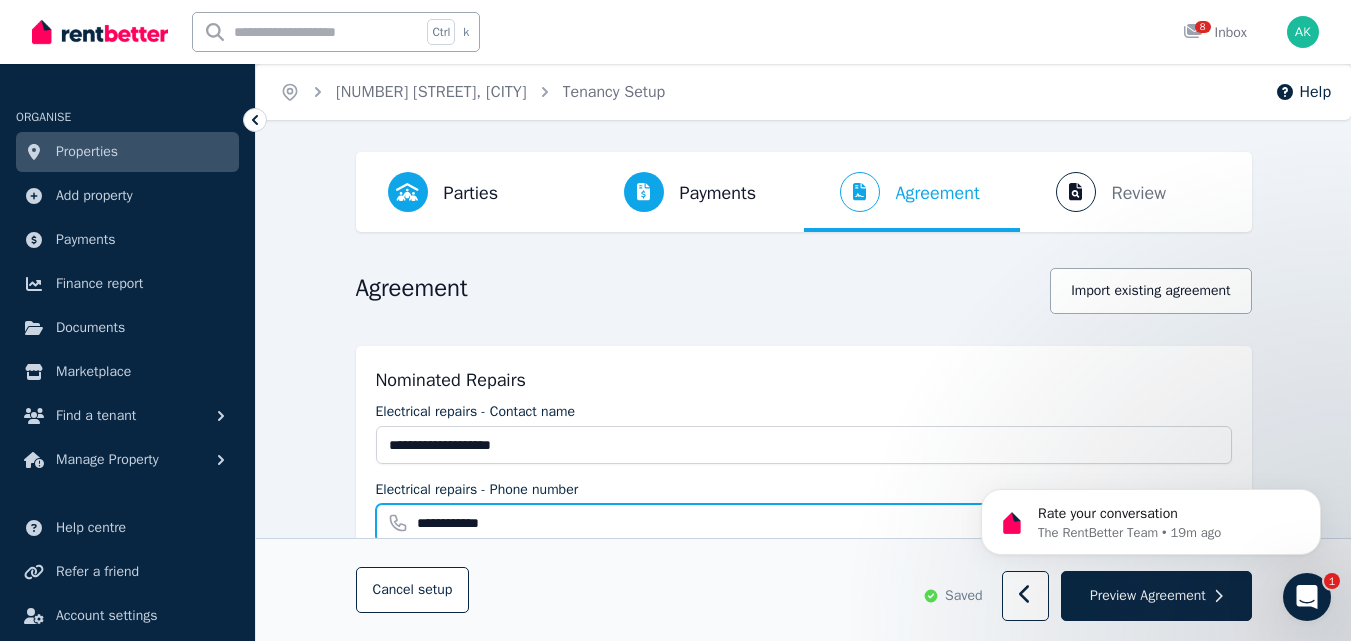 click on "**********" at bounding box center [804, 523] 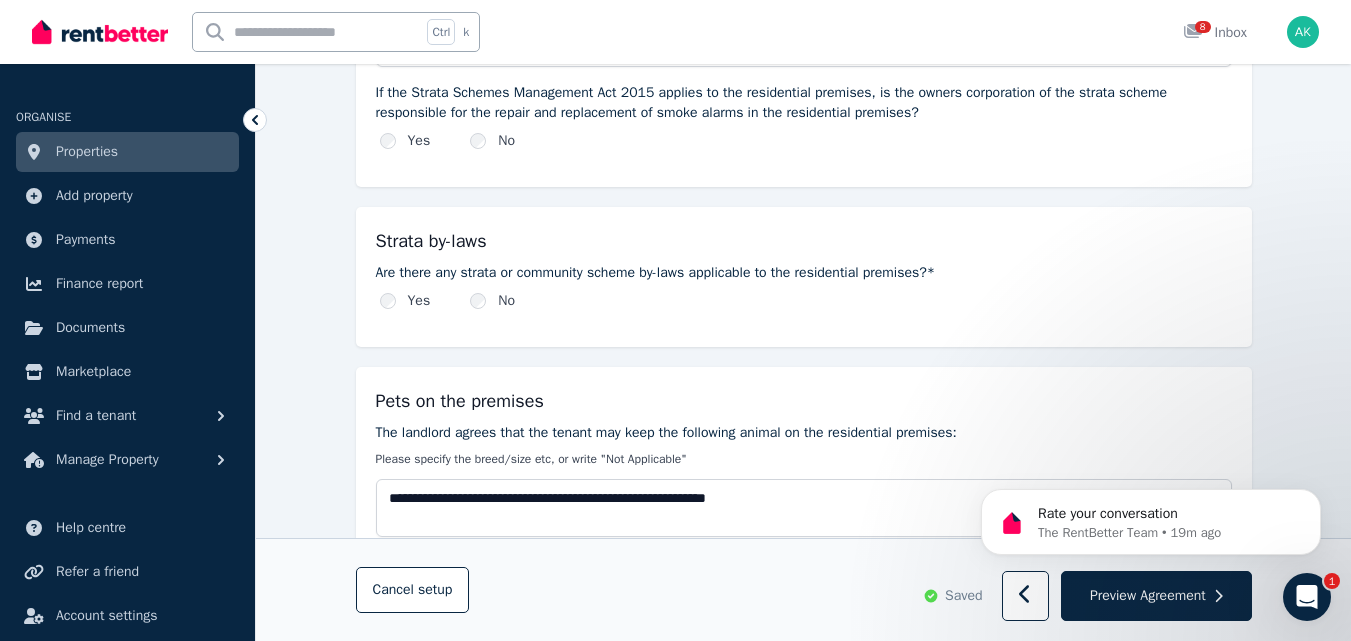 scroll, scrollTop: 0, scrollLeft: 0, axis: both 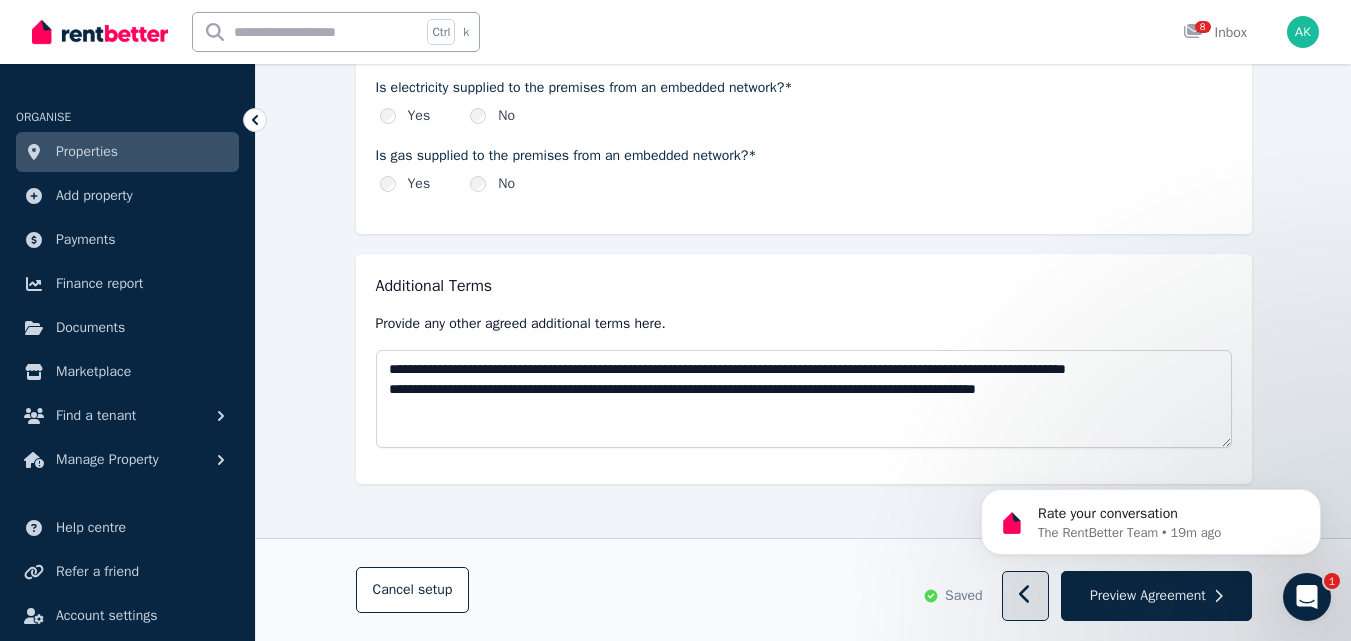 click at bounding box center [1025, 597] 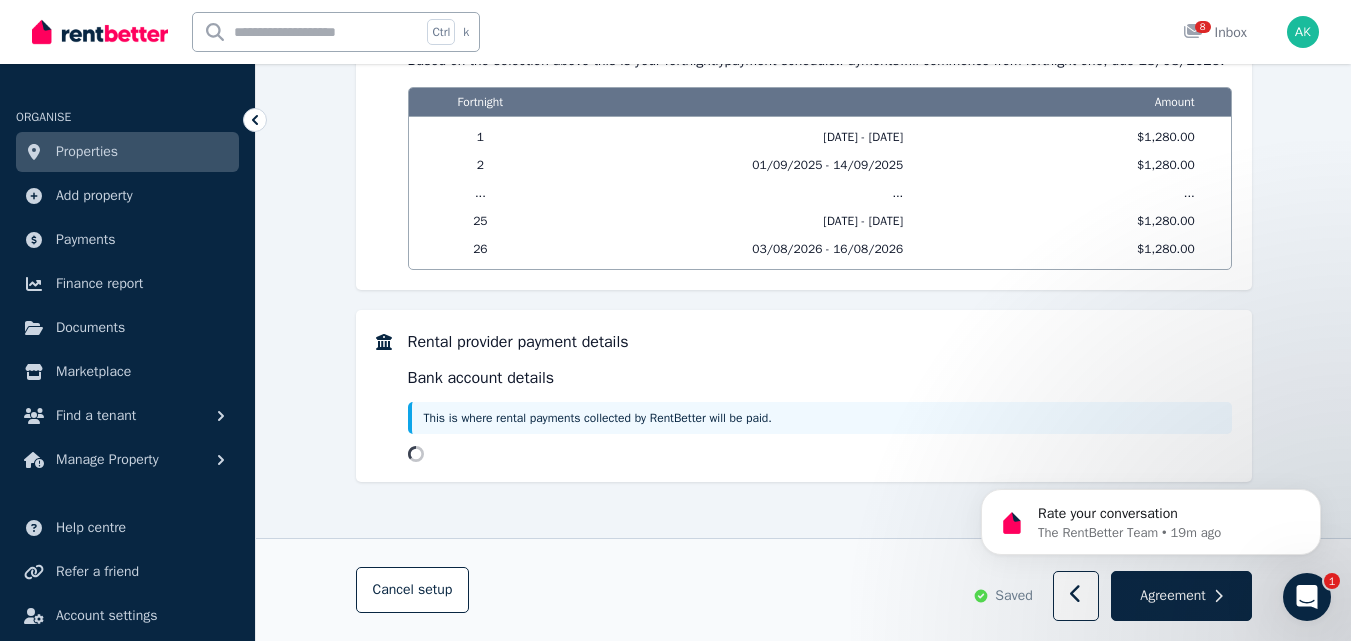 scroll, scrollTop: 0, scrollLeft: 0, axis: both 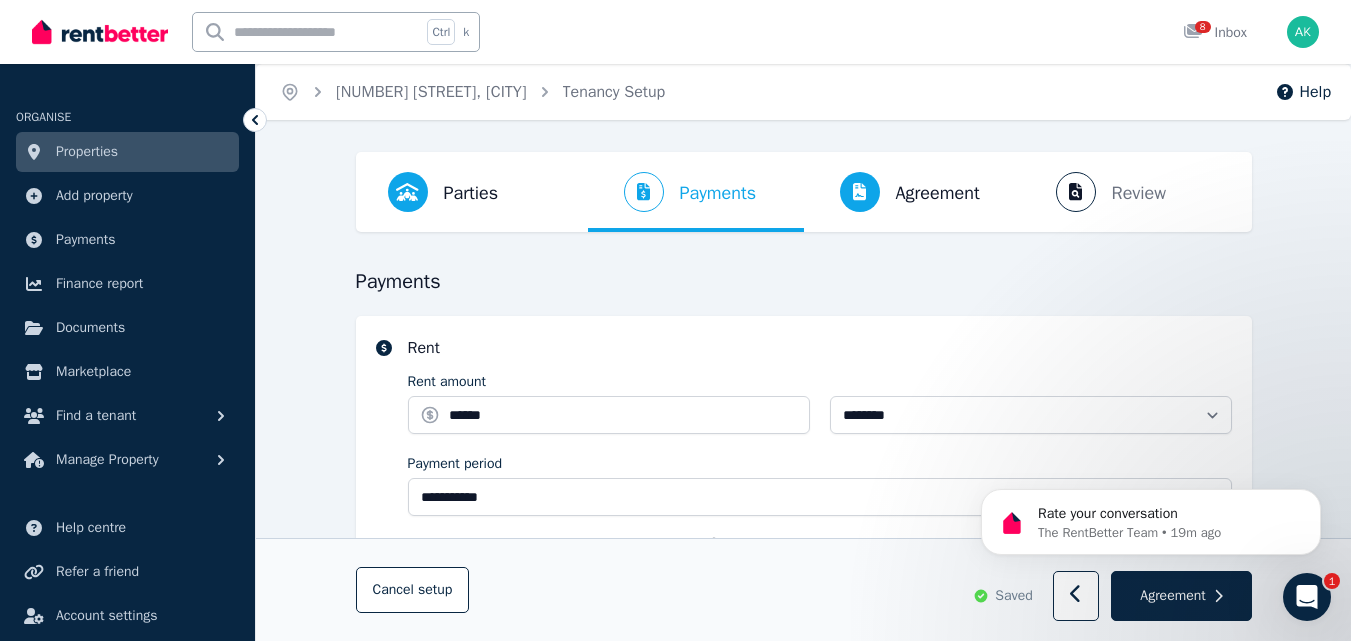 select on "**********" 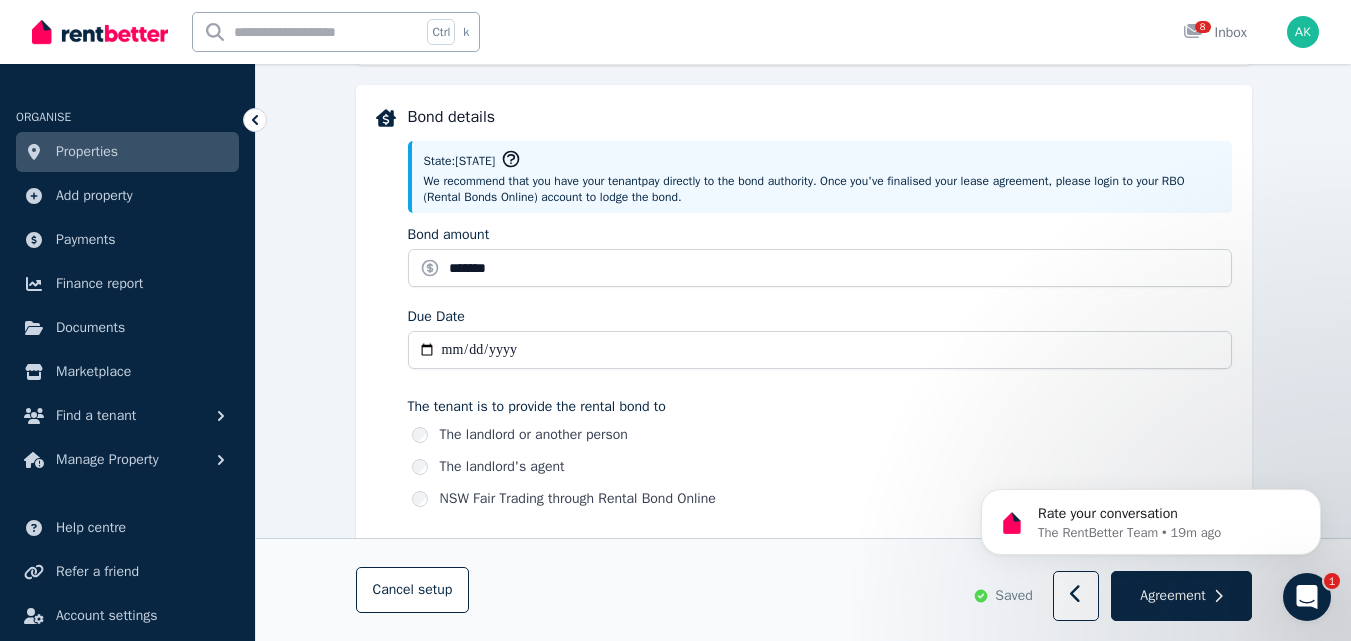 scroll, scrollTop: 0, scrollLeft: 0, axis: both 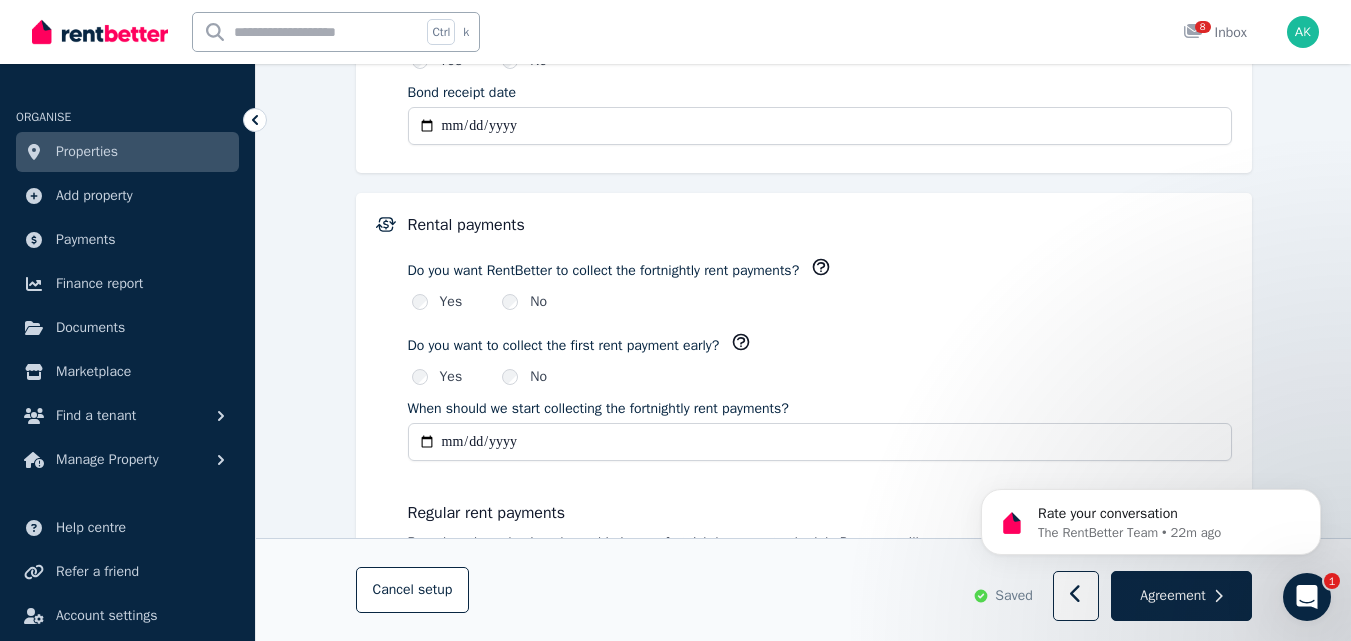 click 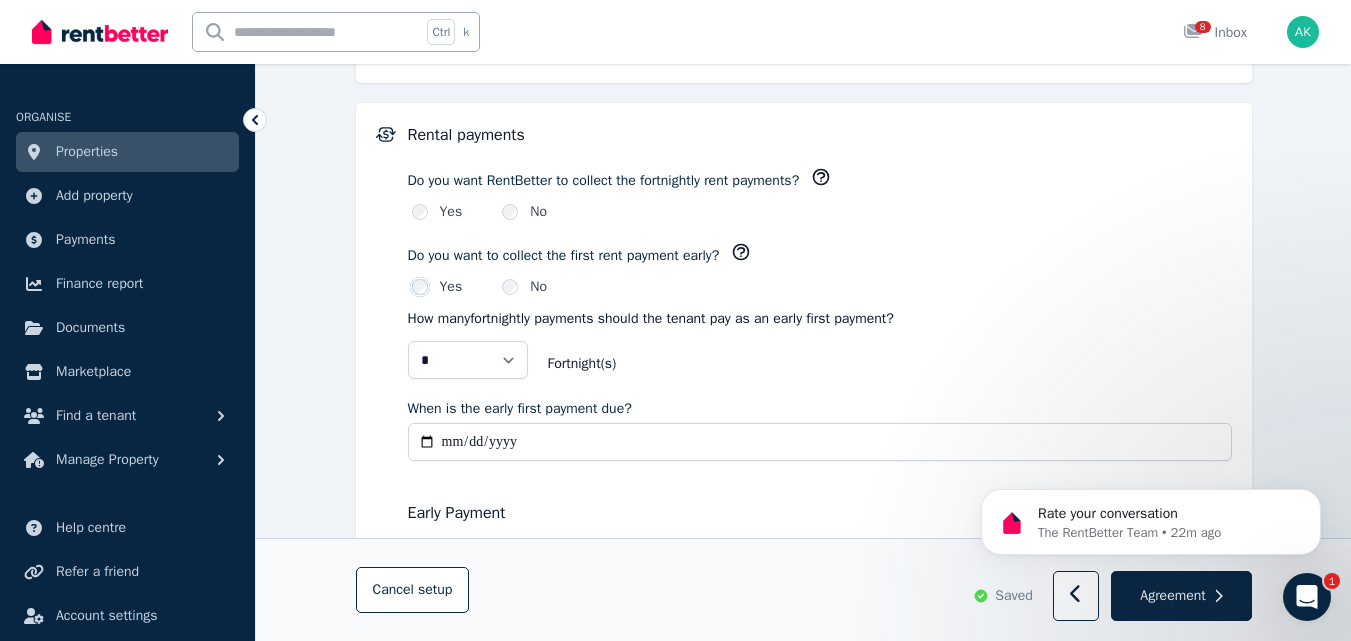 scroll, scrollTop: 1536, scrollLeft: 0, axis: vertical 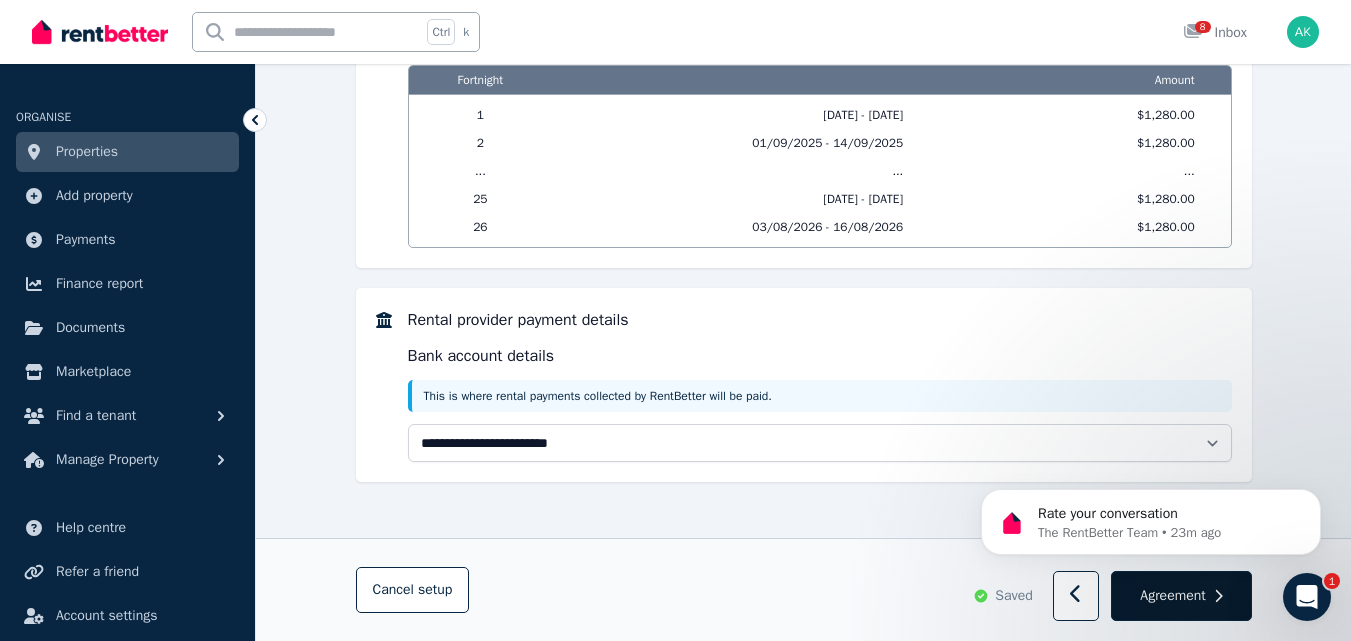 click on "Agreement" at bounding box center (1172, 596) 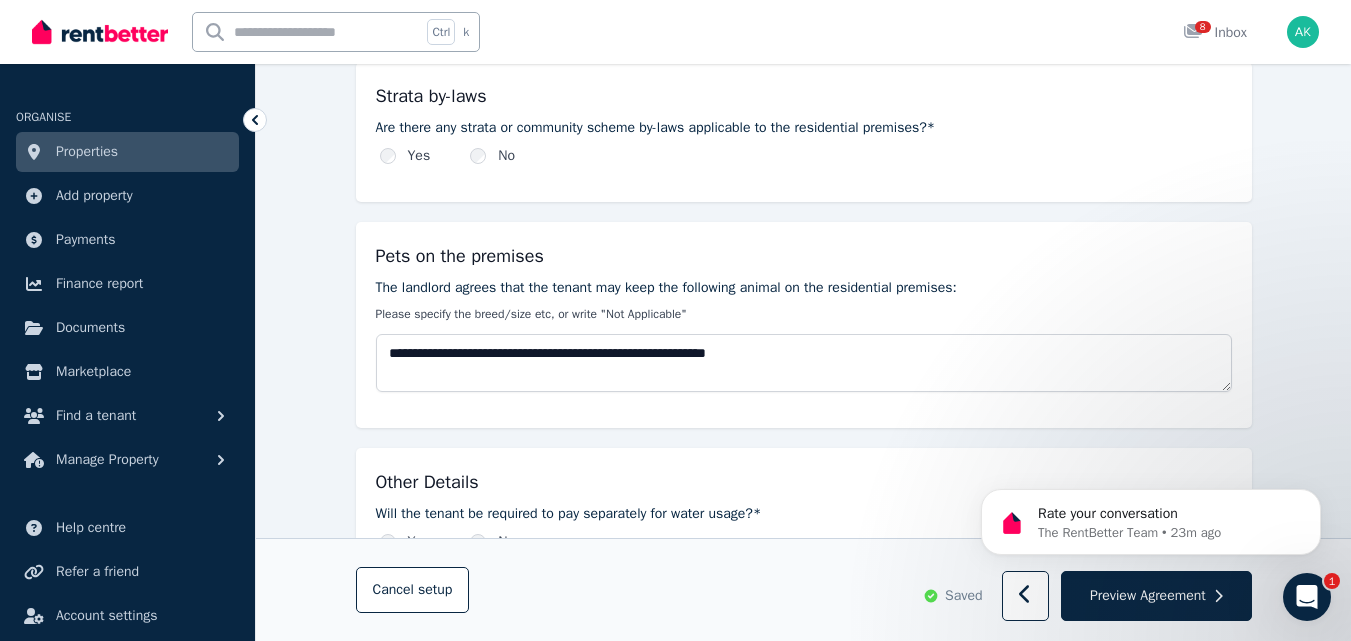 scroll, scrollTop: 0, scrollLeft: 0, axis: both 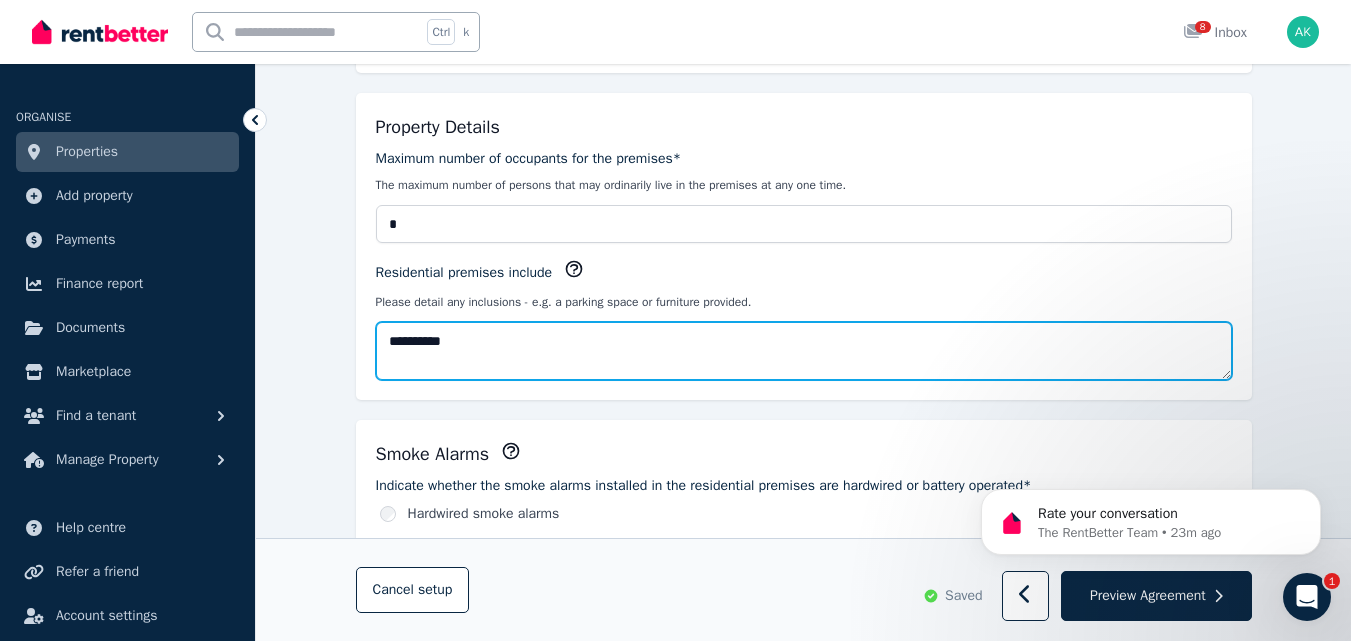 click on "**********" at bounding box center [804, 351] 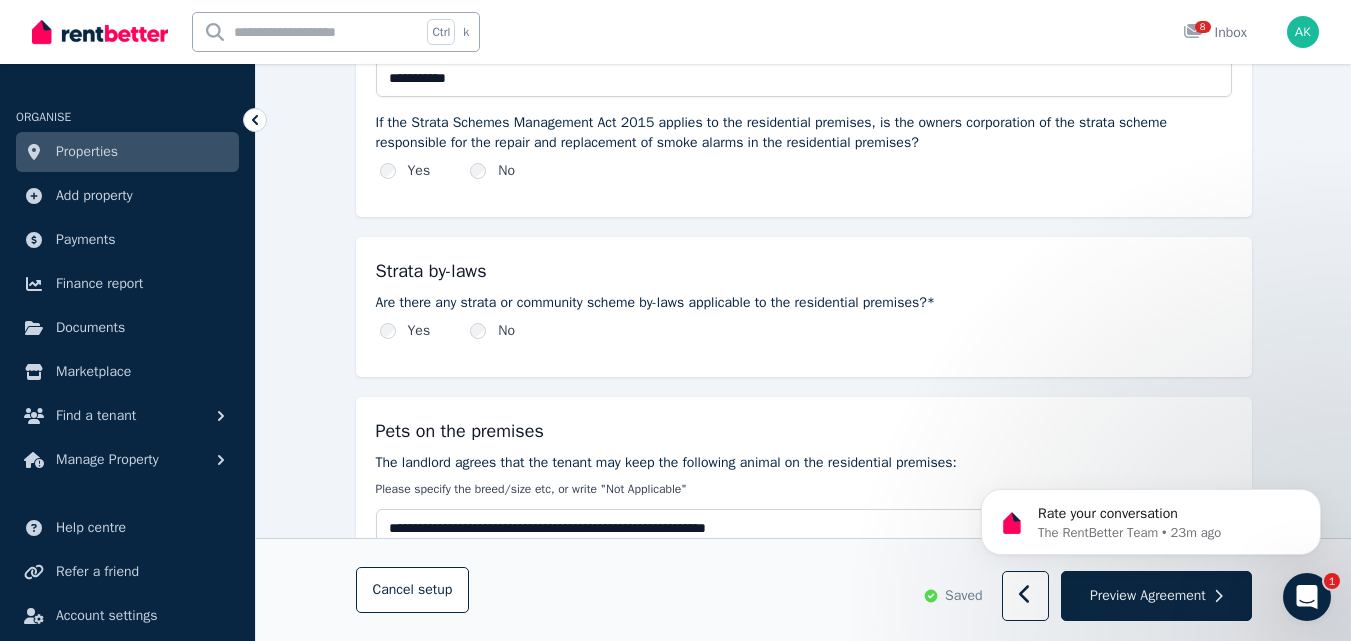 scroll, scrollTop: 1037, scrollLeft: 0, axis: vertical 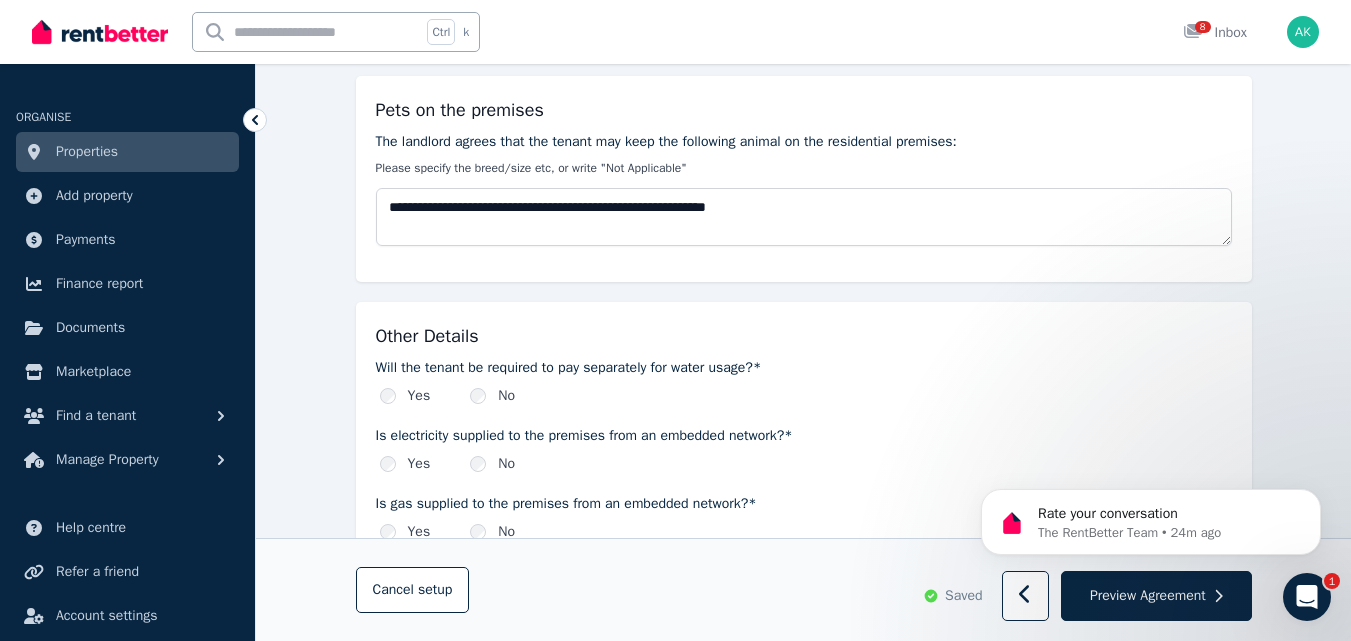 type on "**********" 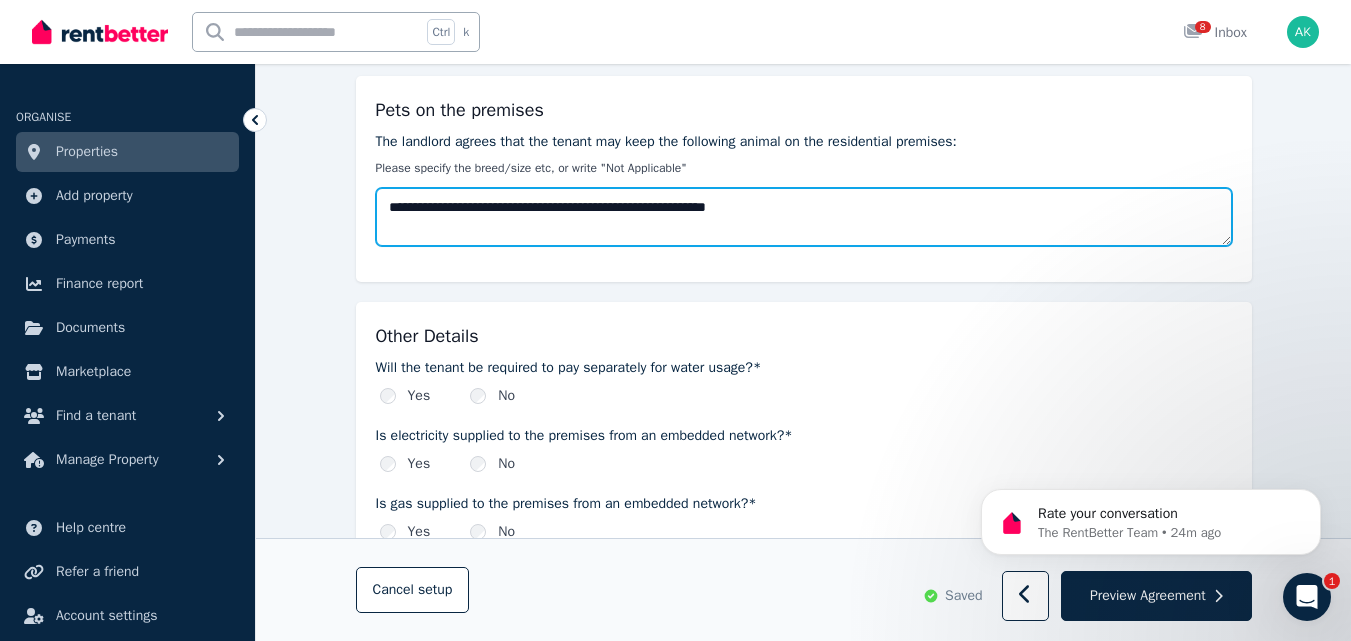 click on "**********" at bounding box center (804, 217) 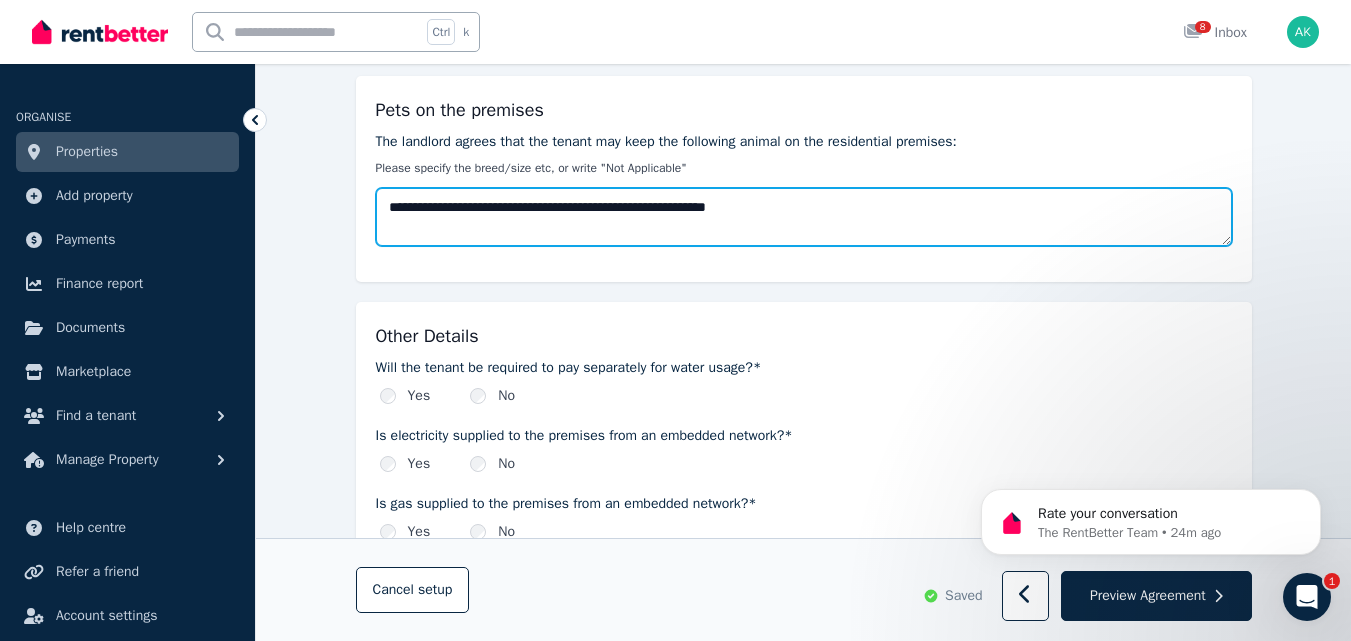 click on "**********" at bounding box center [804, 217] 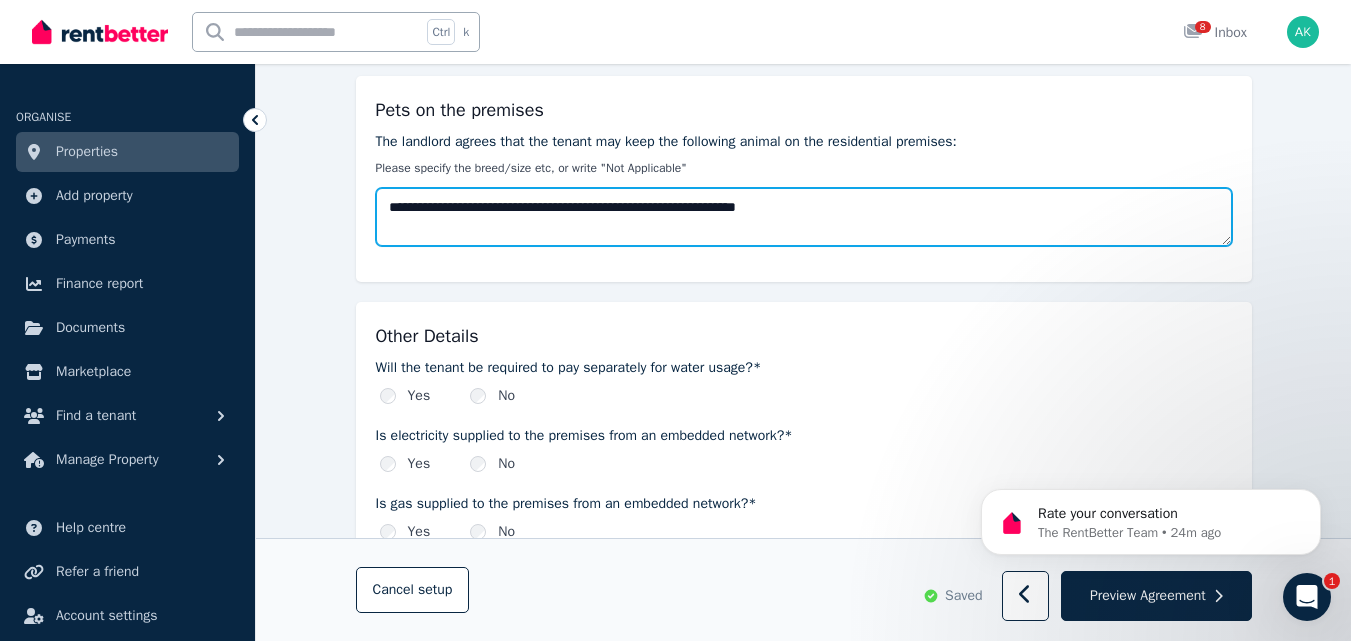 click on "**********" at bounding box center [804, 217] 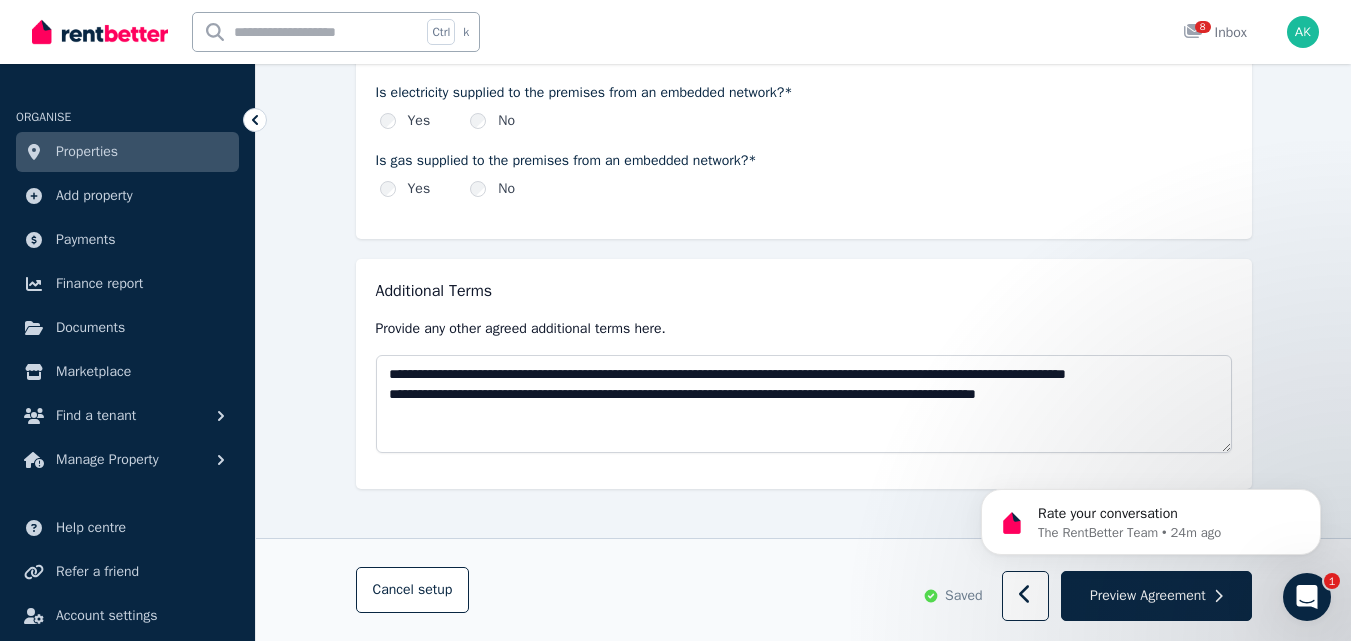 scroll, scrollTop: 2453, scrollLeft: 0, axis: vertical 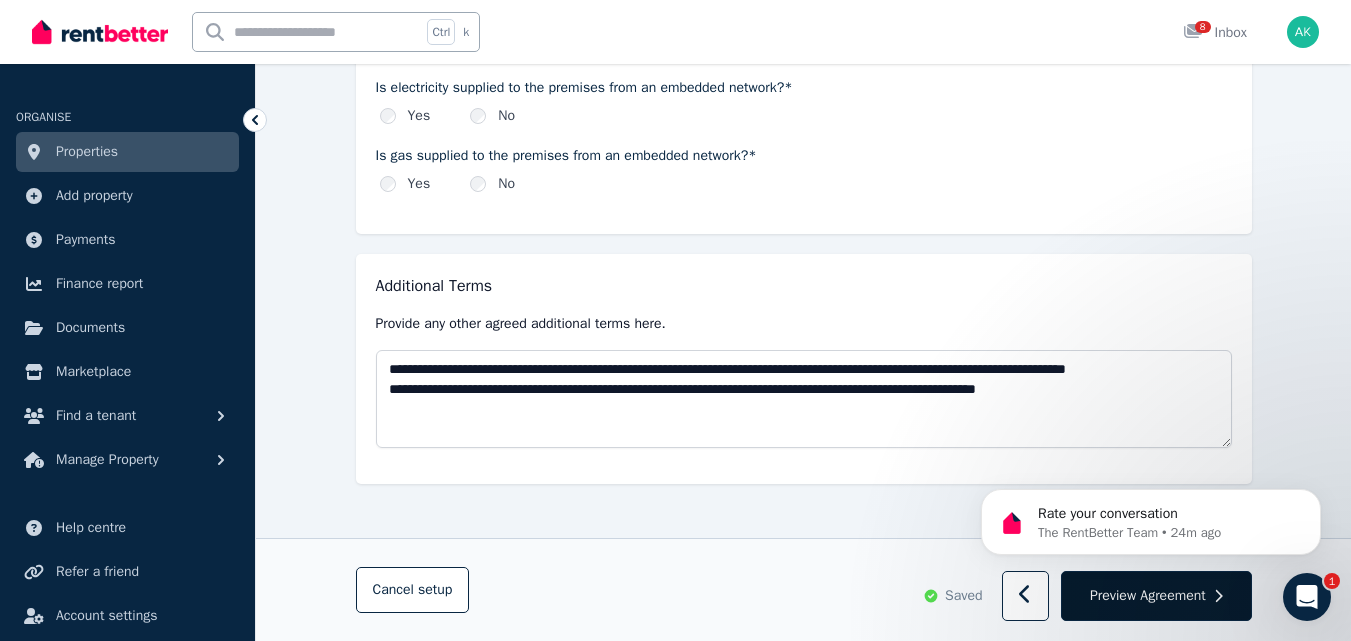 type on "**********" 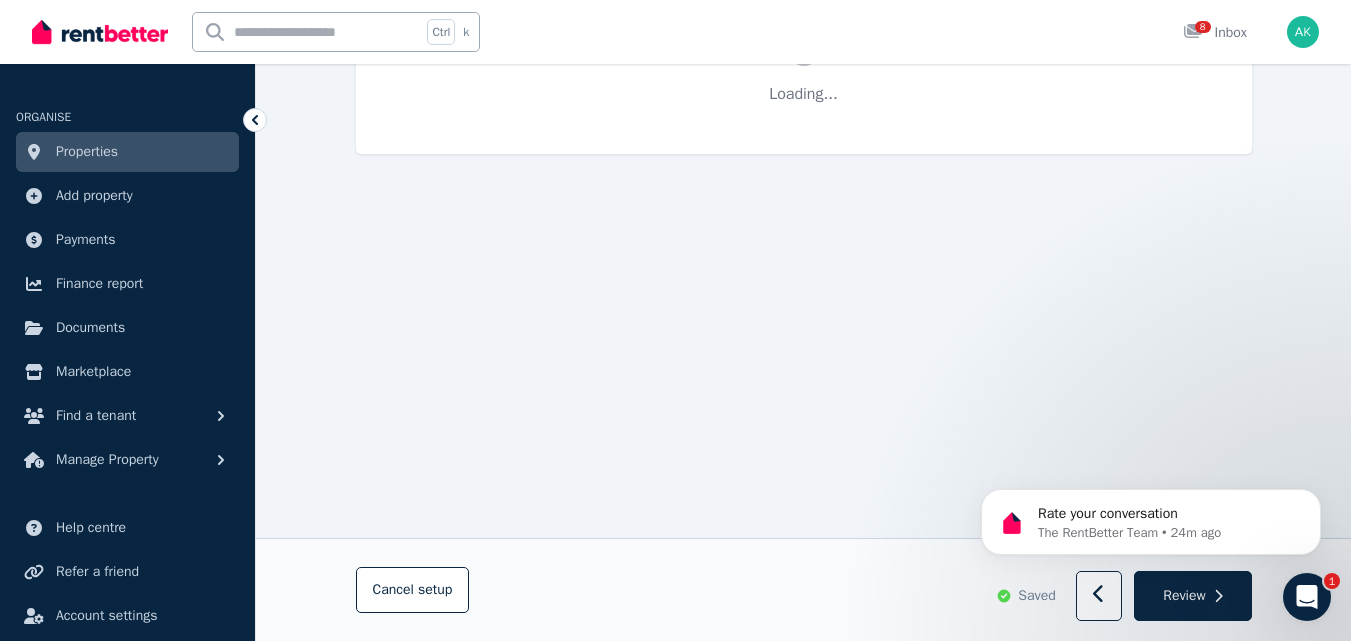 scroll, scrollTop: 0, scrollLeft: 0, axis: both 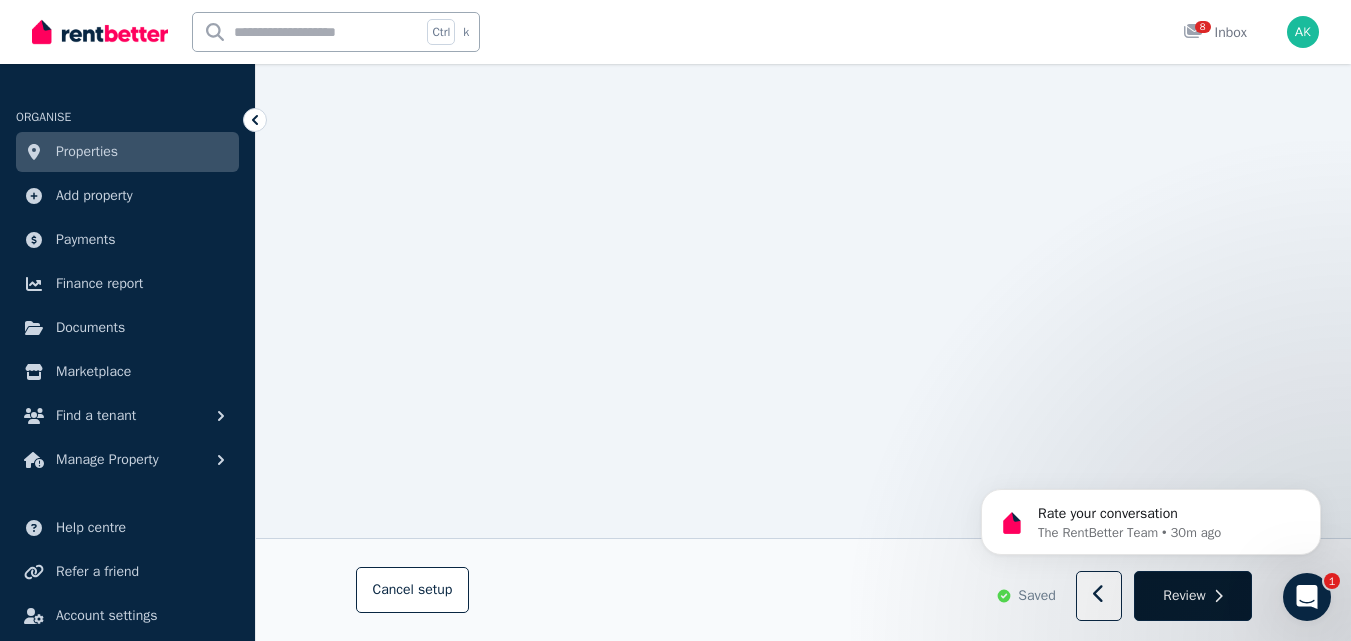 click on "Review" at bounding box center [1184, 596] 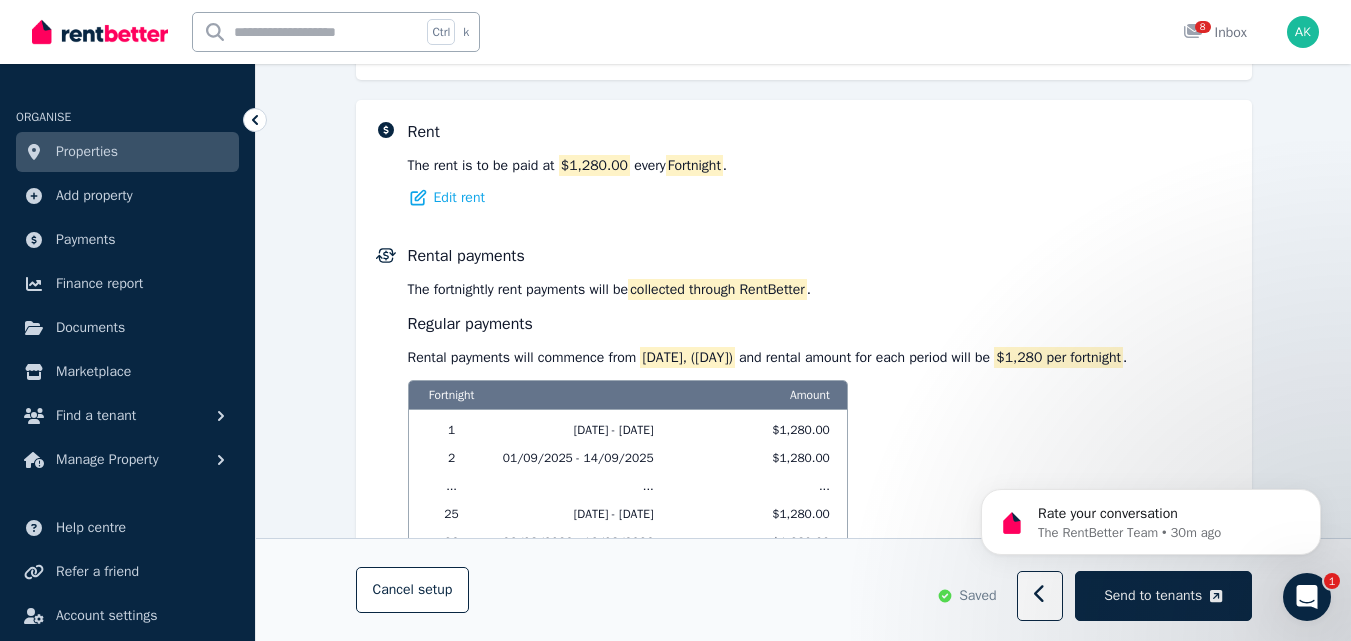 scroll, scrollTop: 0, scrollLeft: 0, axis: both 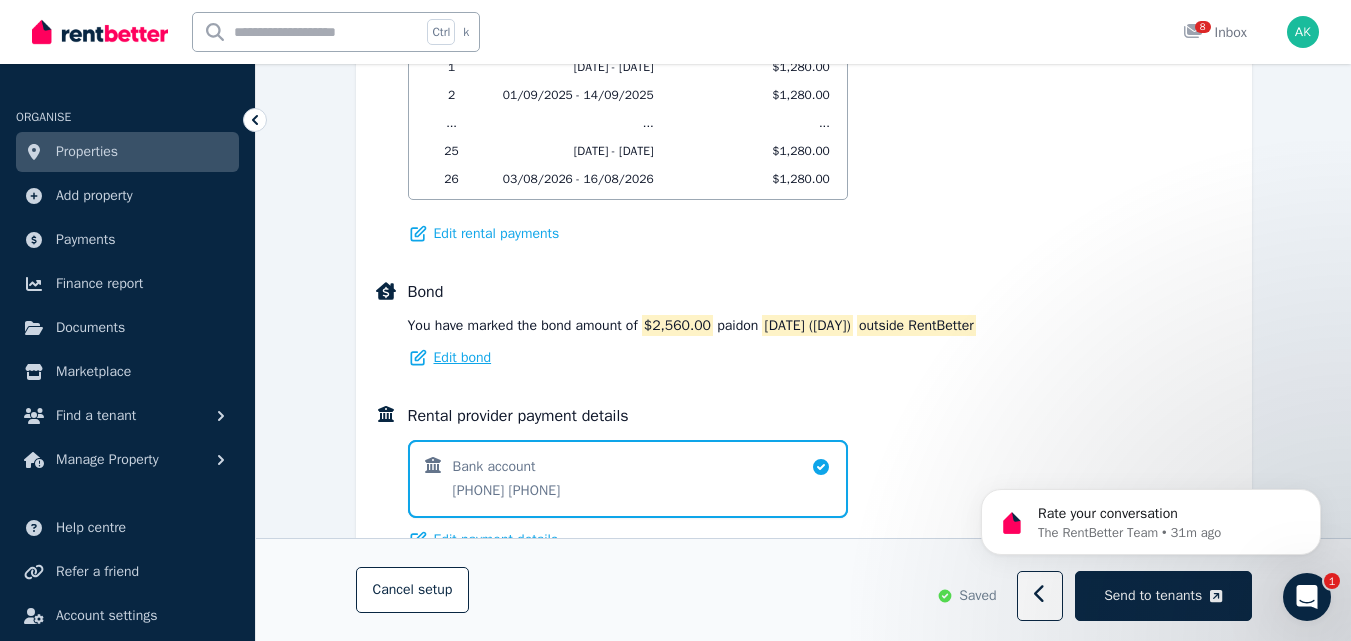 click on "Edit bond" at bounding box center [463, 358] 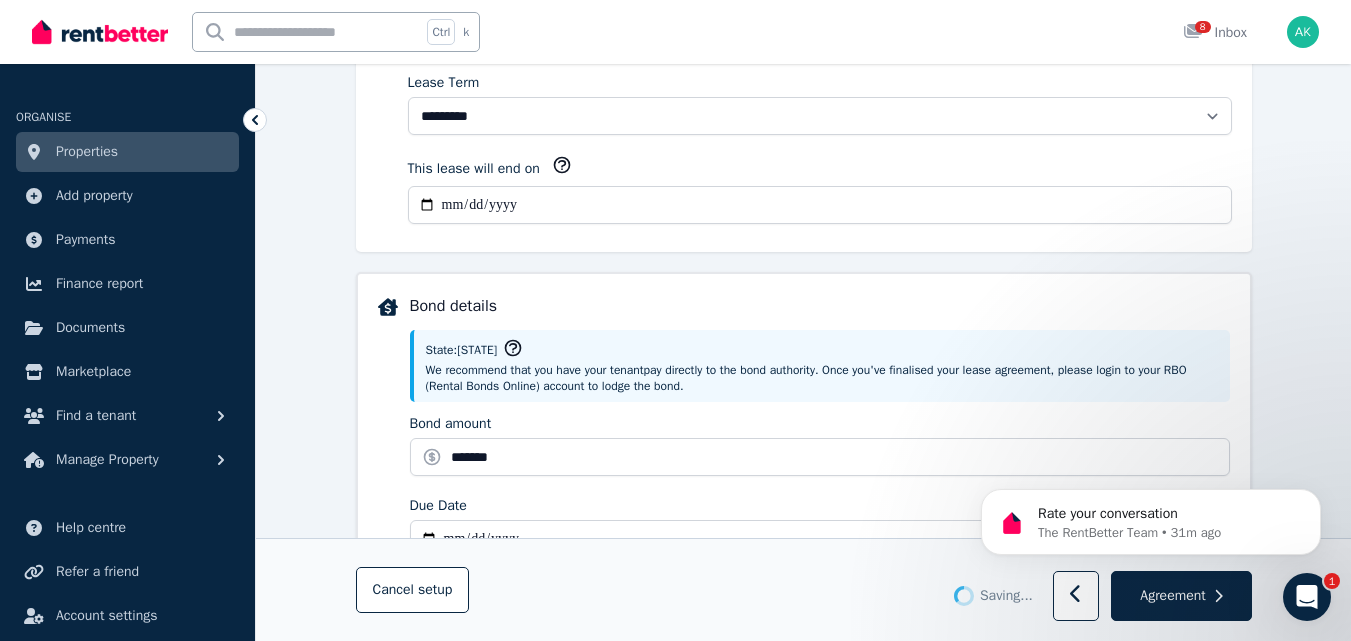 scroll, scrollTop: 1020, scrollLeft: 0, axis: vertical 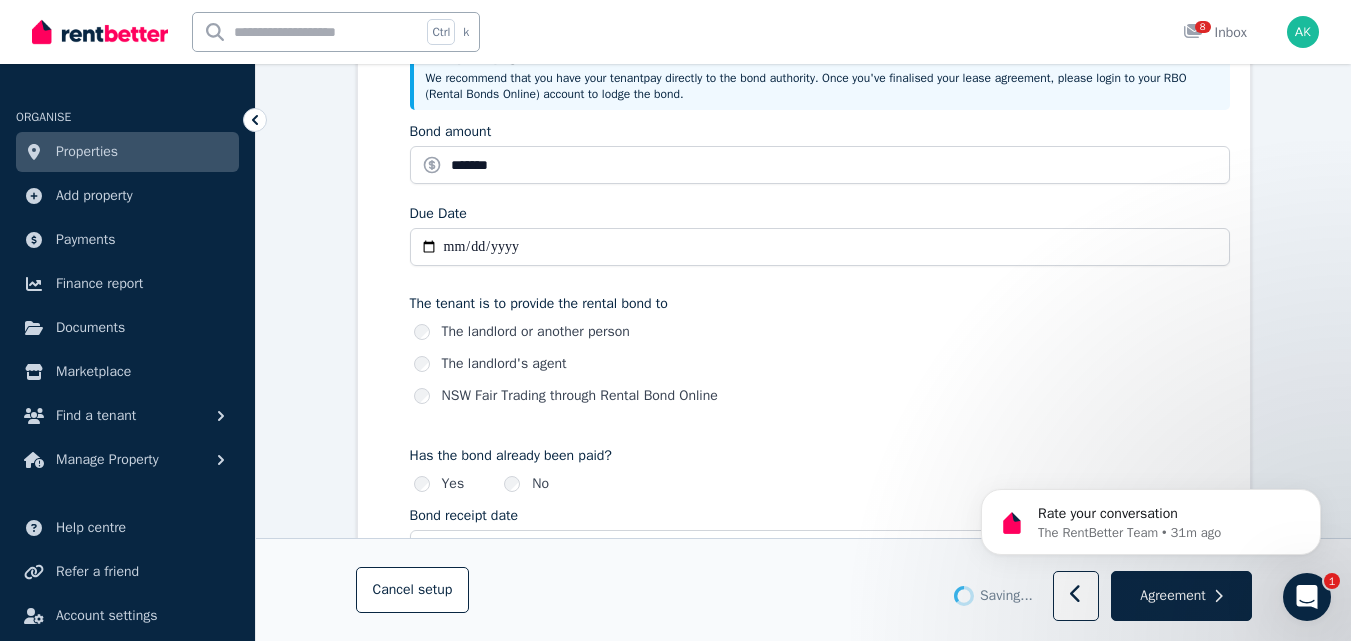 select on "**********" 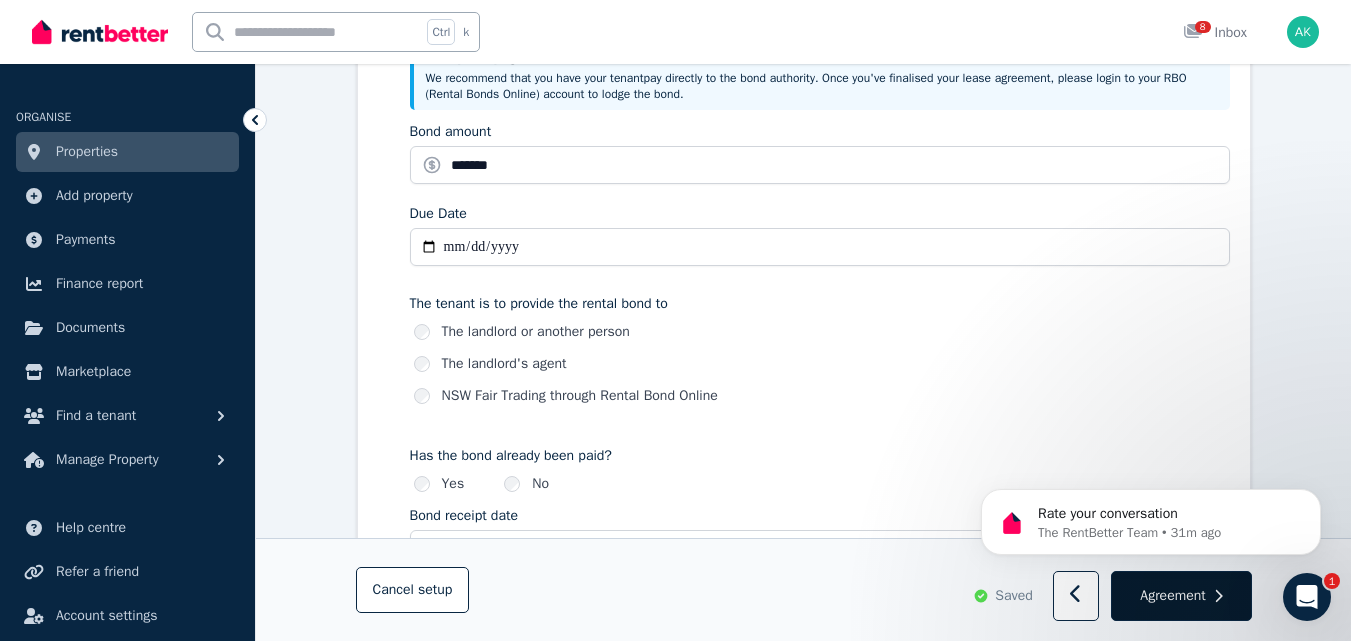 click on "Agreement" at bounding box center (1172, 596) 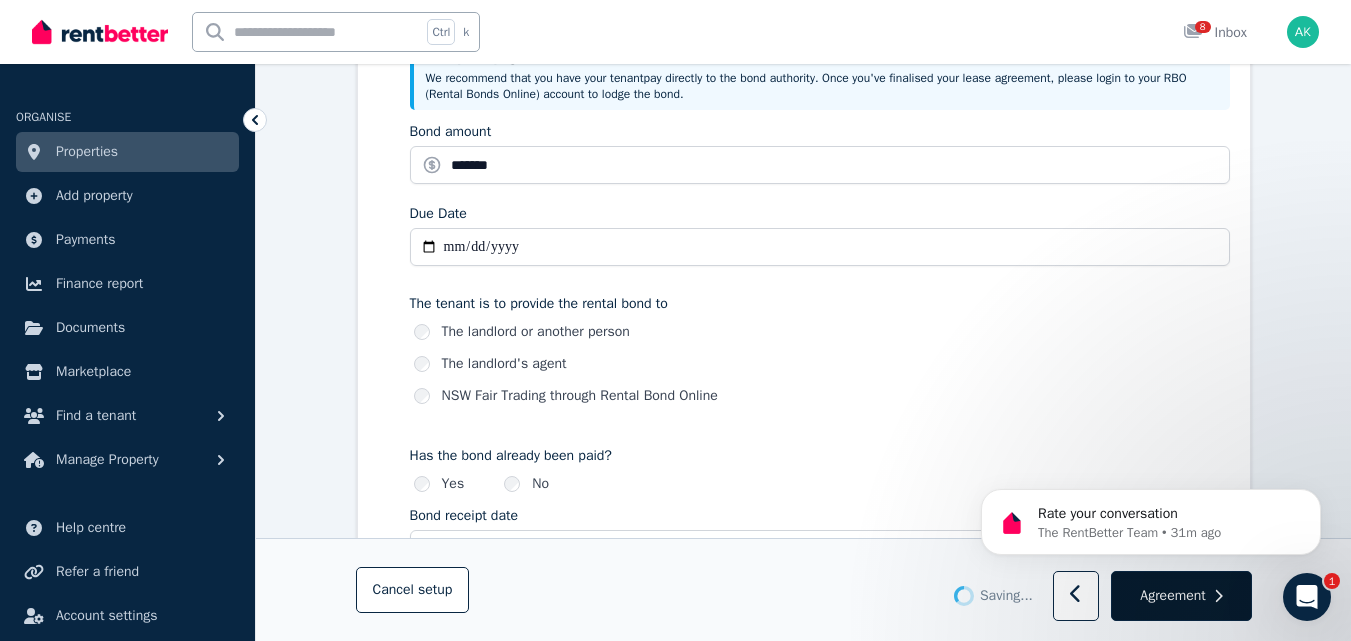 scroll, scrollTop: 0, scrollLeft: 0, axis: both 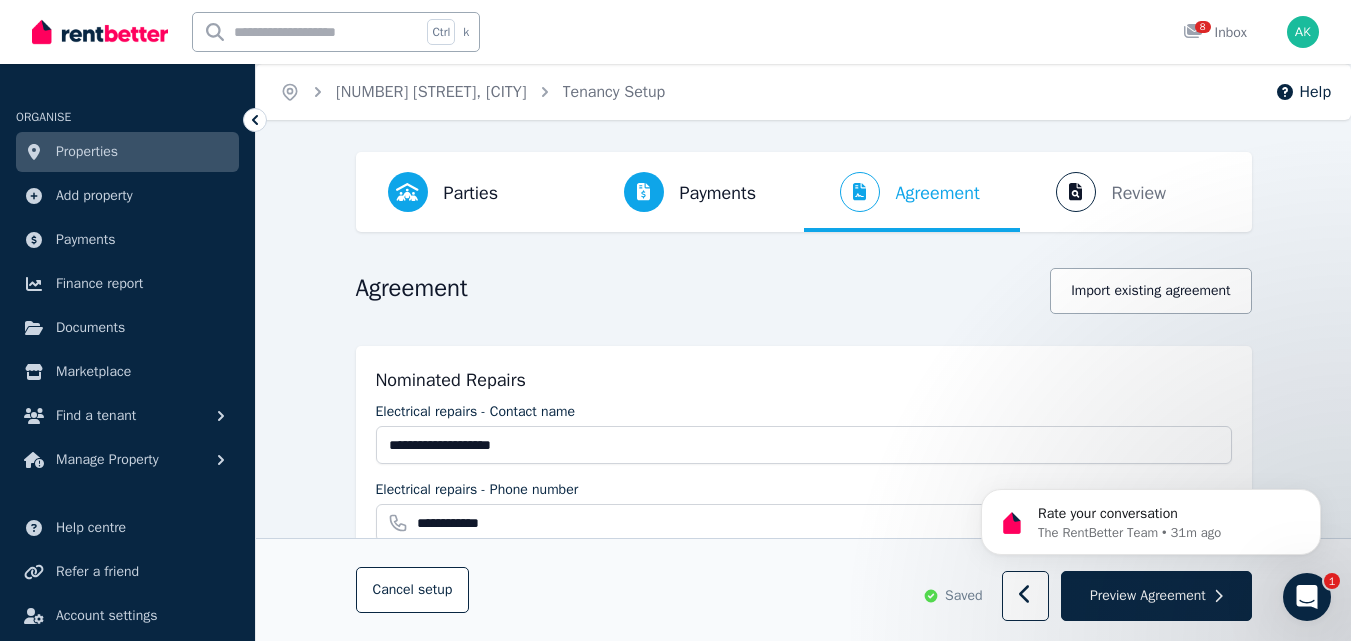 click on "Preview Agreement" at bounding box center [1148, 596] 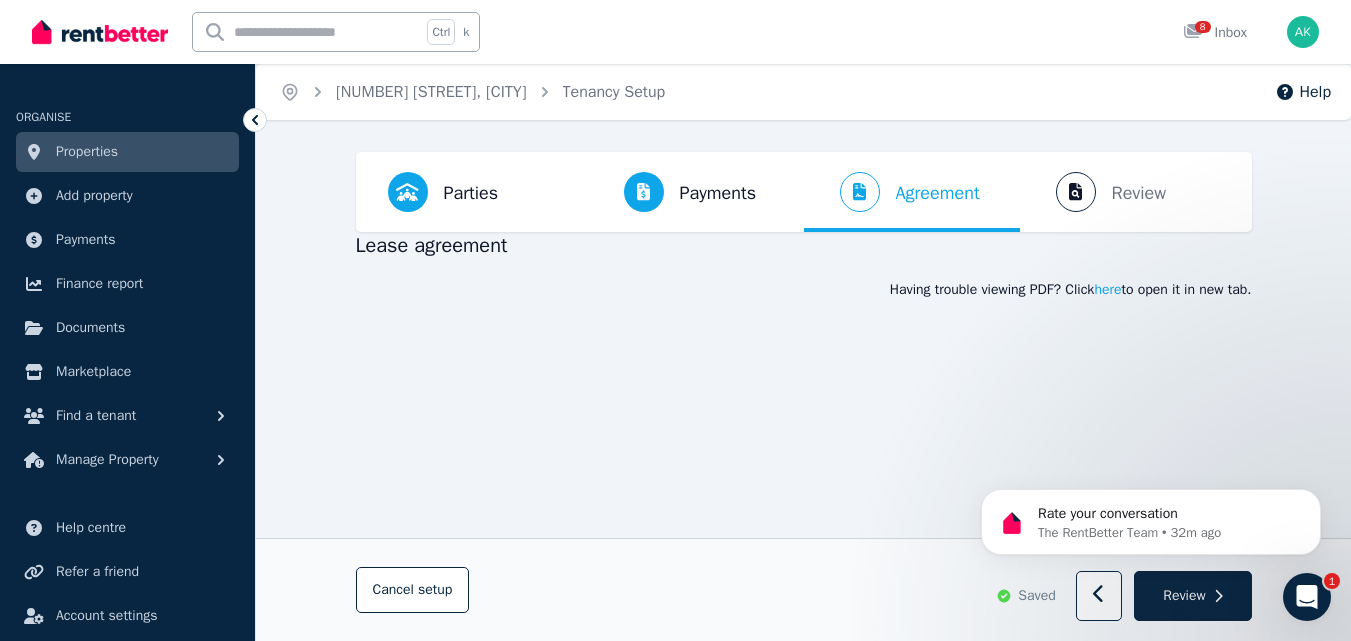 click on "Review" at bounding box center (1184, 596) 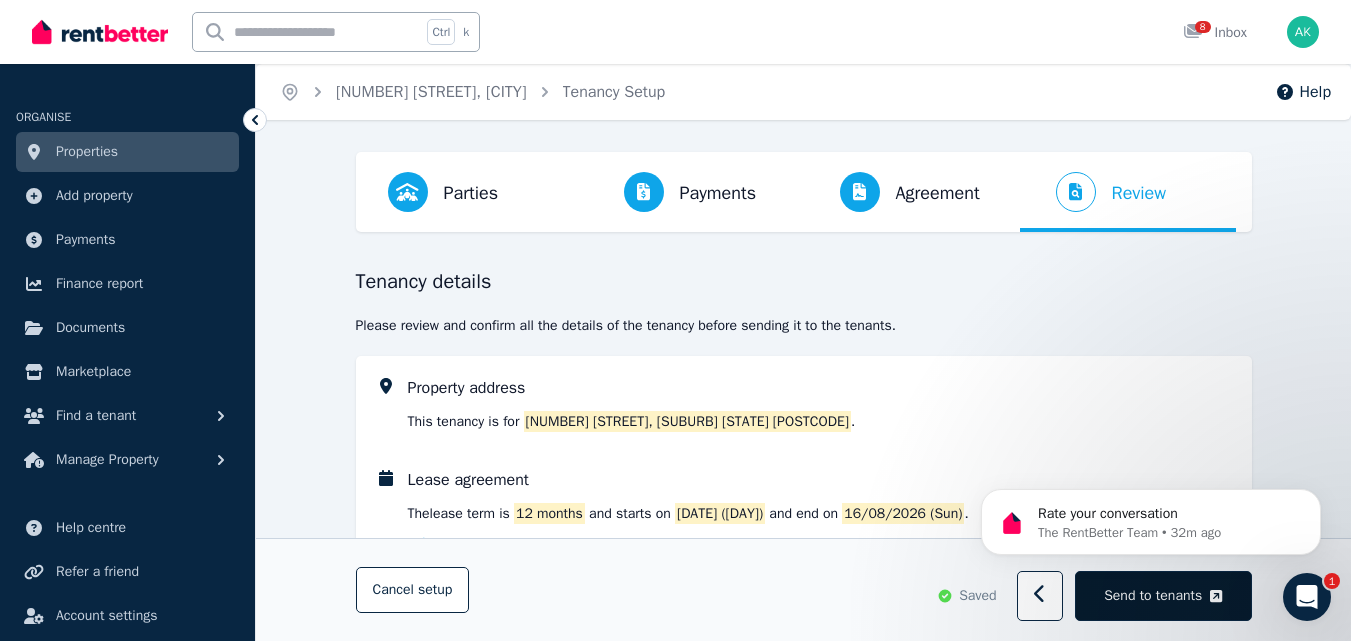 click on "Send to tenants" at bounding box center [1153, 596] 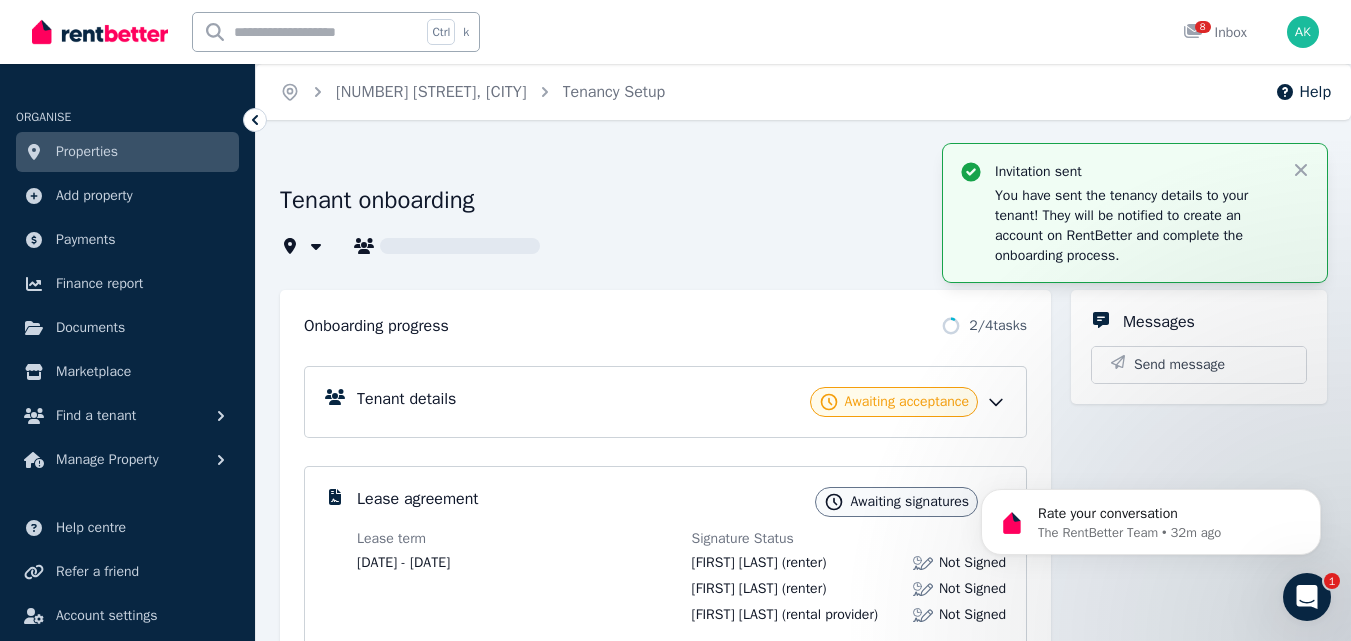 type on "**********" 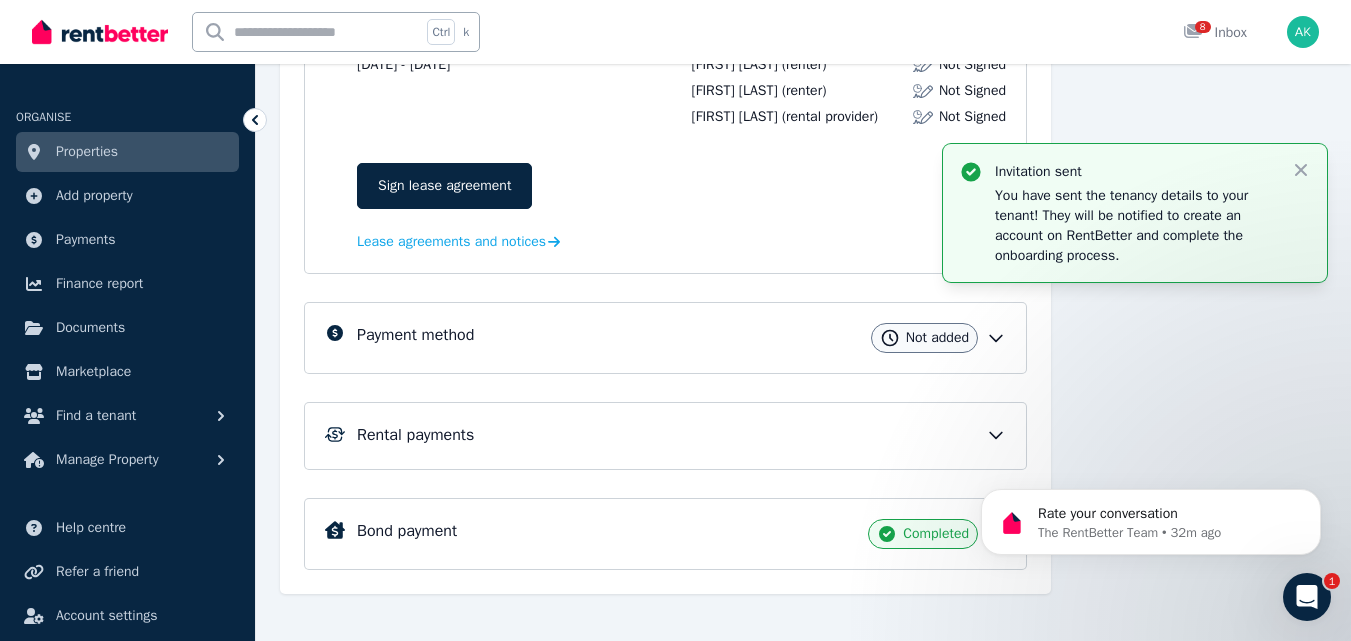 scroll, scrollTop: 519, scrollLeft: 0, axis: vertical 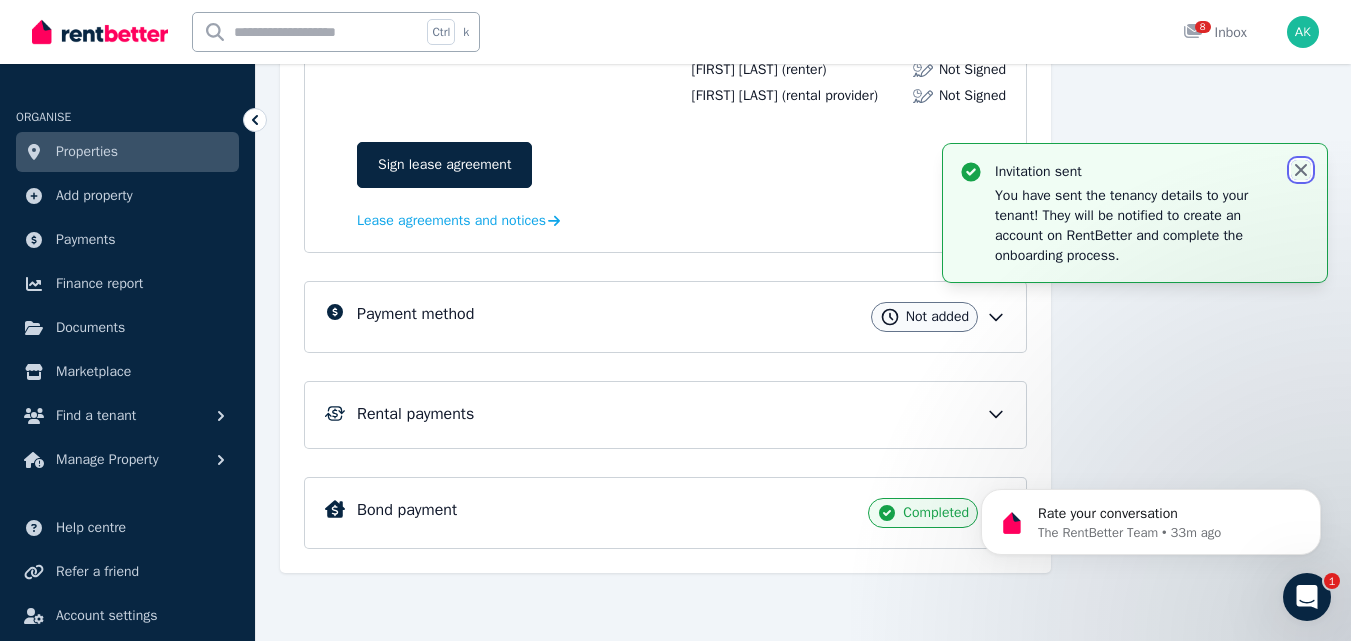 click 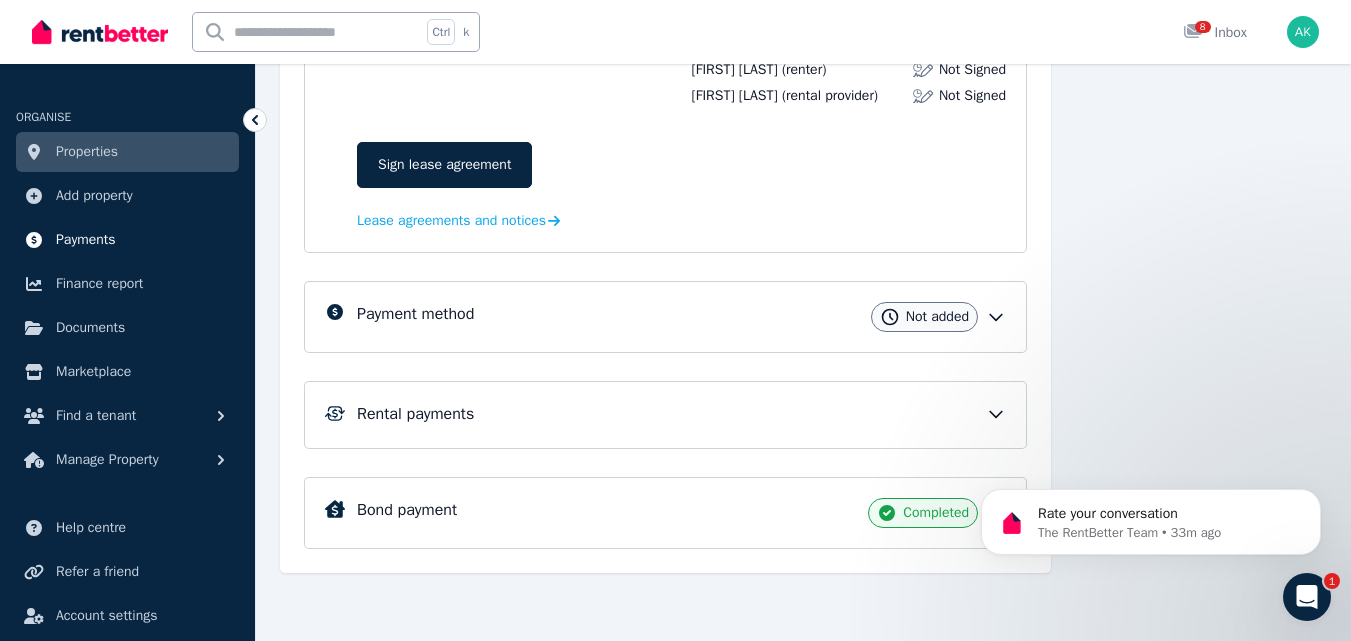 click on "Payments" at bounding box center [86, 240] 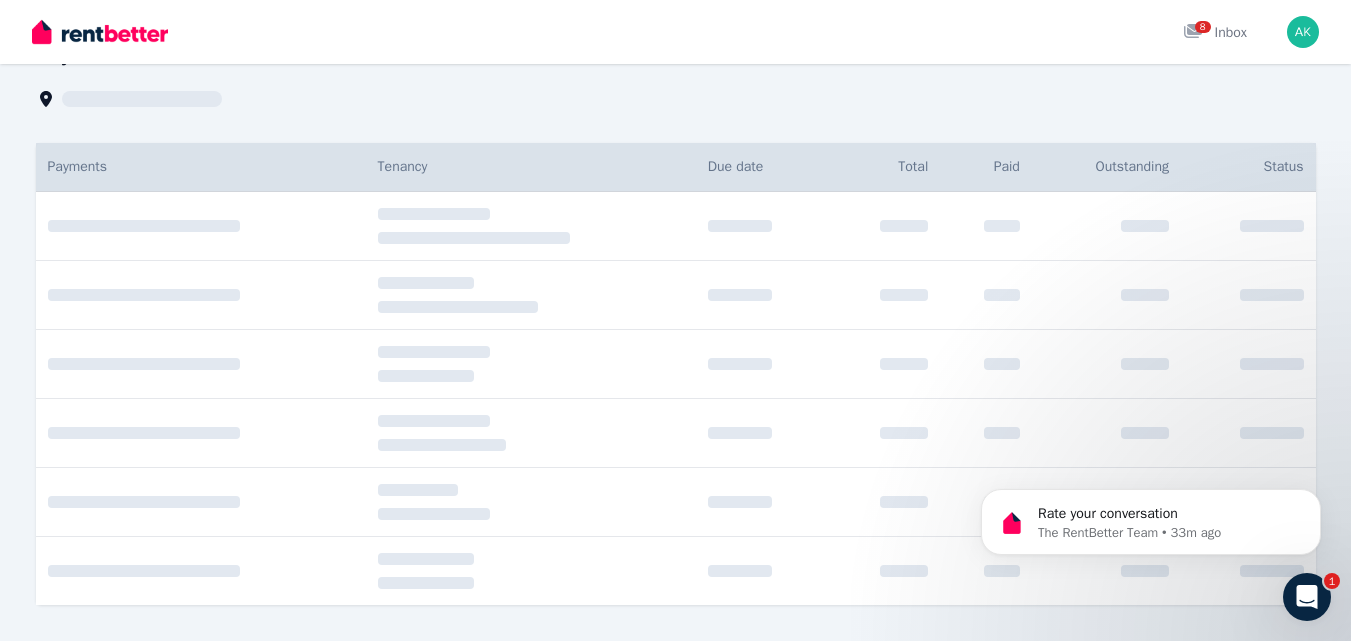 scroll, scrollTop: 0, scrollLeft: 0, axis: both 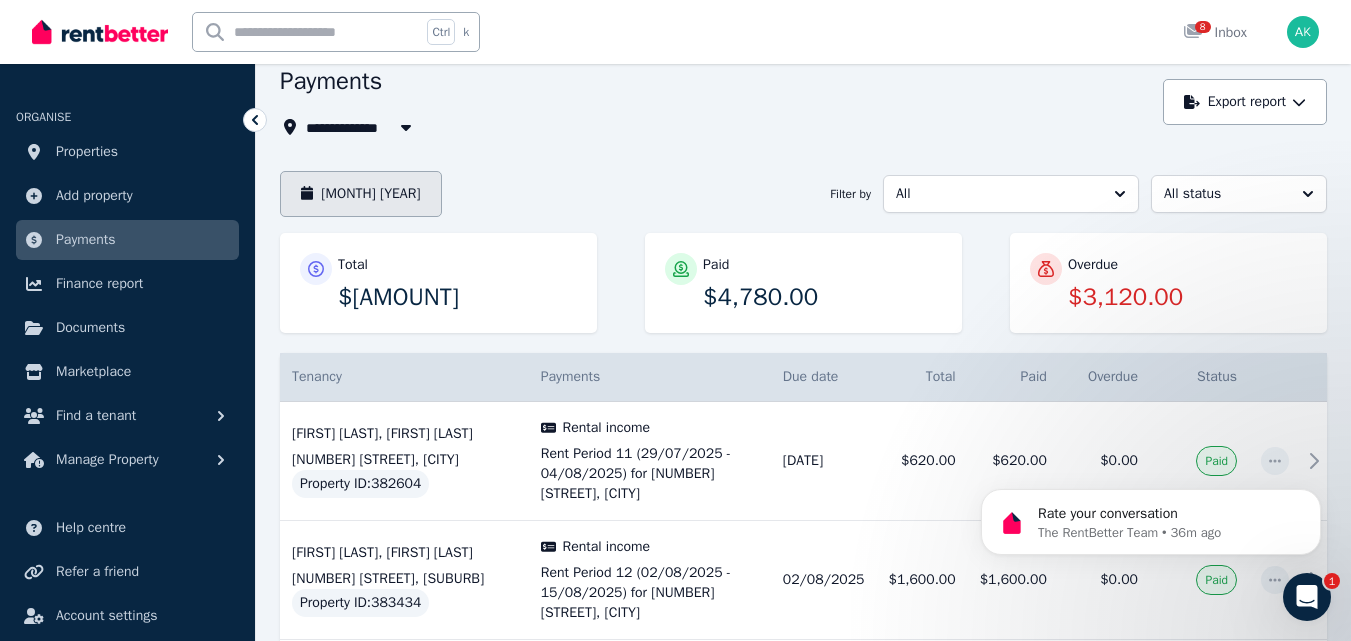 click on "[MONTH] [YEAR]" at bounding box center [361, 194] 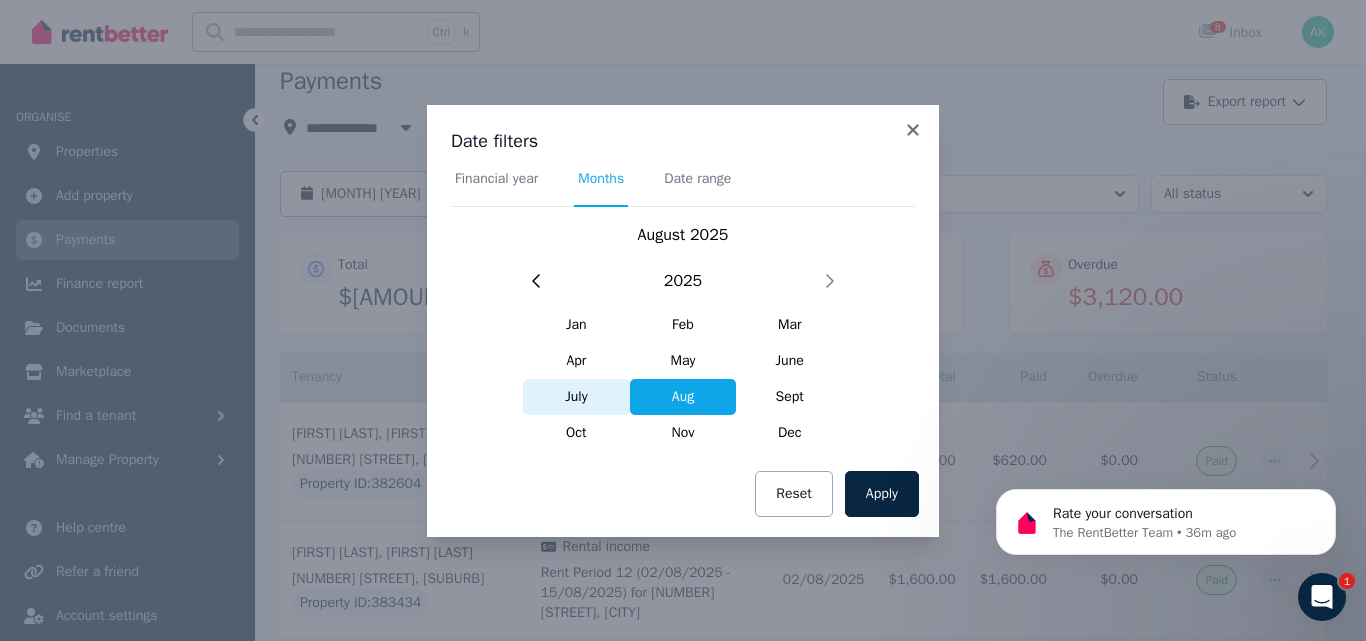 click on "July" at bounding box center (576, 397) 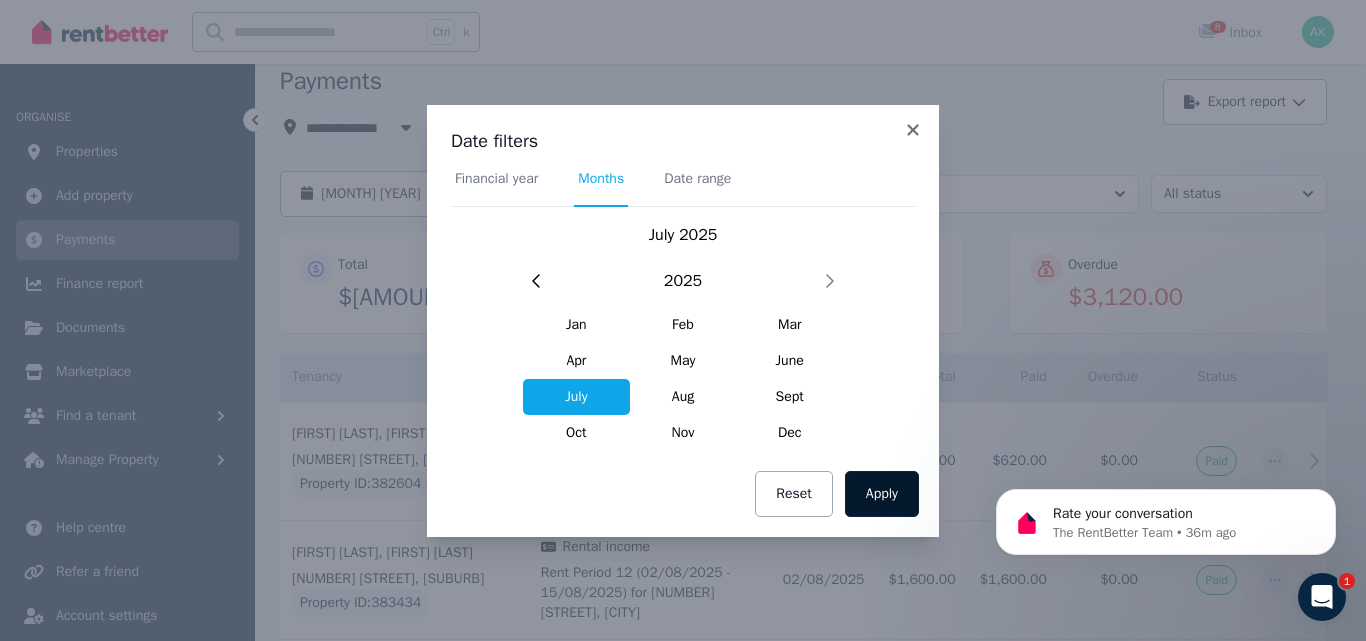 click on "Apply" at bounding box center [882, 494] 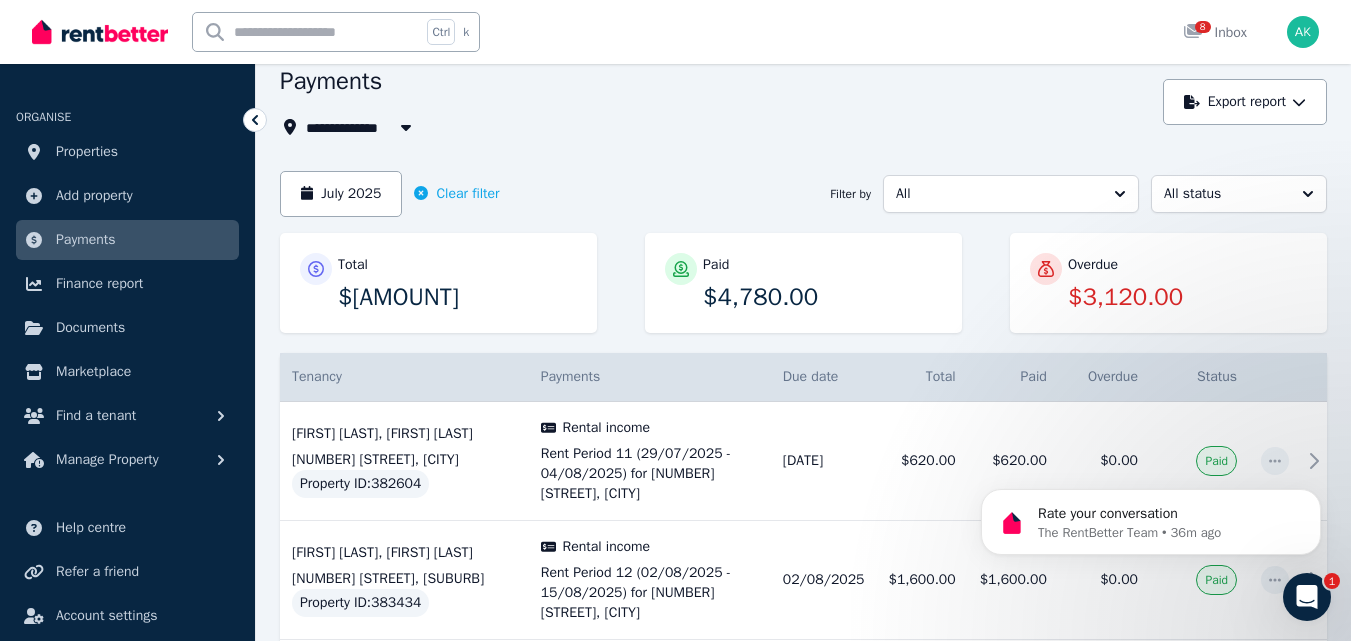 scroll, scrollTop: 0, scrollLeft: 0, axis: both 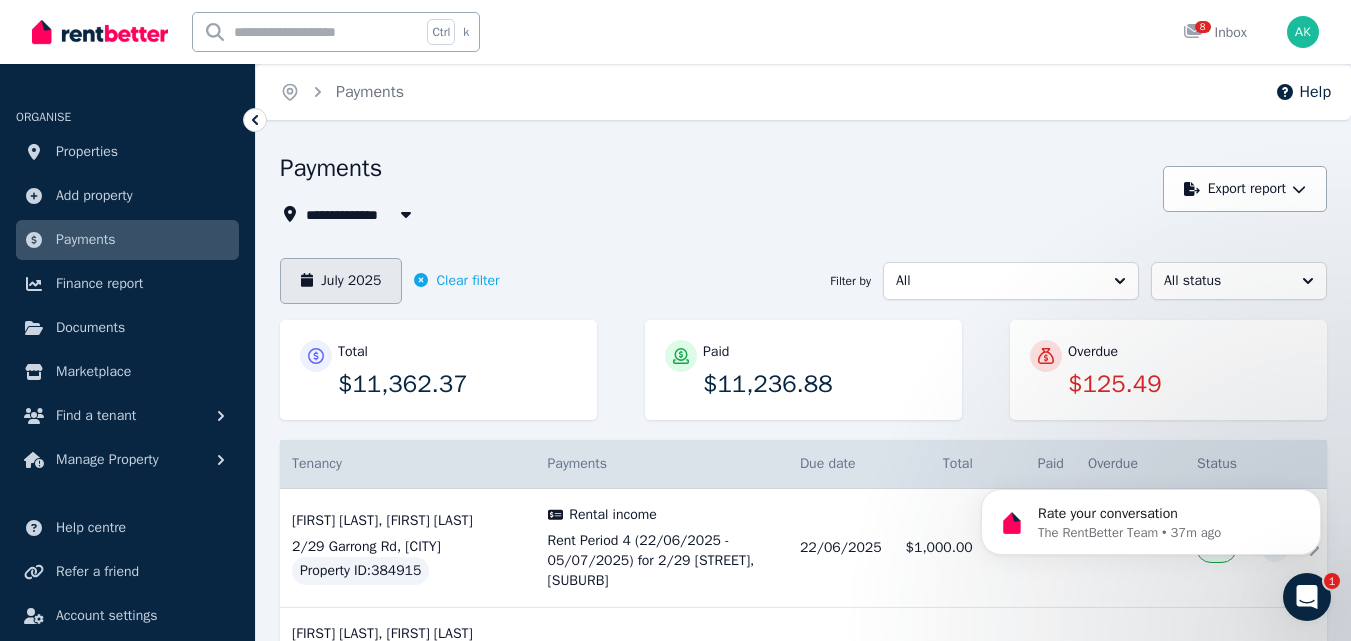 click on "July 2025" at bounding box center [341, 281] 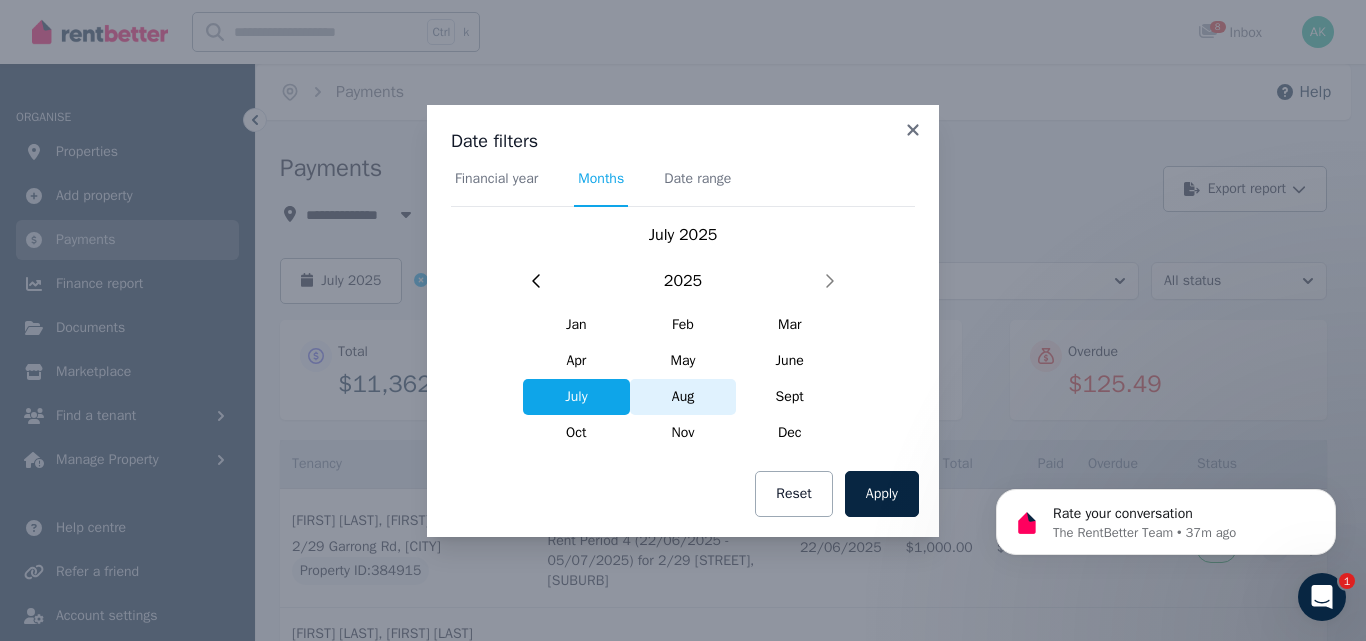 click on "Aug" at bounding box center [683, 397] 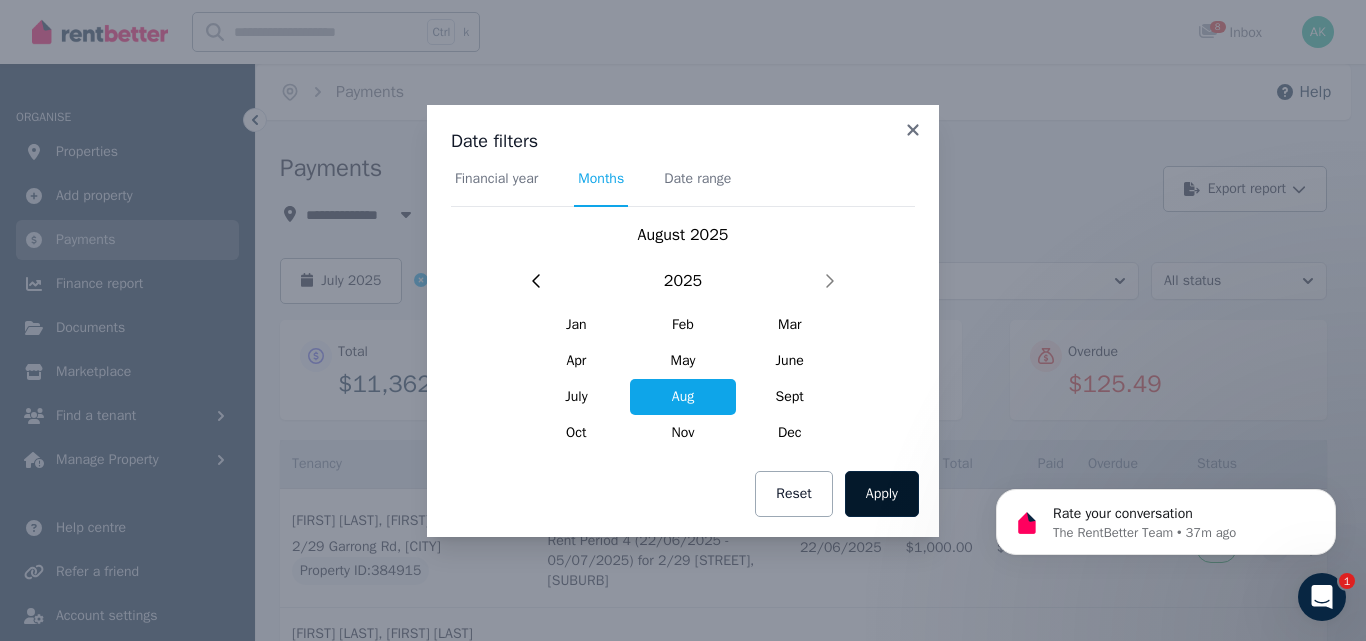 click on "Apply" at bounding box center [882, 494] 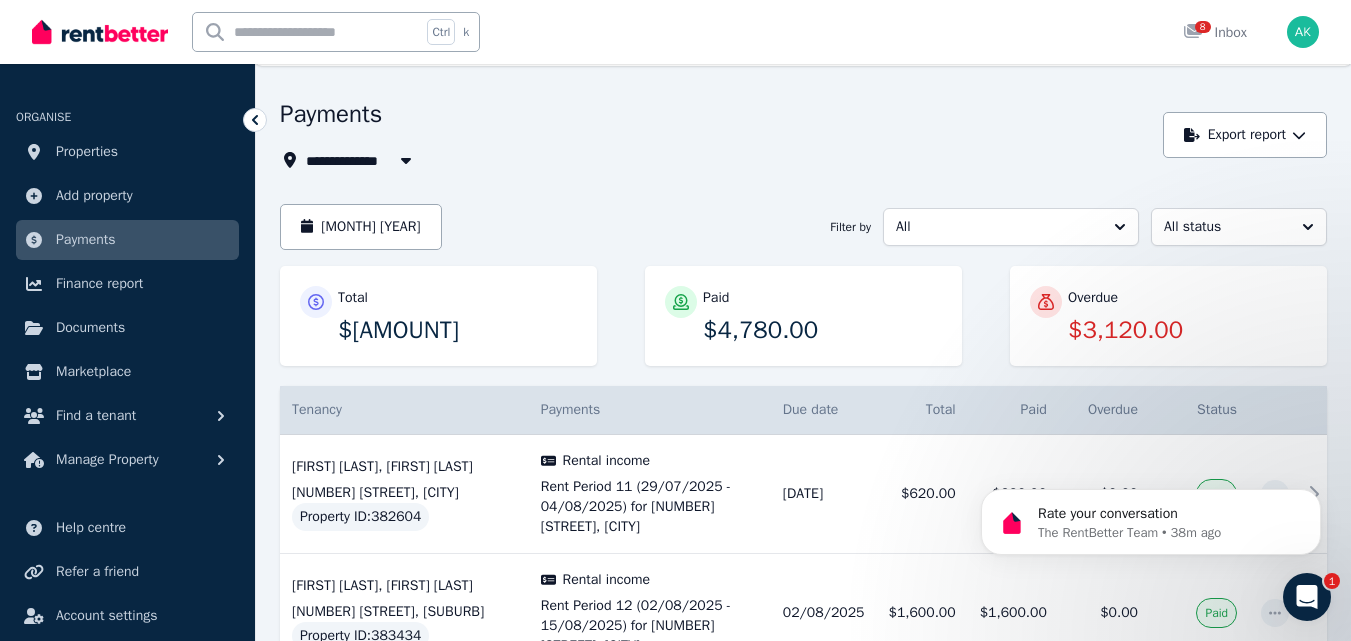 scroll, scrollTop: 0, scrollLeft: 0, axis: both 